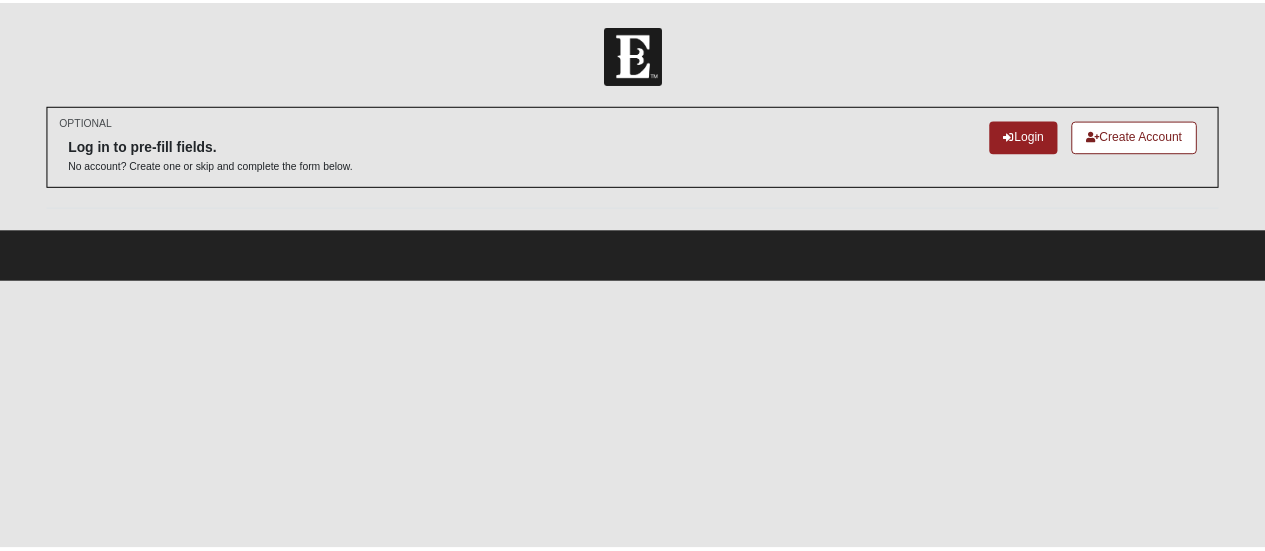 scroll, scrollTop: 0, scrollLeft: 0, axis: both 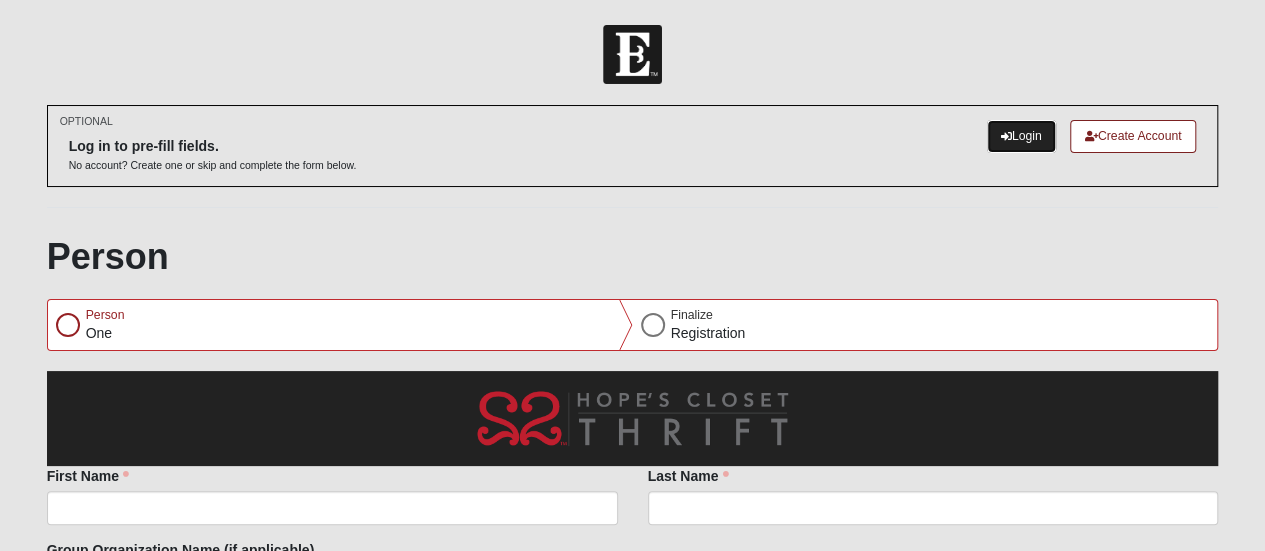 click on "Login" at bounding box center [1021, 136] 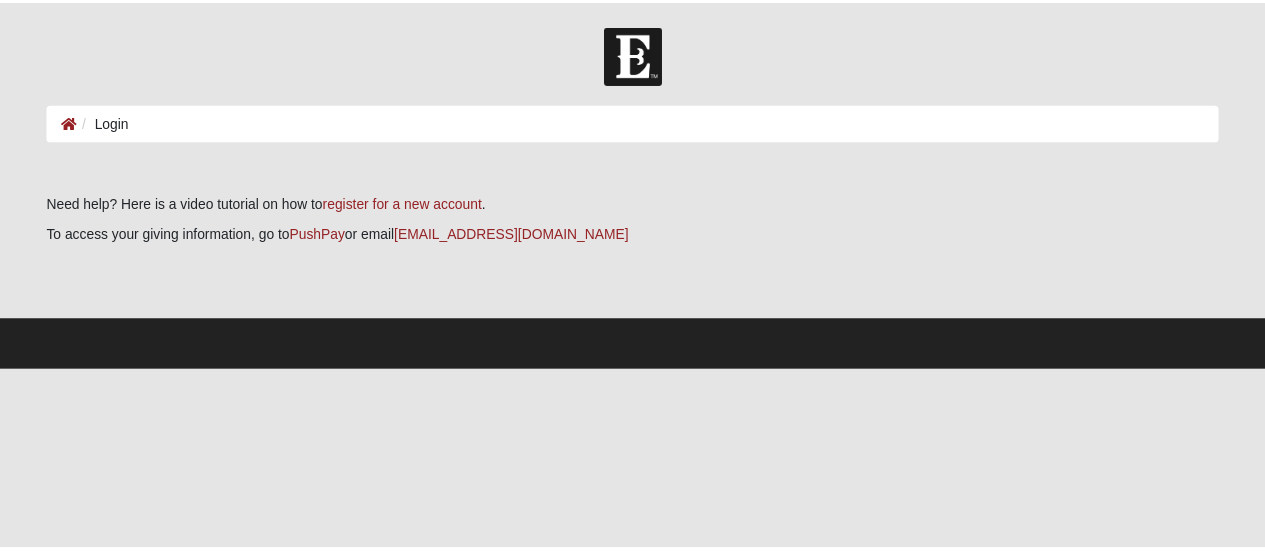scroll, scrollTop: 0, scrollLeft: 0, axis: both 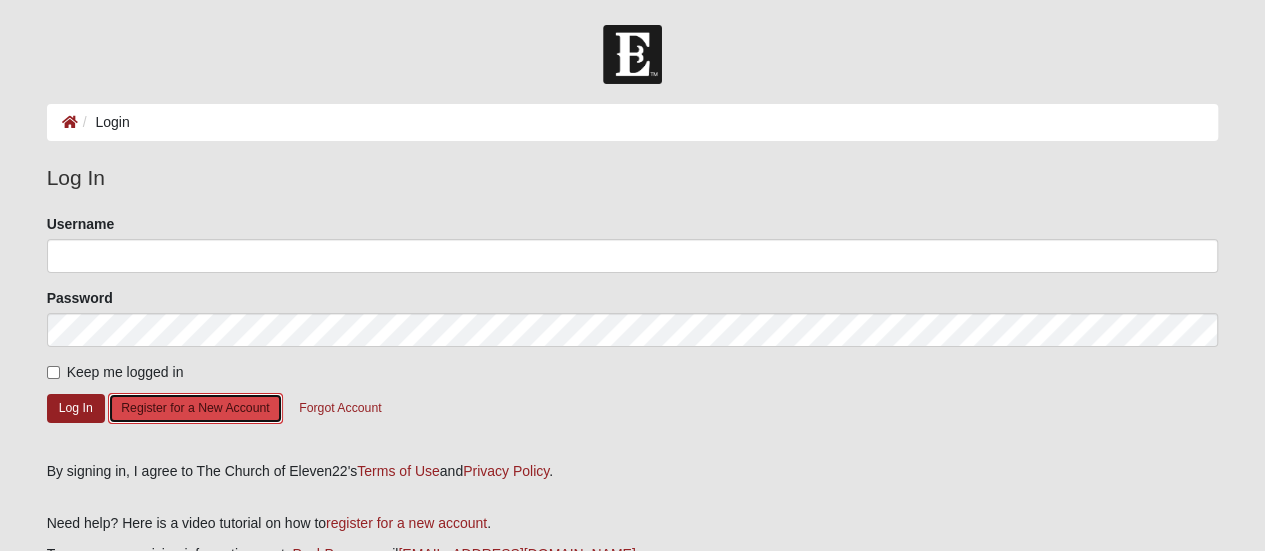 click on "Register for a New Account" 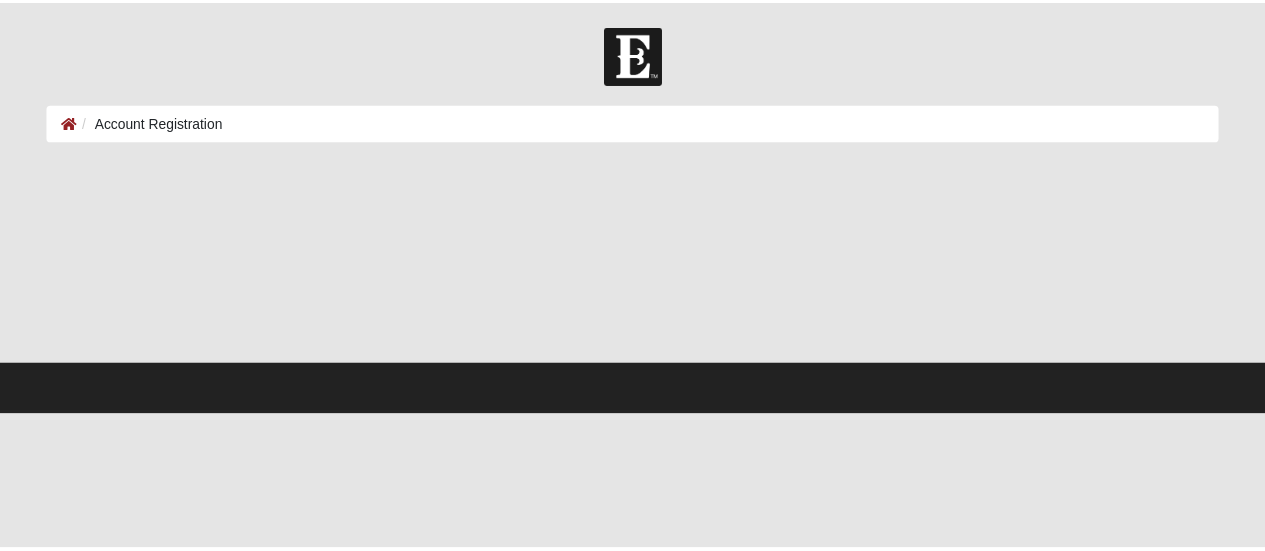 scroll, scrollTop: 0, scrollLeft: 0, axis: both 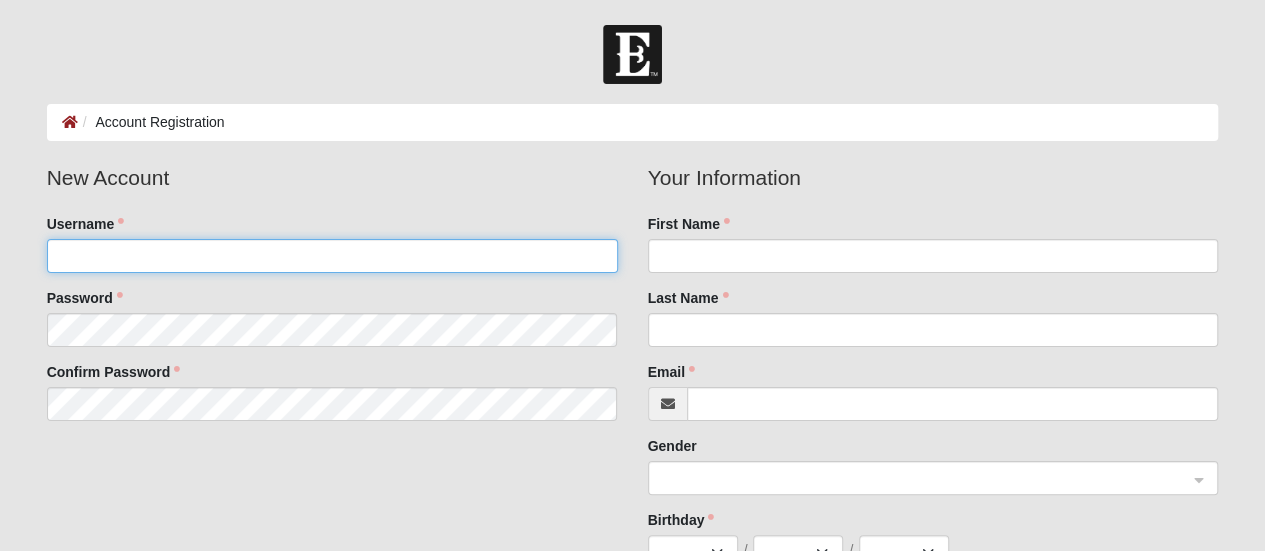 click on "Username" 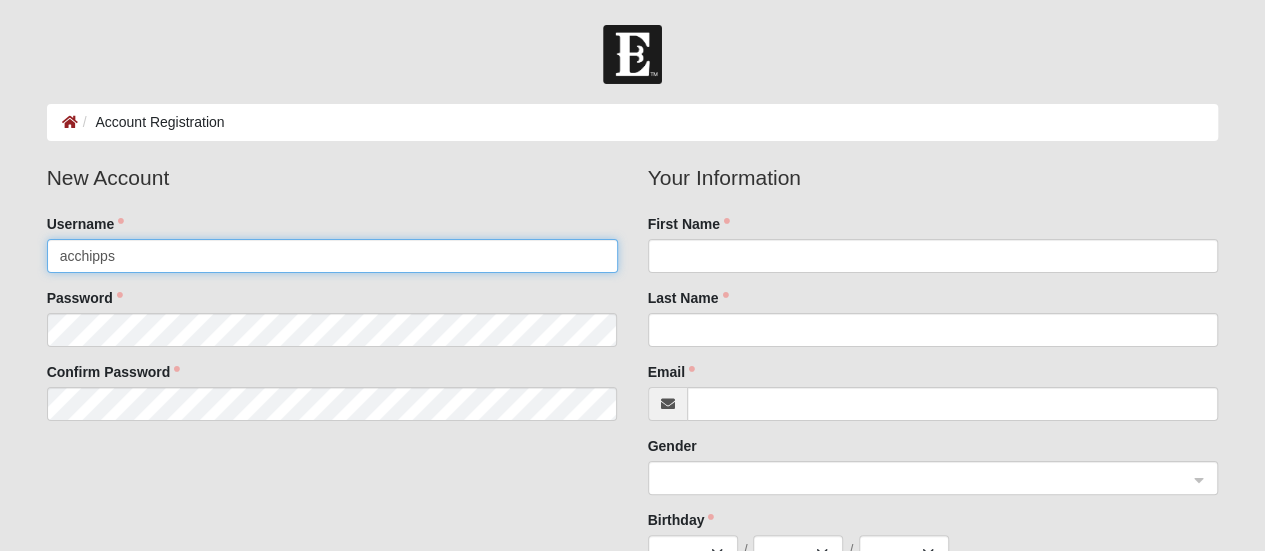 type on "acchipps" 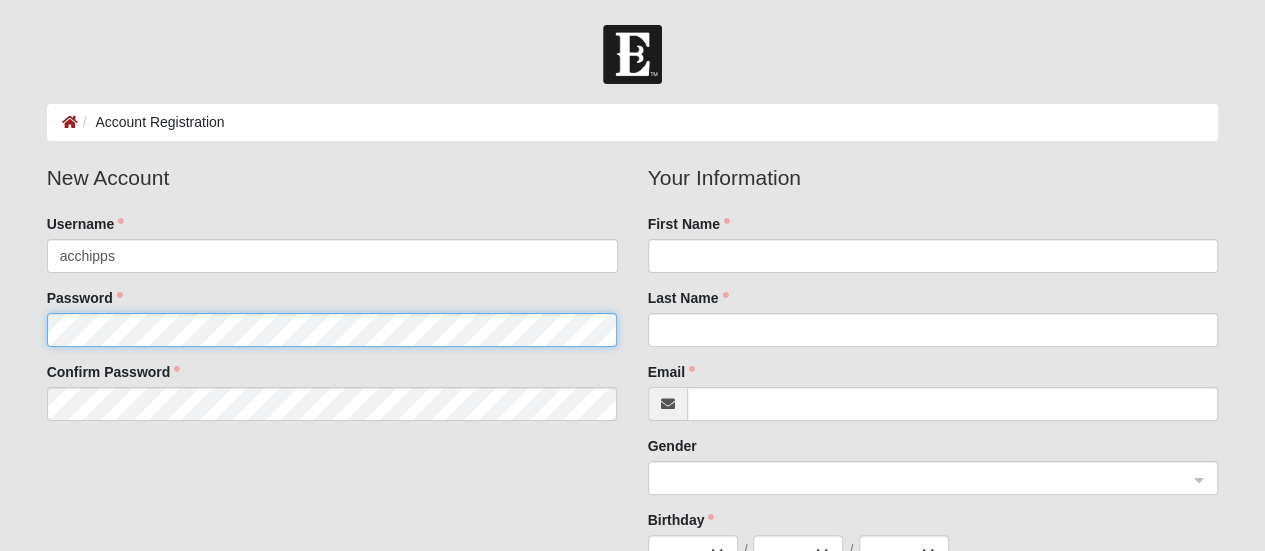 click on "New Account   Username    acchipps     Password        Confirm Password" at bounding box center (332, 299) 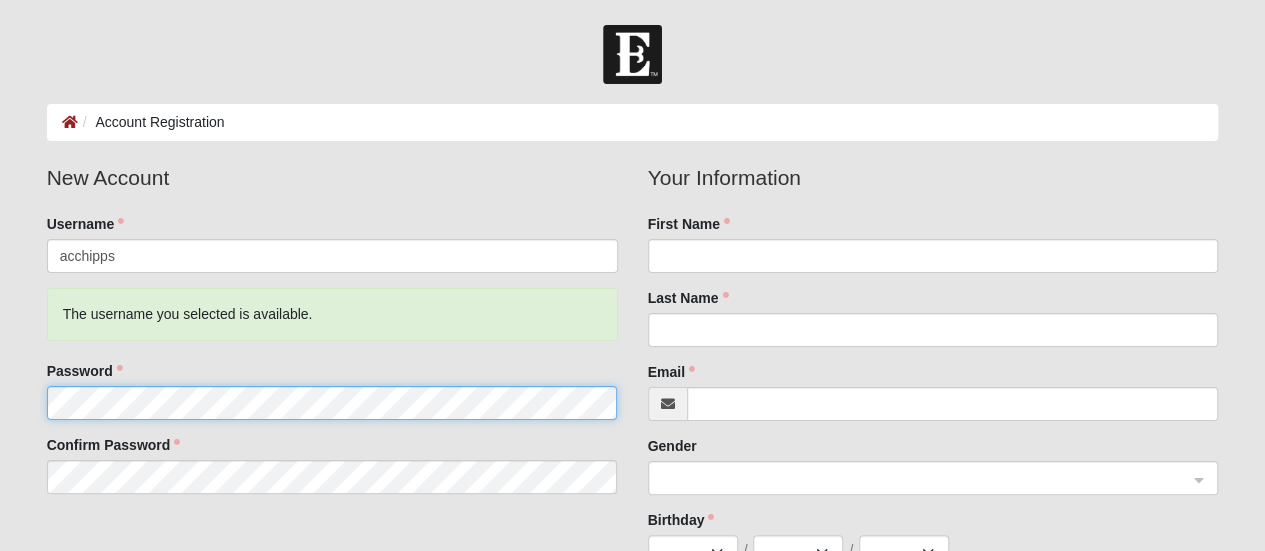 click on "Log In
Account Registration
Account Registration
Error
Please correct the following:      New Account   Username    acchipps   The username you selected is available.   Password        Confirm Password      Your Information   First Name        Last Name" at bounding box center [632, 526] 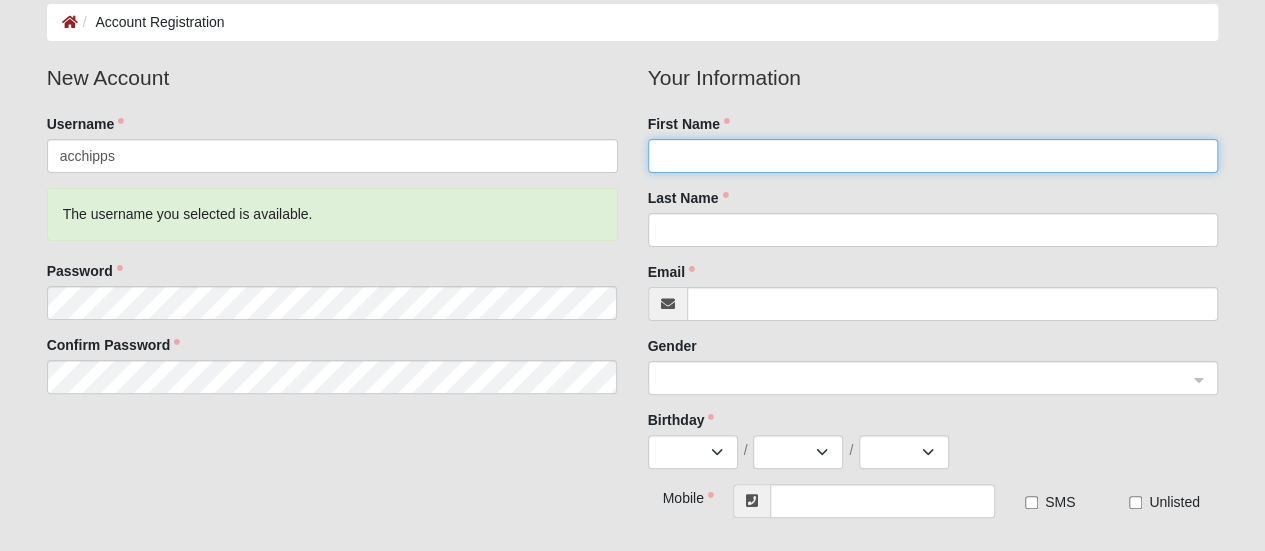 click on "First Name" 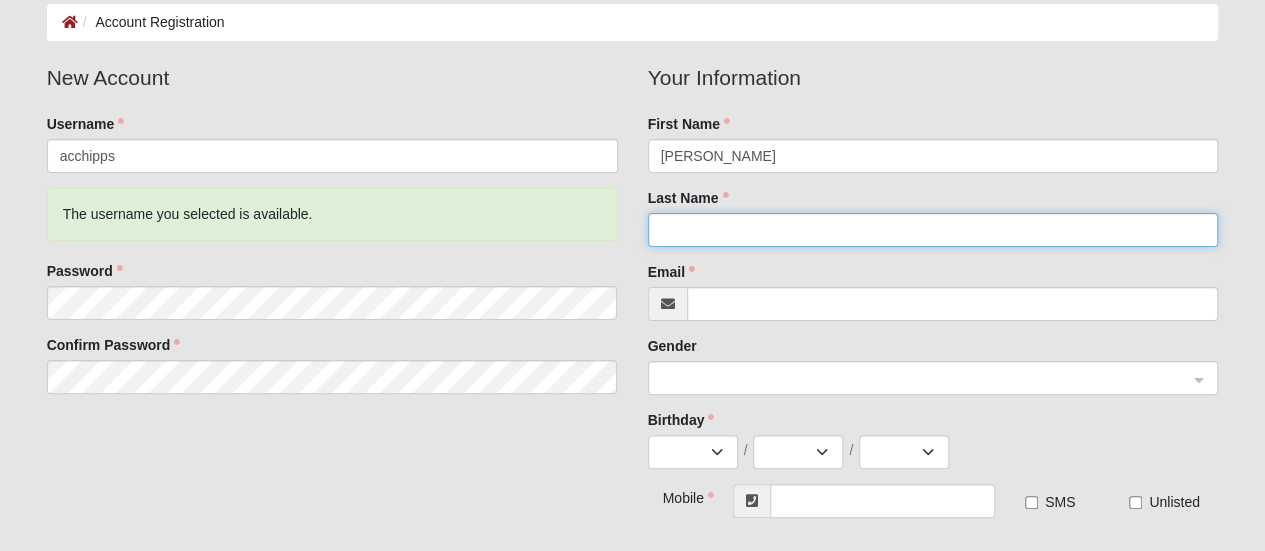 type on "Contreras Chipps" 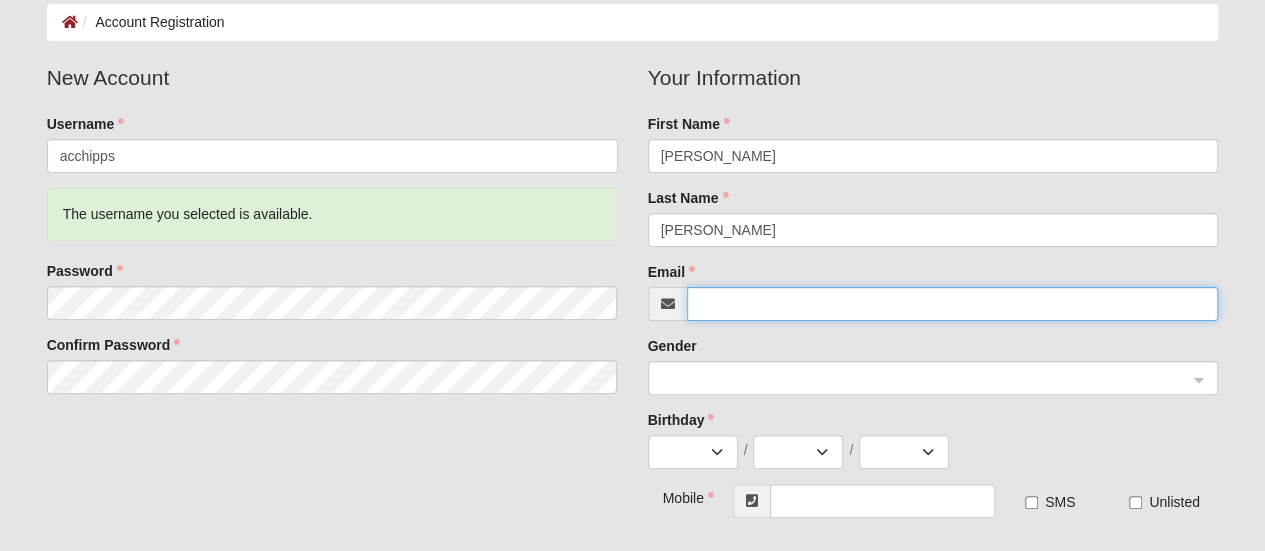 type on "alicecontreras19@gmail.com" 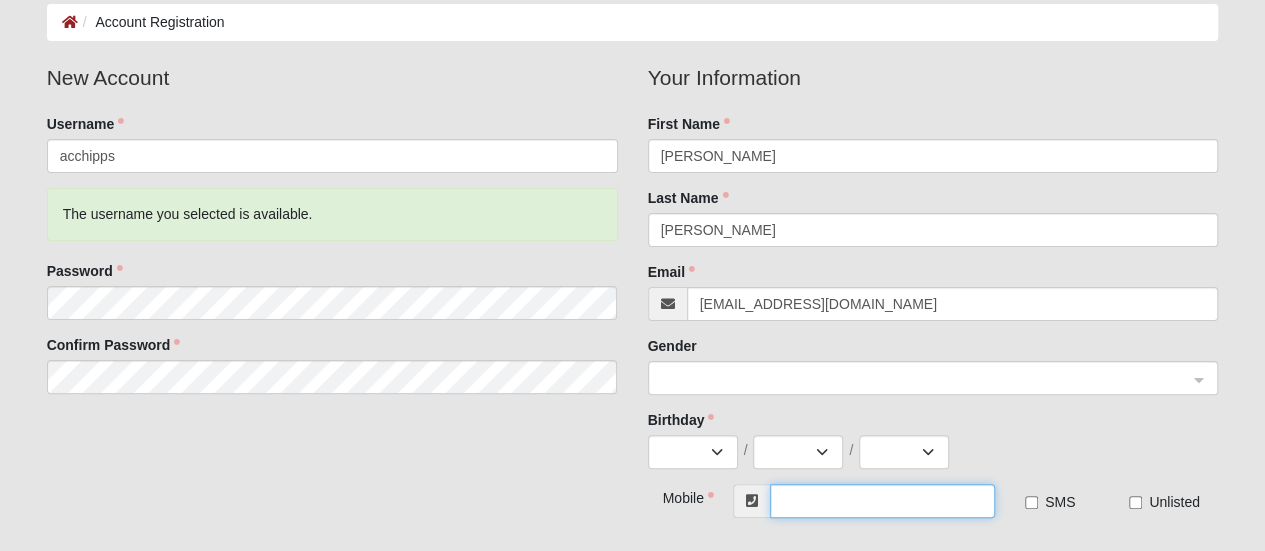 type on "[PHONE_NUMBER]" 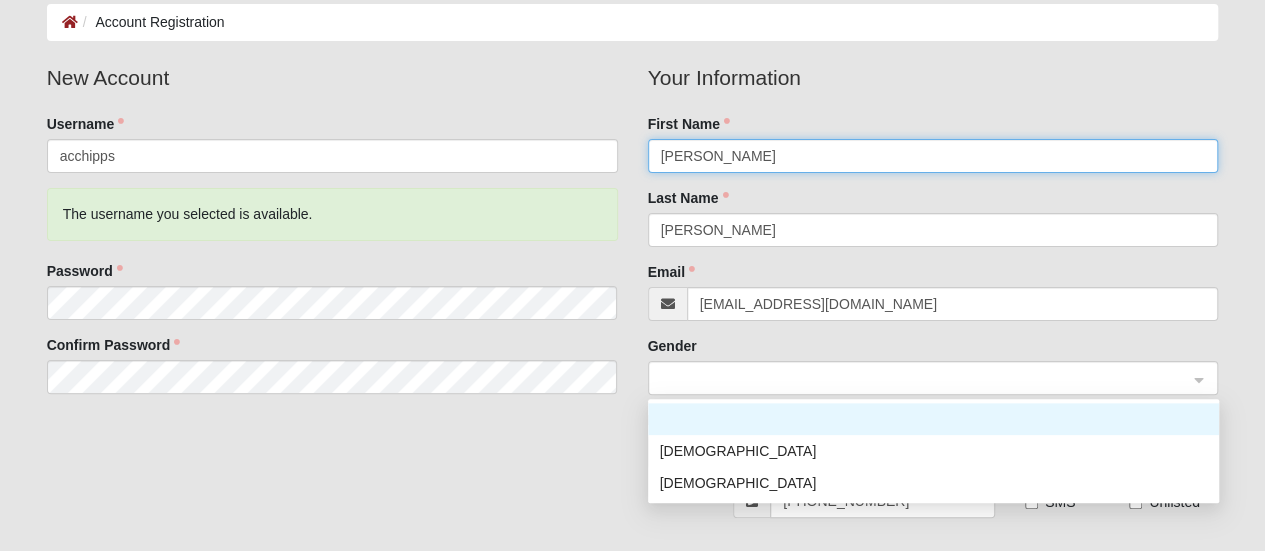 click 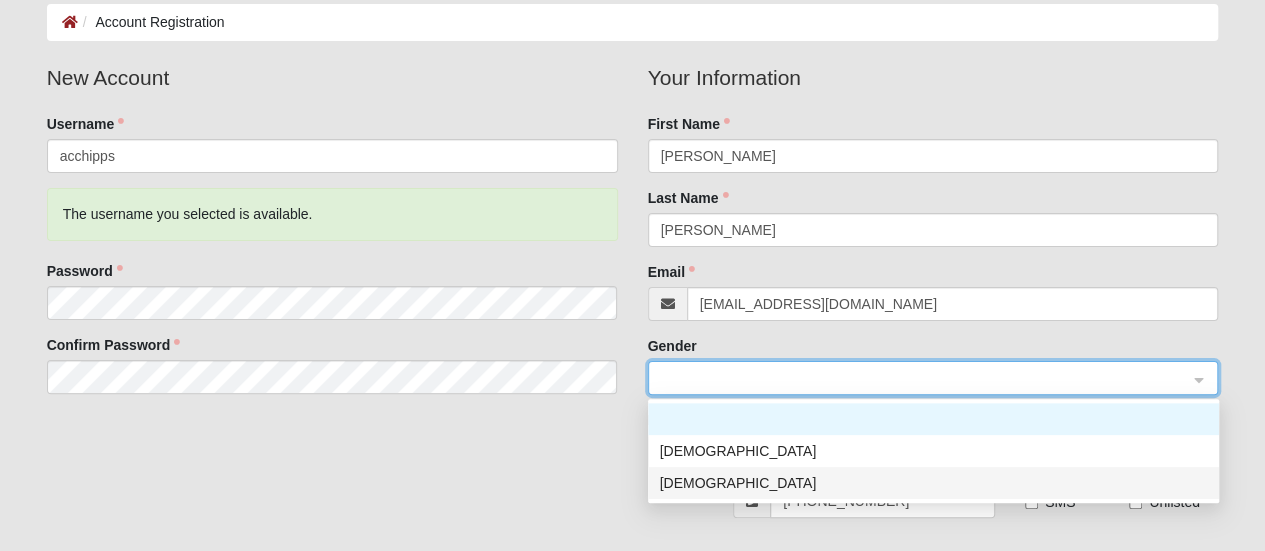click on "[DEMOGRAPHIC_DATA]" at bounding box center [933, 483] 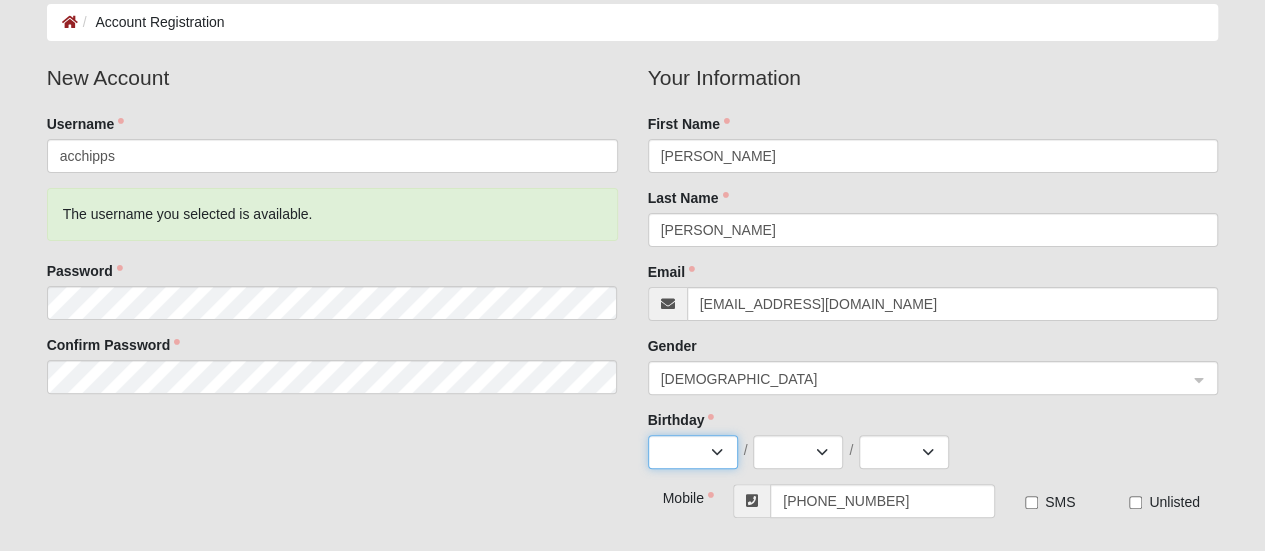 click on "Jan Feb Mar Apr May Jun Jul Aug Sep Oct Nov Dec" at bounding box center [693, 452] 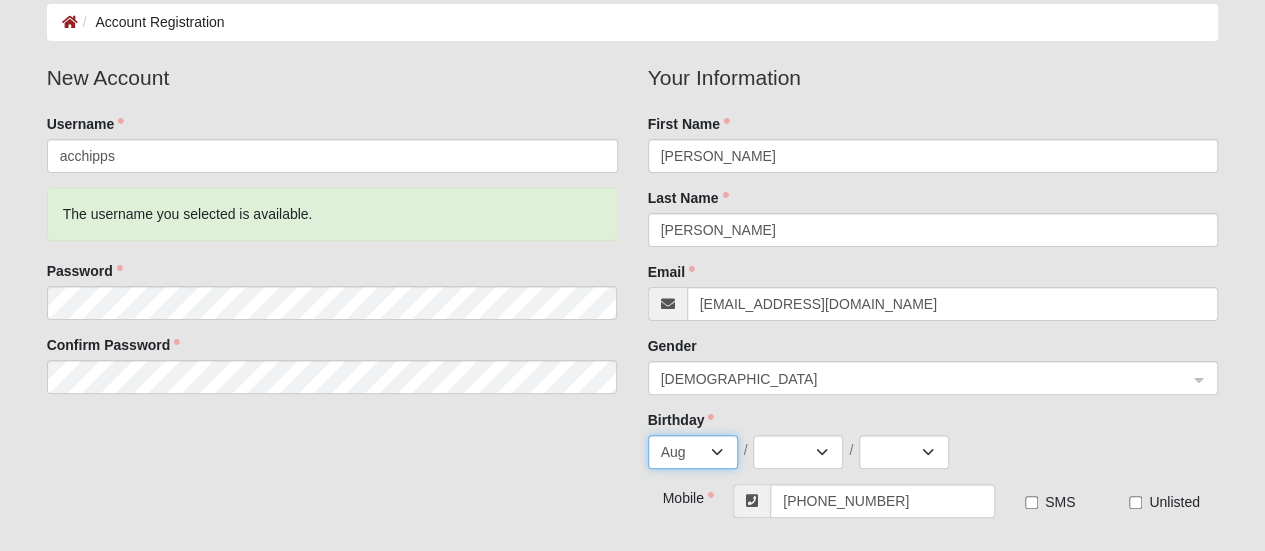 click on "Jan Feb Mar Apr May Jun Jul Aug Sep Oct Nov Dec" at bounding box center (693, 452) 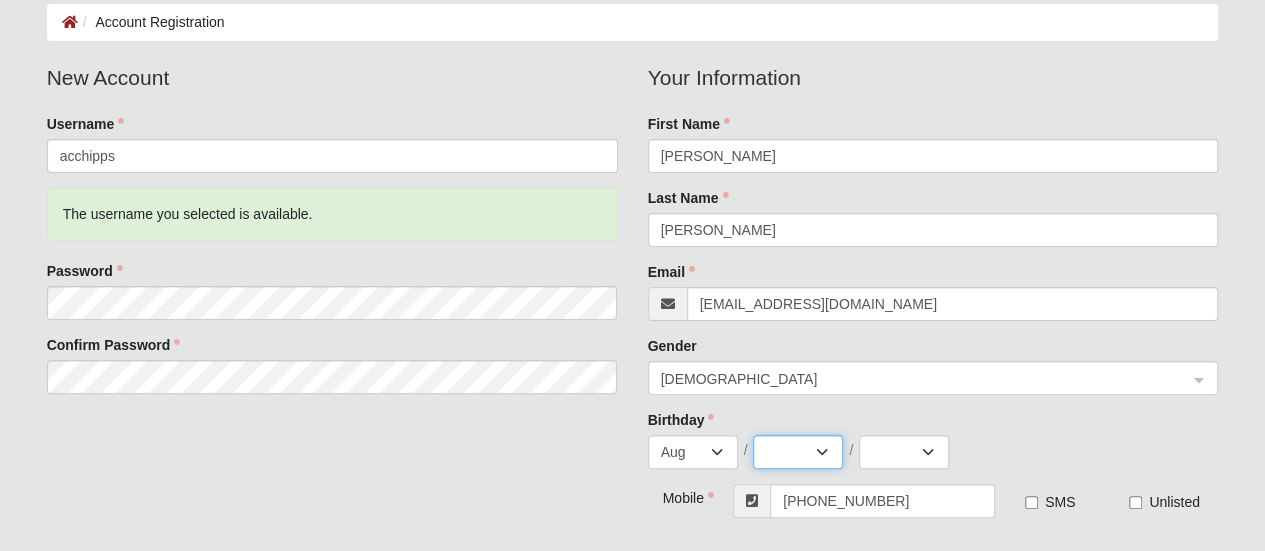 click on "1 2 3 4 5 6 7 8 9 10 11 12 13 14 15 16 17 18 19 20 21 22 23 24 25 26 27 28 29 30 31" at bounding box center [798, 452] 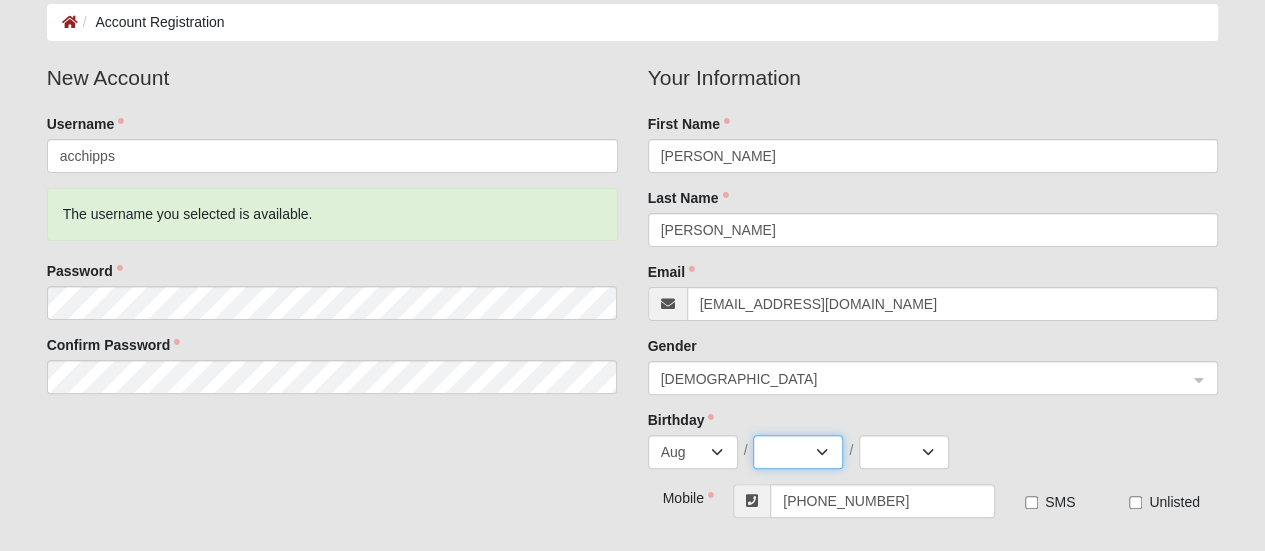 select on "19" 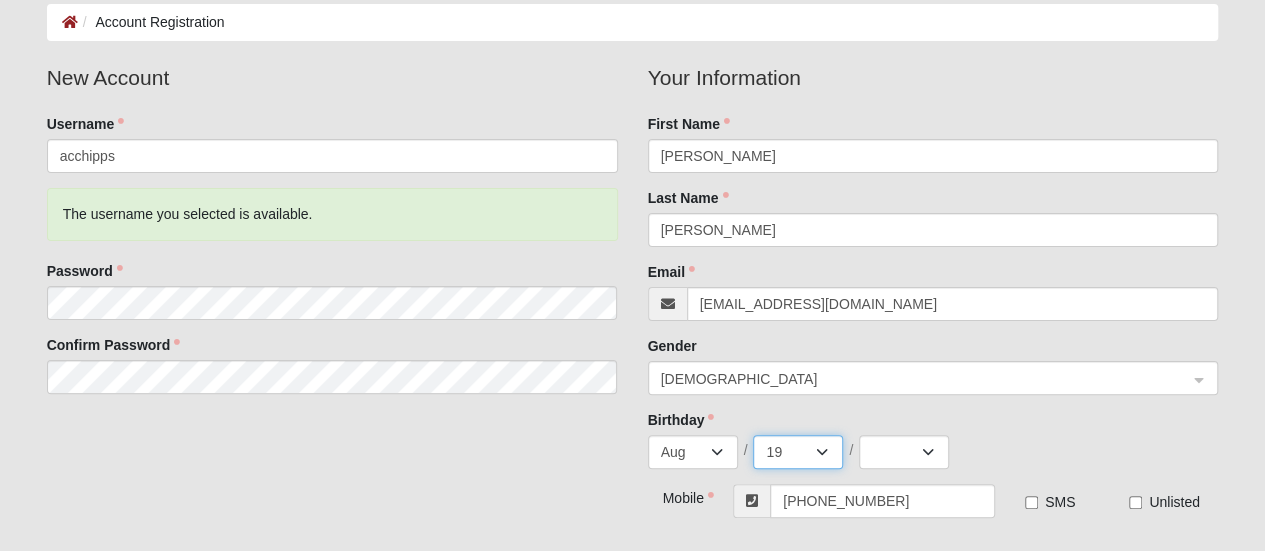 click on "1 2 3 4 5 6 7 8 9 10 11 12 13 14 15 16 17 18 19 20 21 22 23 24 25 26 27 28 29 30 31" at bounding box center (798, 452) 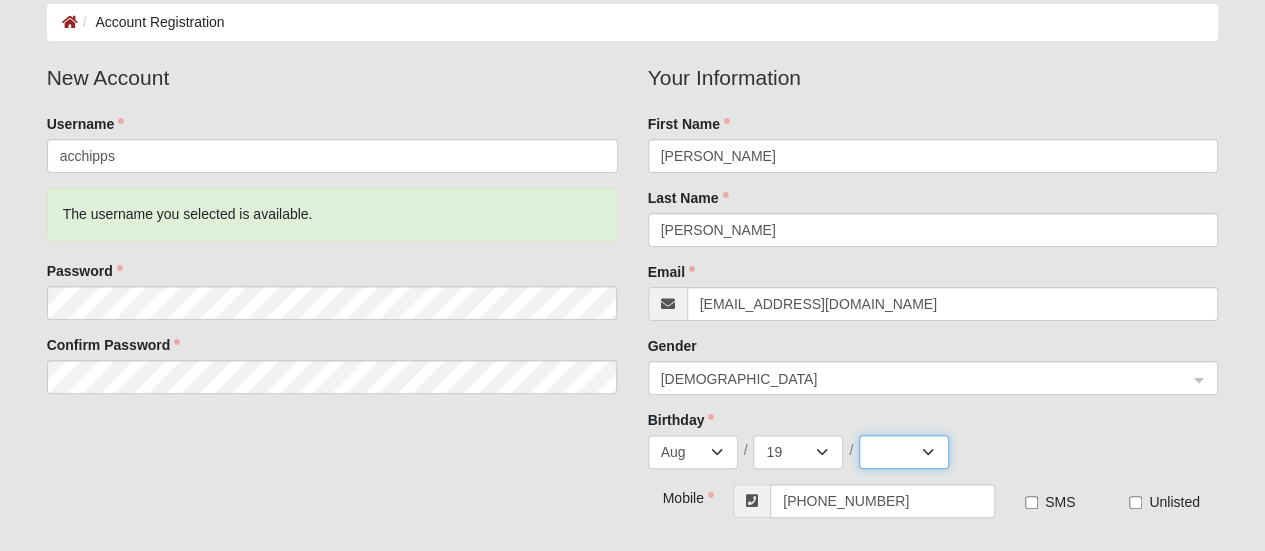 click on "2025 2024 2023 2022 2021 2020 2019 2018 2017 2016 2015 2014 2013 2012 2011 2010 2009 2008 2007 2006 2005 2004 2003 2002 2001 2000 1999 1998 1997 1996 1995 1994 1993 1992 1991 1990 1989 1988 1987 1986 1985 1984 1983 1982 1981 1980 1979 1978 1977 1976 1975 1974 1973 1972 1971 1970 1969 1968 1967 1966 1965 1964 1963 1962 1961 1960 1959 1958 1957 1956 1955 1954 1953 1952 1951 1950 1949 1948 1947 1946 1945 1944 1943 1942 1941 1940 1939 1938 1937 1936 1935 1934 1933 1932 1931 1930 1929 1928 1927 1926 1925 1924 1923 1922 1921 1920 1919 1918 1917 1916 1915 1914 1913 1912 1911 1910 1909 1908 1907 1906 1905 1904 1903 1902 1901 1900" at bounding box center (904, 452) 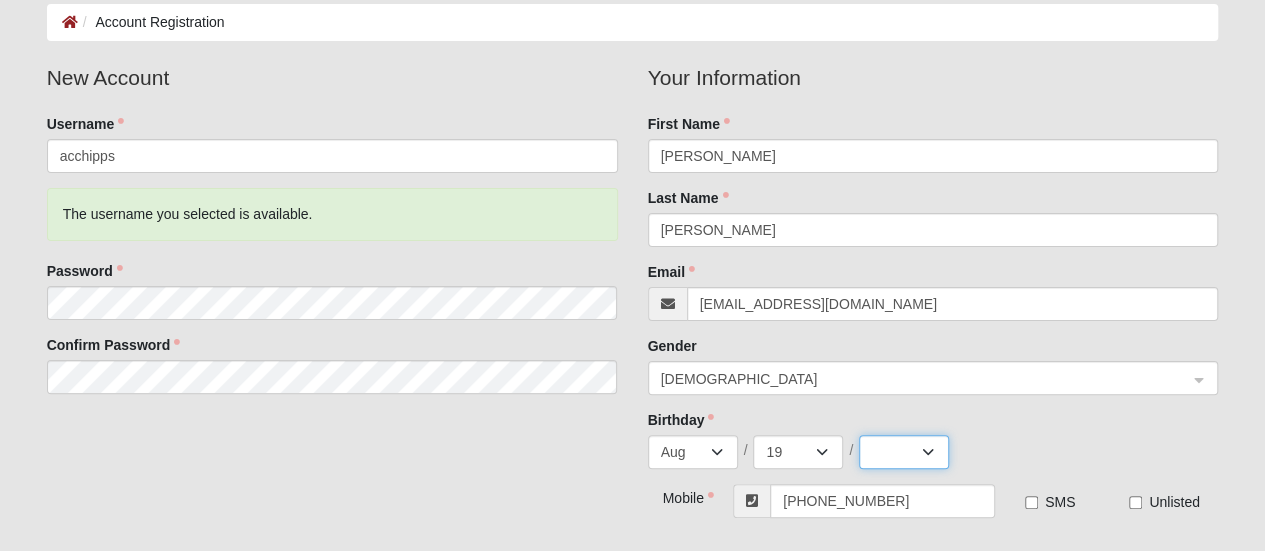 select on "1957" 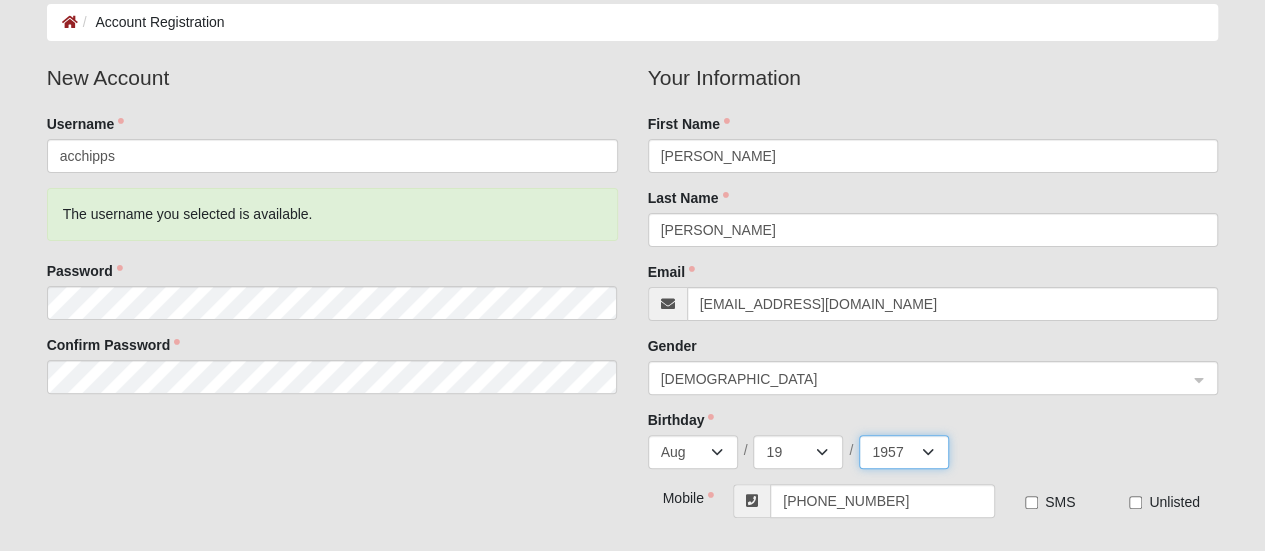 click on "2025 2024 2023 2022 2021 2020 2019 2018 2017 2016 2015 2014 2013 2012 2011 2010 2009 2008 2007 2006 2005 2004 2003 2002 2001 2000 1999 1998 1997 1996 1995 1994 1993 1992 1991 1990 1989 1988 1987 1986 1985 1984 1983 1982 1981 1980 1979 1978 1977 1976 1975 1974 1973 1972 1971 1970 1969 1968 1967 1966 1965 1964 1963 1962 1961 1960 1959 1958 1957 1956 1955 1954 1953 1952 1951 1950 1949 1948 1947 1946 1945 1944 1943 1942 1941 1940 1939 1938 1937 1936 1935 1934 1933 1932 1931 1930 1929 1928 1927 1926 1925 1924 1923 1922 1921 1920 1919 1918 1917 1916 1915 1914 1913 1912 1911 1910 1909 1908 1907 1906 1905 1904 1903 1902 1901 1900" at bounding box center (904, 452) 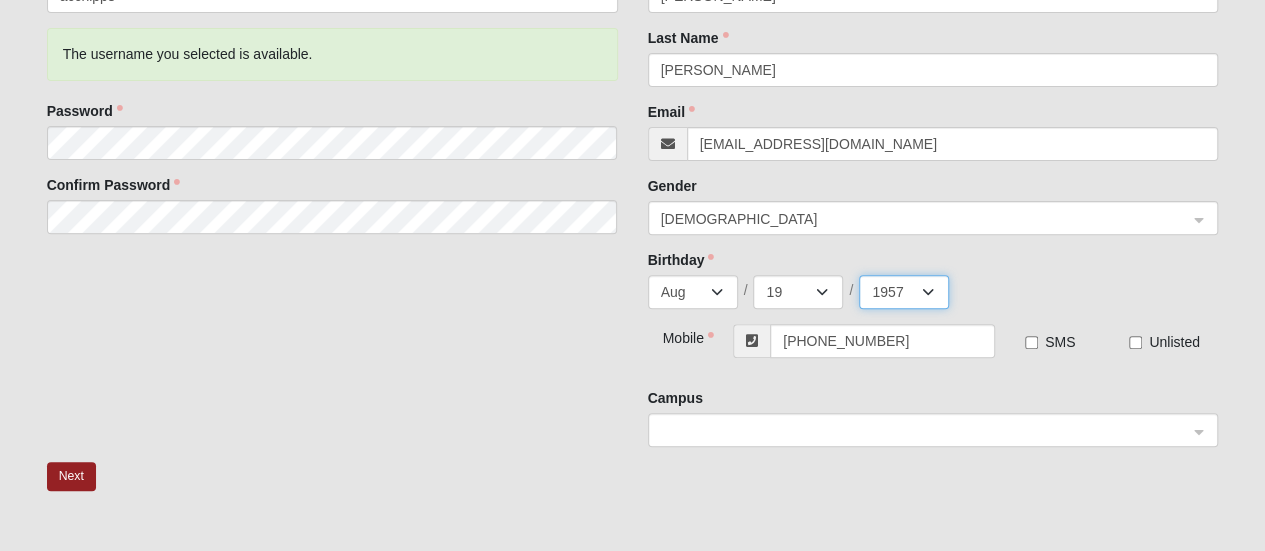 scroll, scrollTop: 400, scrollLeft: 0, axis: vertical 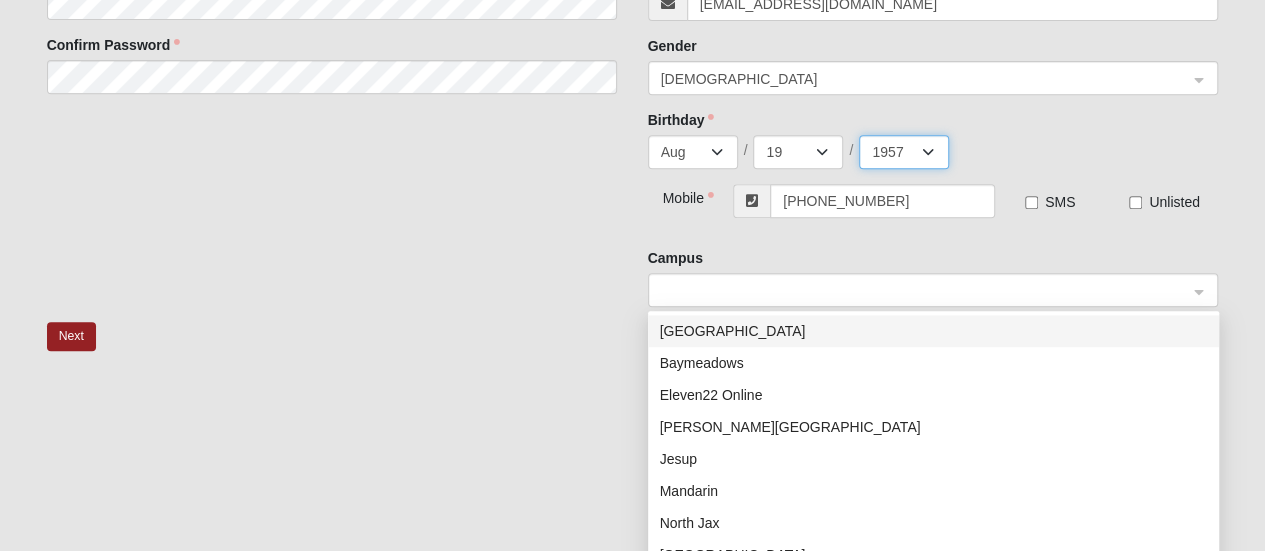 click 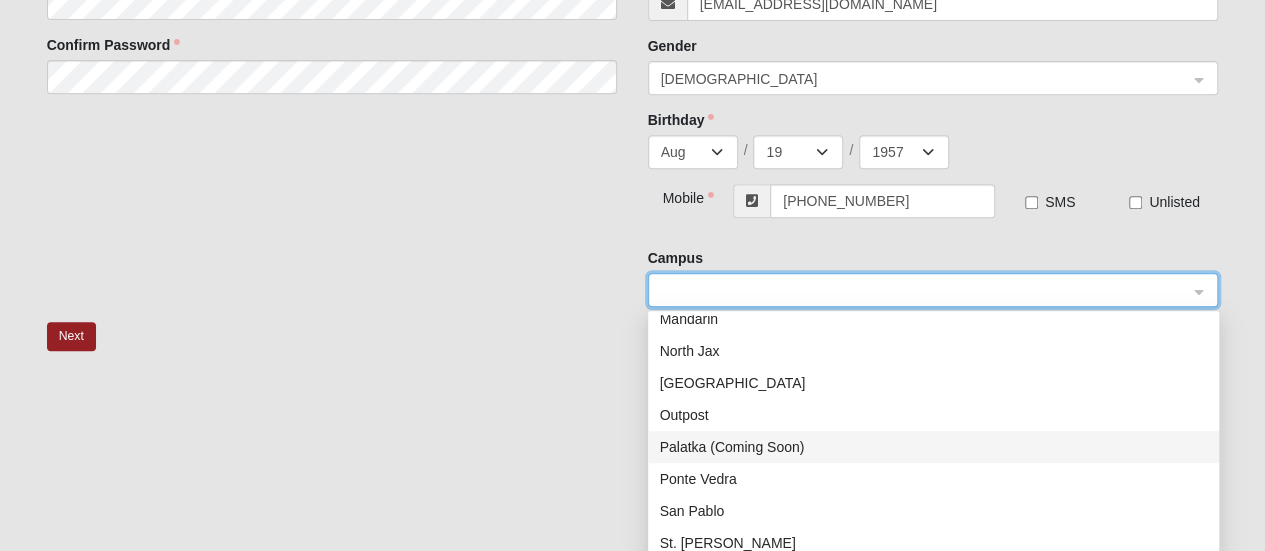 scroll, scrollTop: 256, scrollLeft: 0, axis: vertical 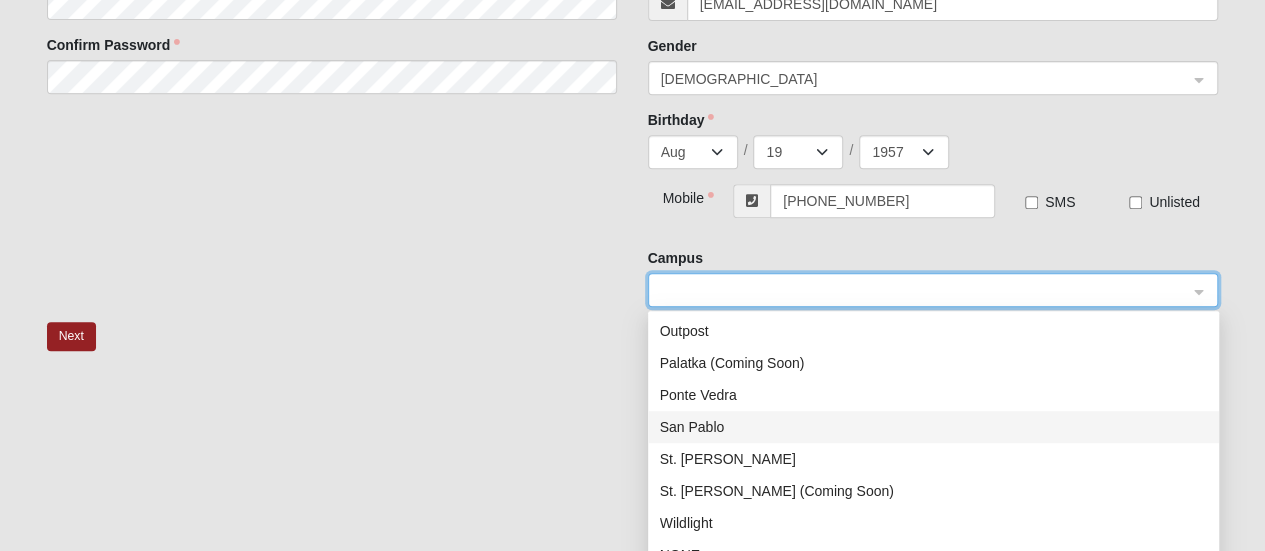click on "San Pablo" at bounding box center (933, 427) 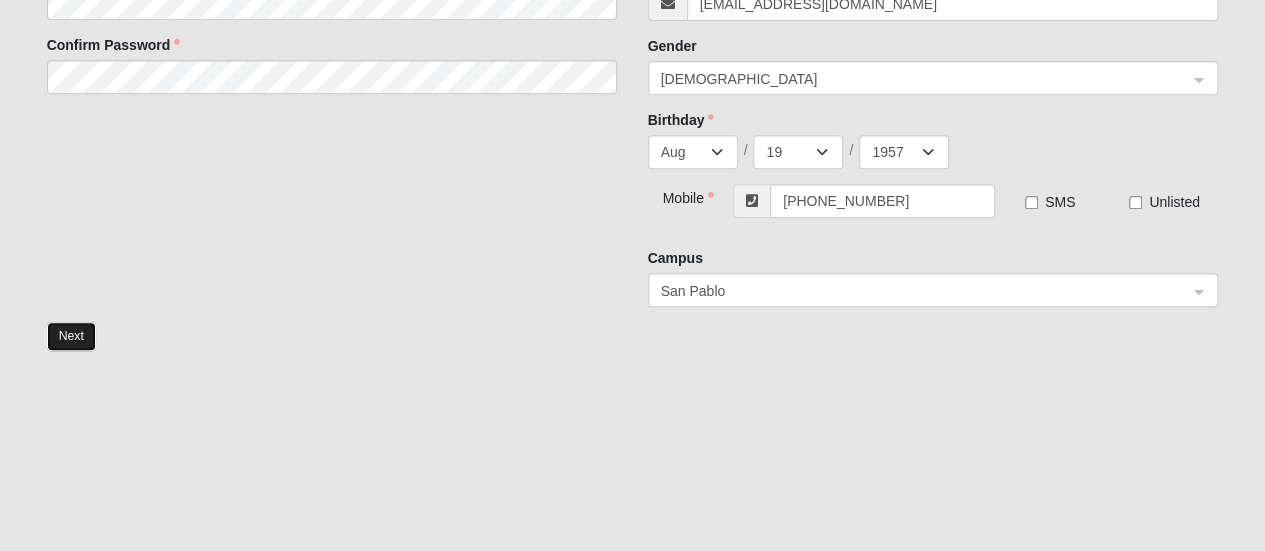 click on "Next" at bounding box center (71, 336) 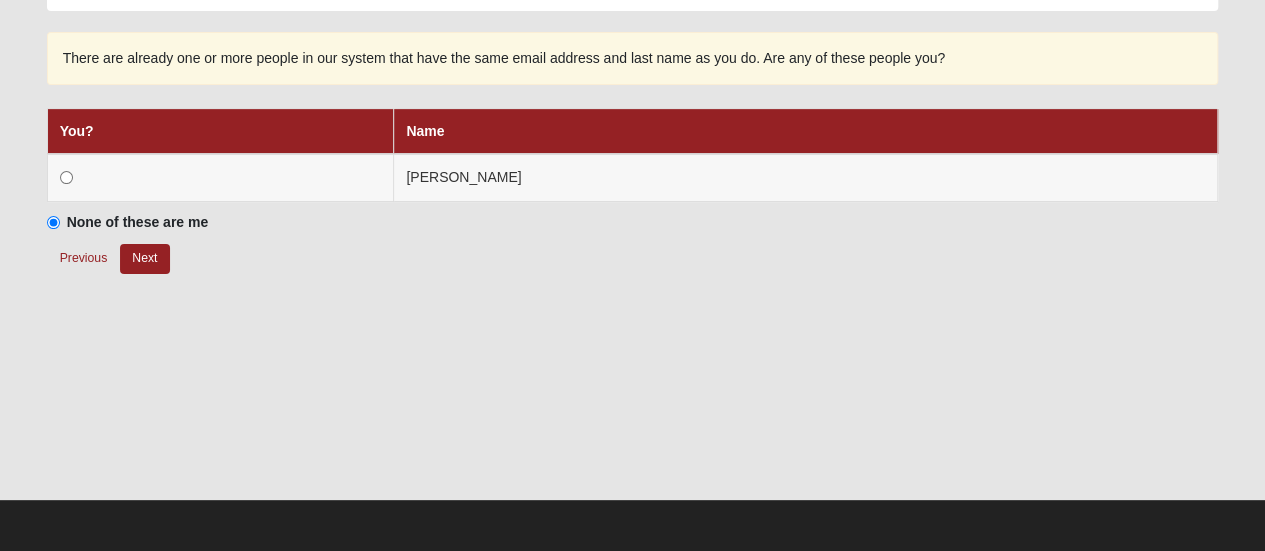 scroll, scrollTop: 128, scrollLeft: 0, axis: vertical 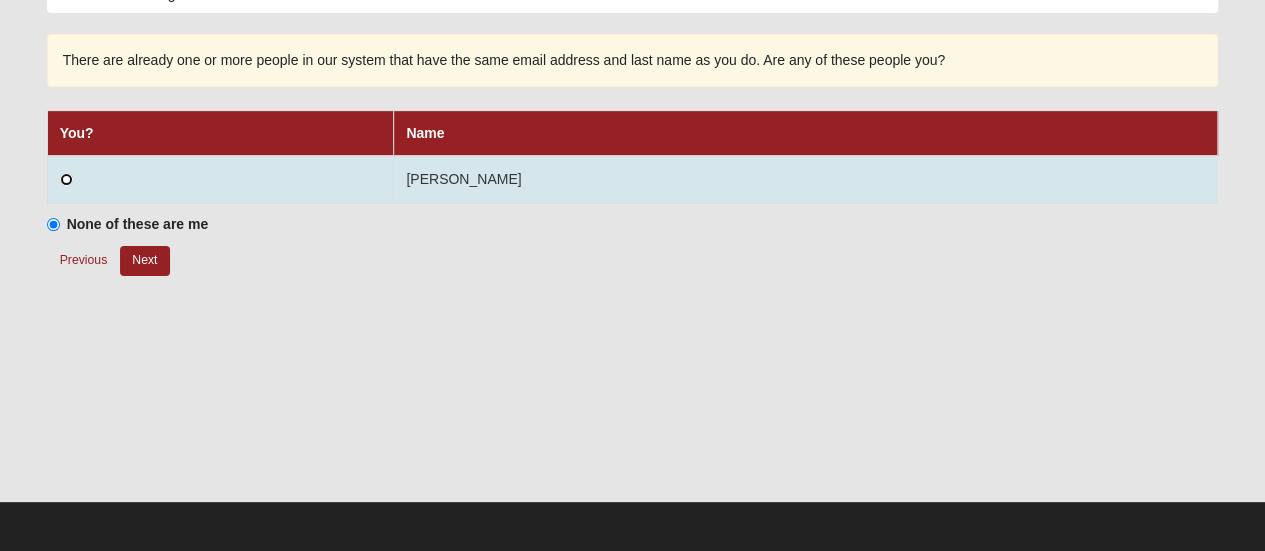 click at bounding box center [66, 179] 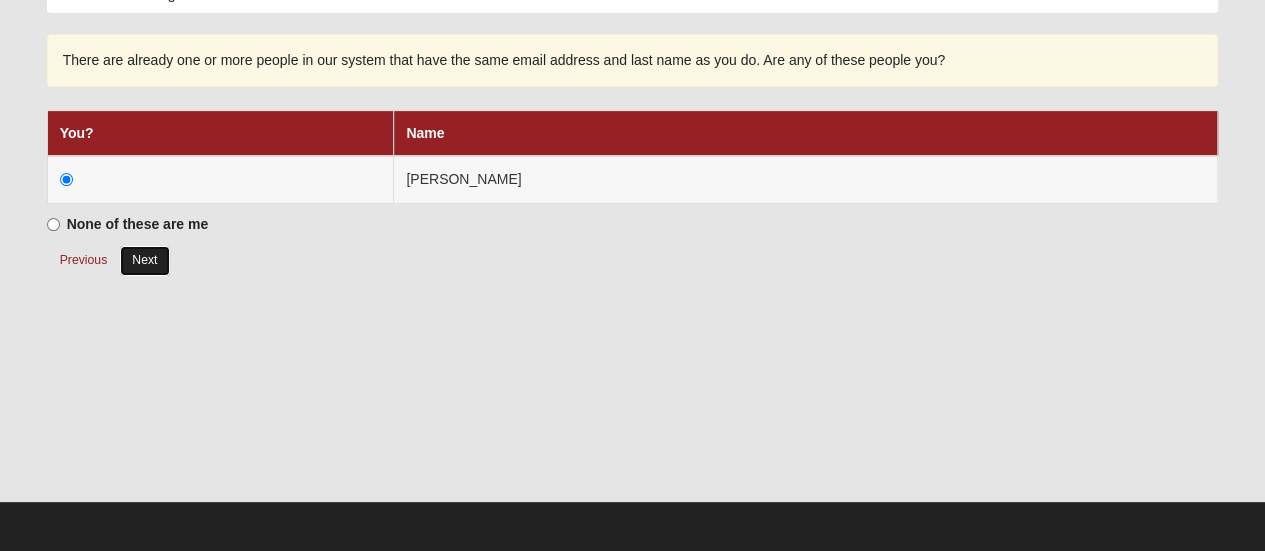 click on "Next" at bounding box center [144, 260] 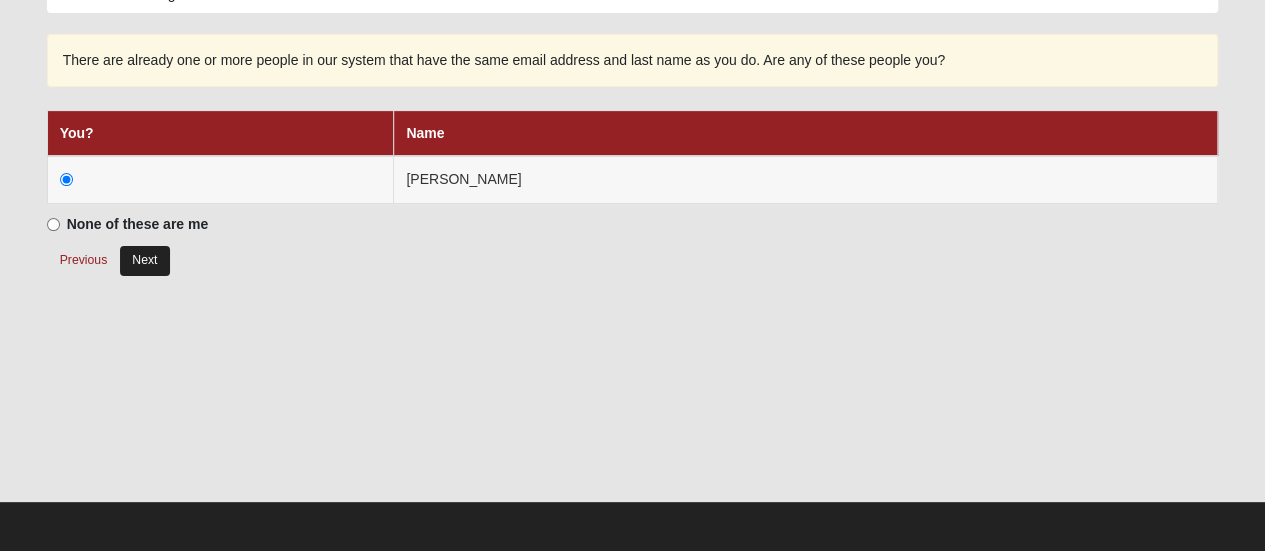 radio on "true" 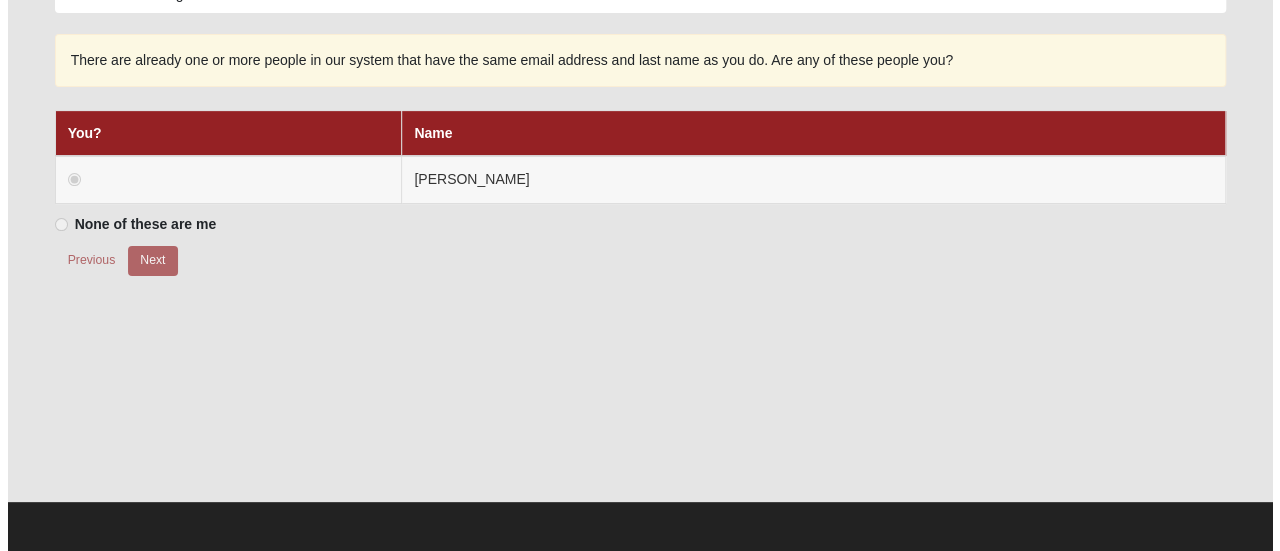 scroll, scrollTop: 0, scrollLeft: 0, axis: both 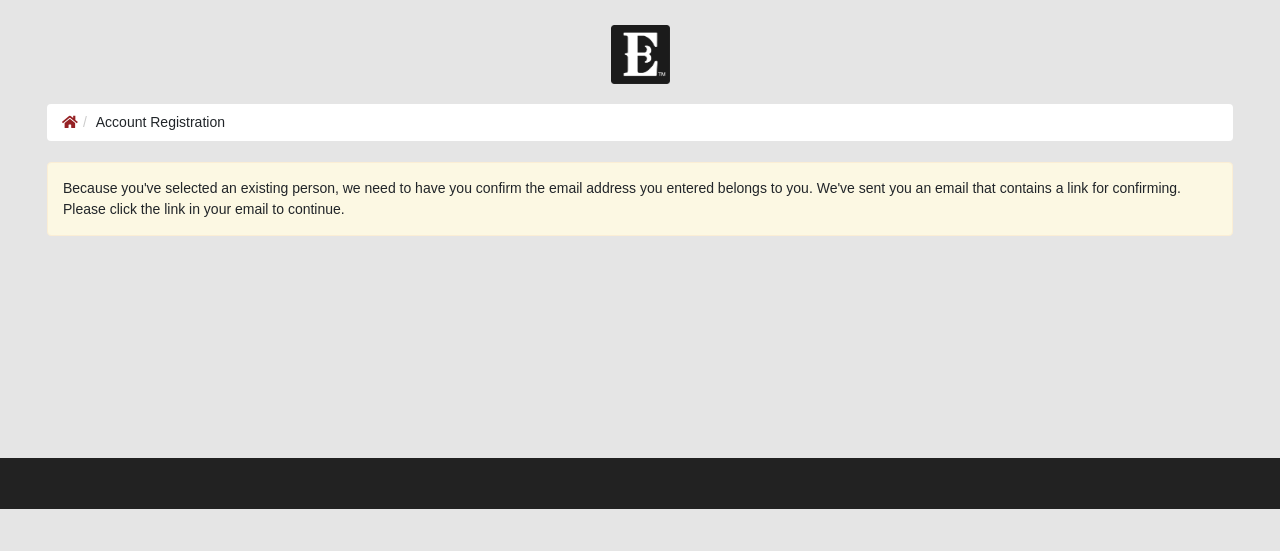 click at bounding box center (640, 356) 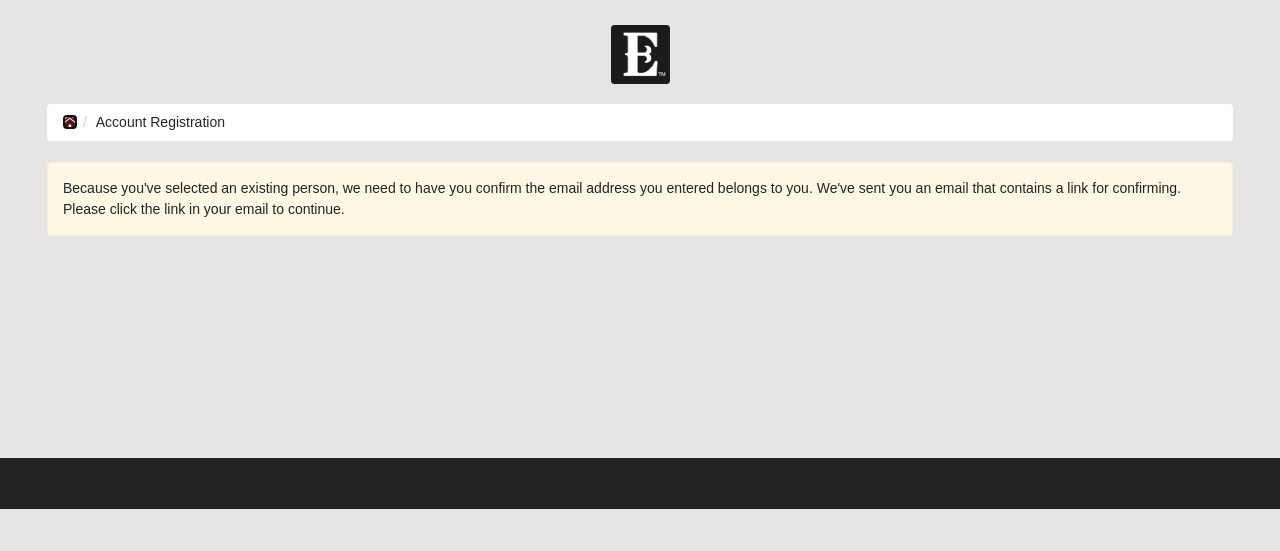click at bounding box center [70, 122] 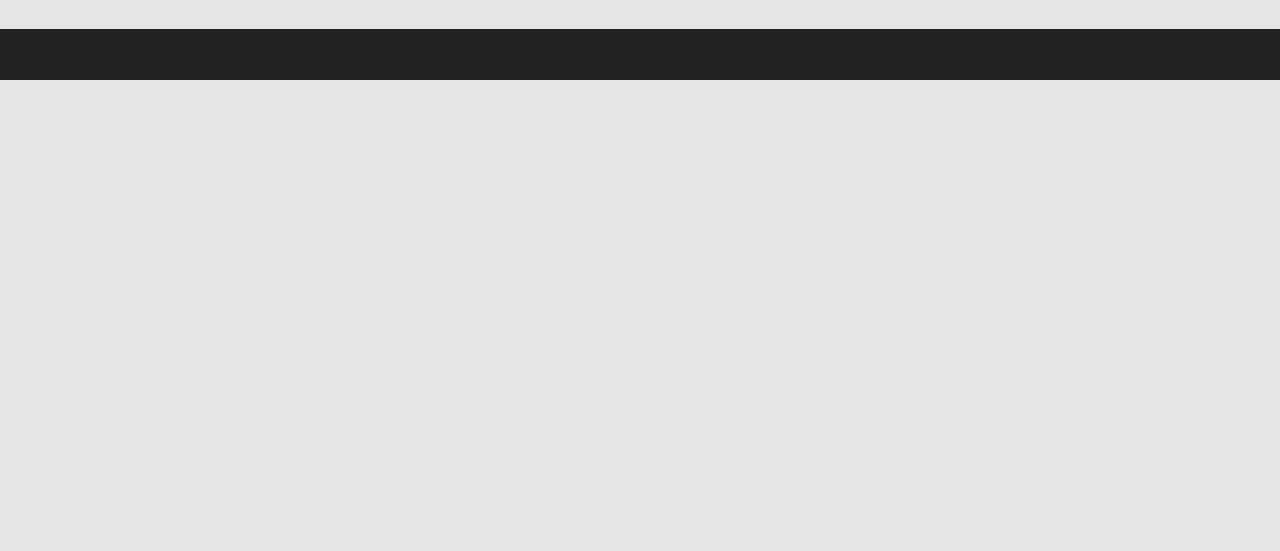 scroll, scrollTop: 0, scrollLeft: 0, axis: both 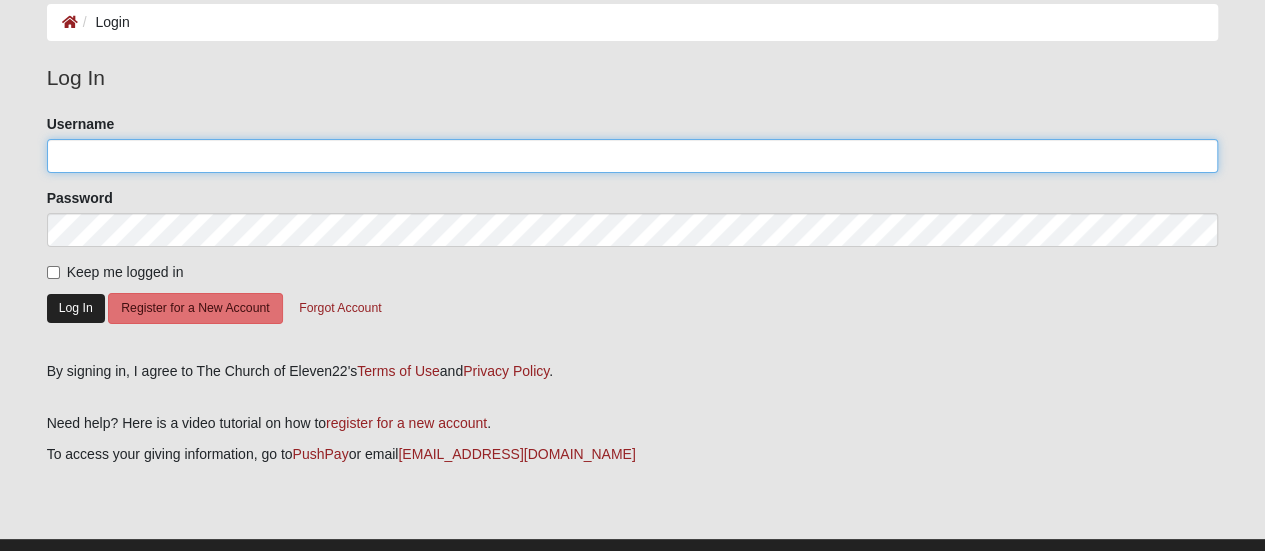 type on "acchipps" 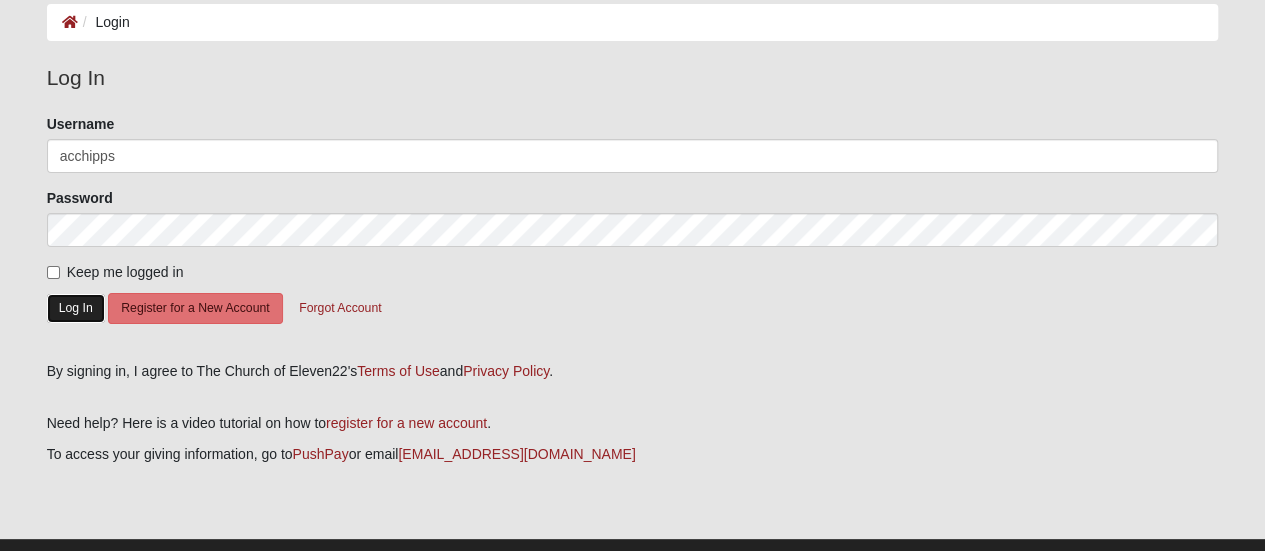 click on "Log In" 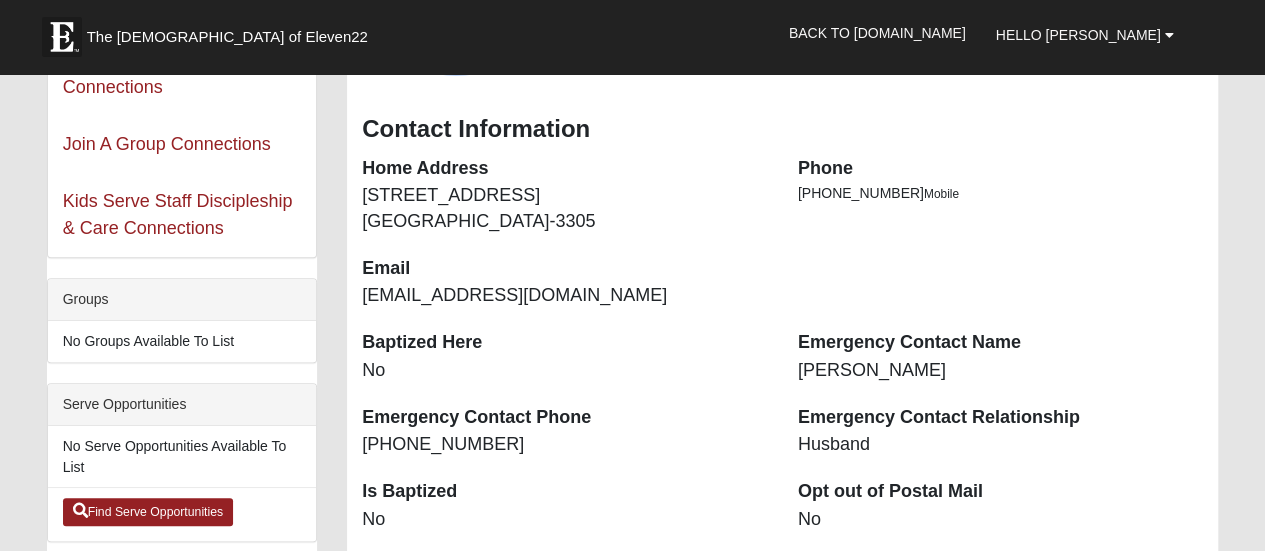 scroll, scrollTop: 300, scrollLeft: 0, axis: vertical 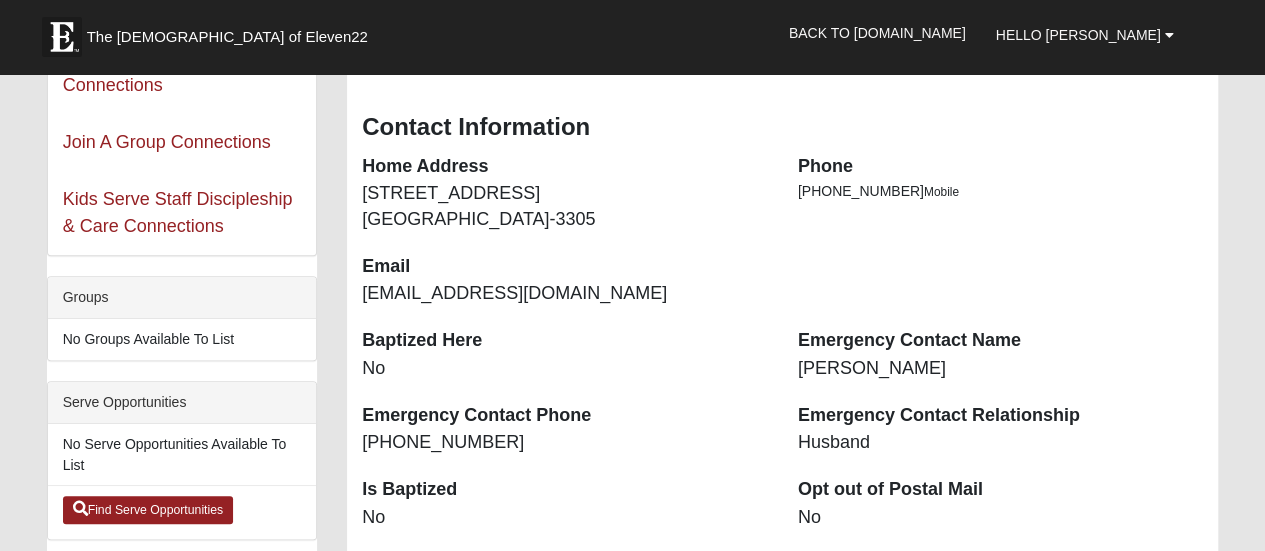 click on "Baptized Here" at bounding box center (565, 341) 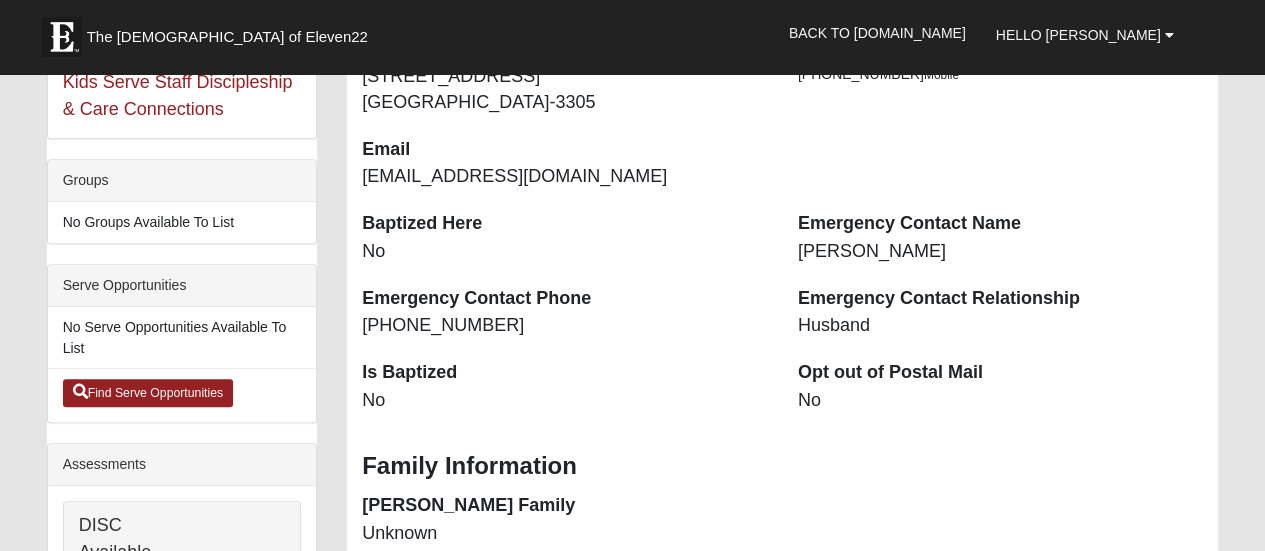 scroll, scrollTop: 500, scrollLeft: 0, axis: vertical 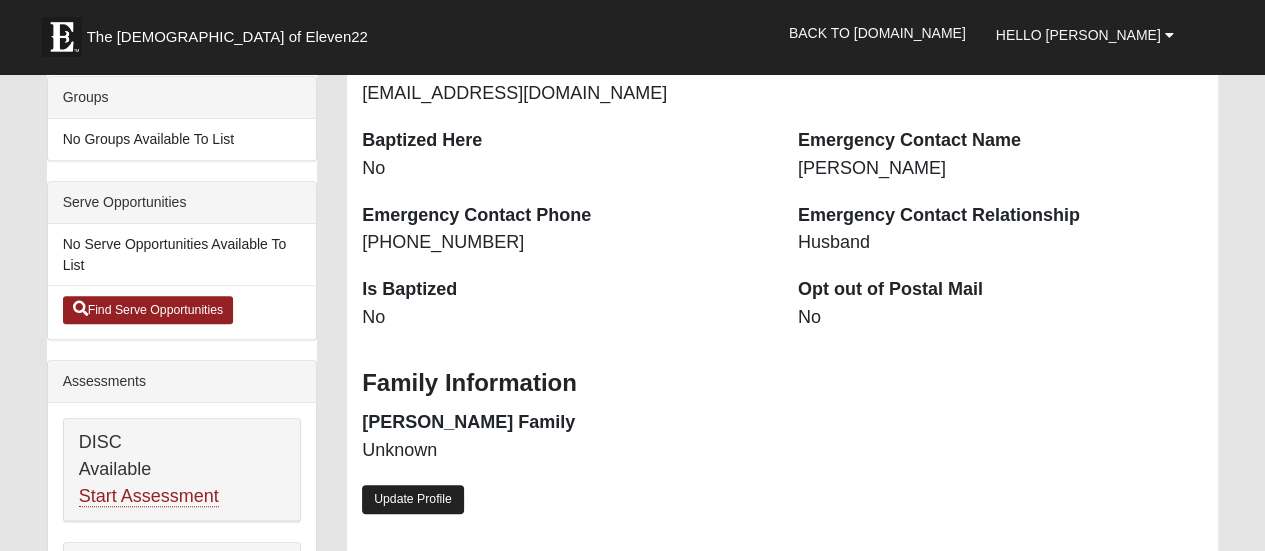 click on "Update Profile" at bounding box center (413, 499) 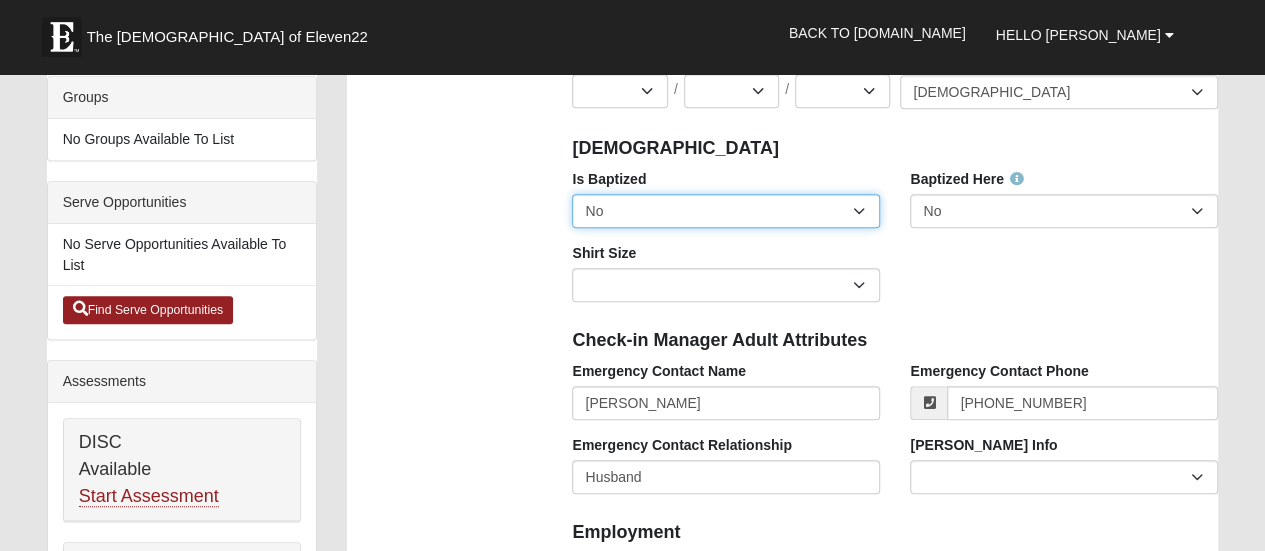 click on "No
Yes" at bounding box center (726, 211) 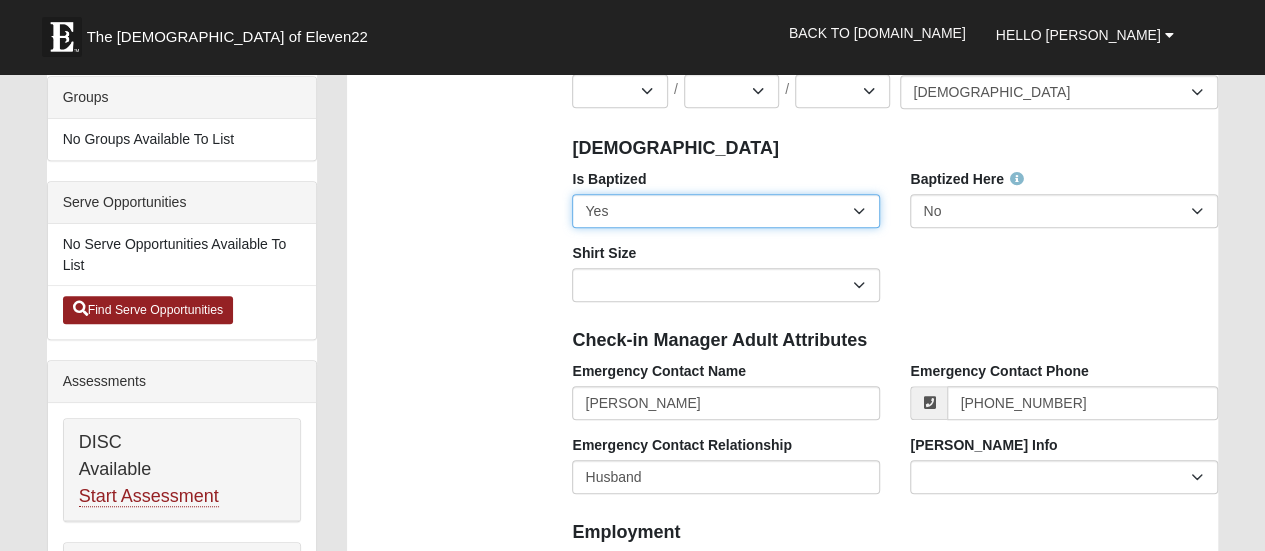 click on "No
Yes" at bounding box center (726, 211) 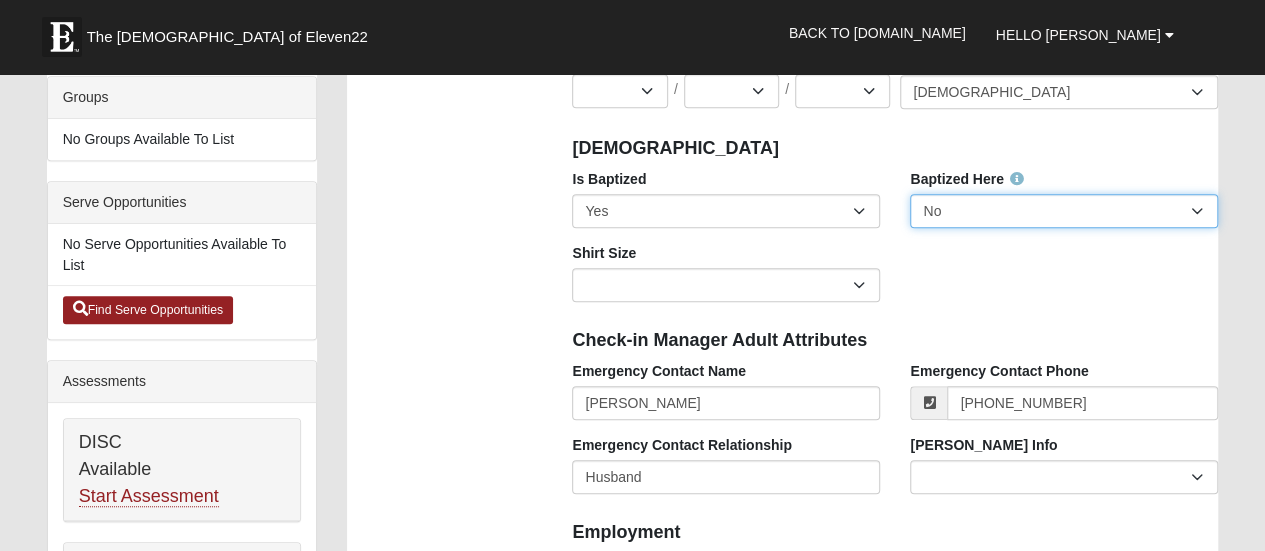 click on "No
Yes" at bounding box center (1064, 211) 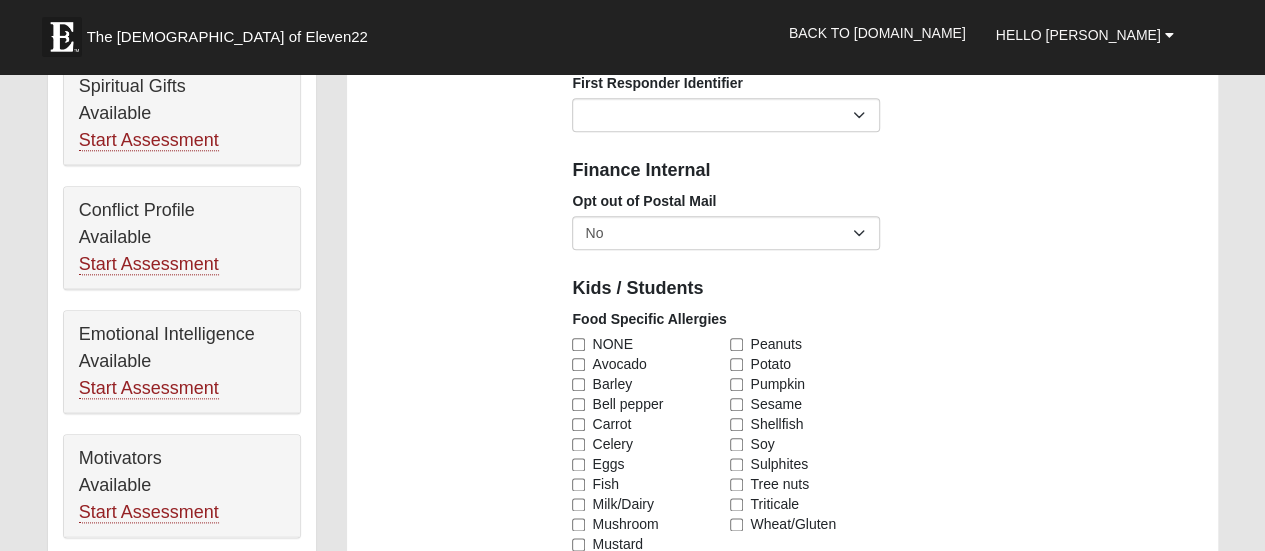 scroll, scrollTop: 1100, scrollLeft: 0, axis: vertical 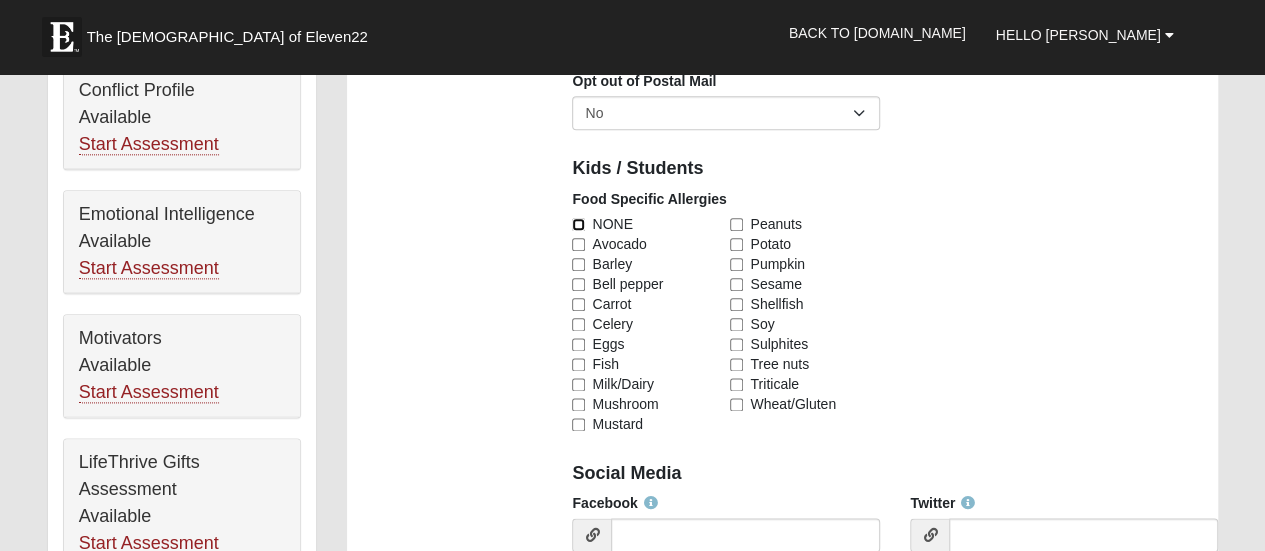 click on "NONE" at bounding box center (578, 224) 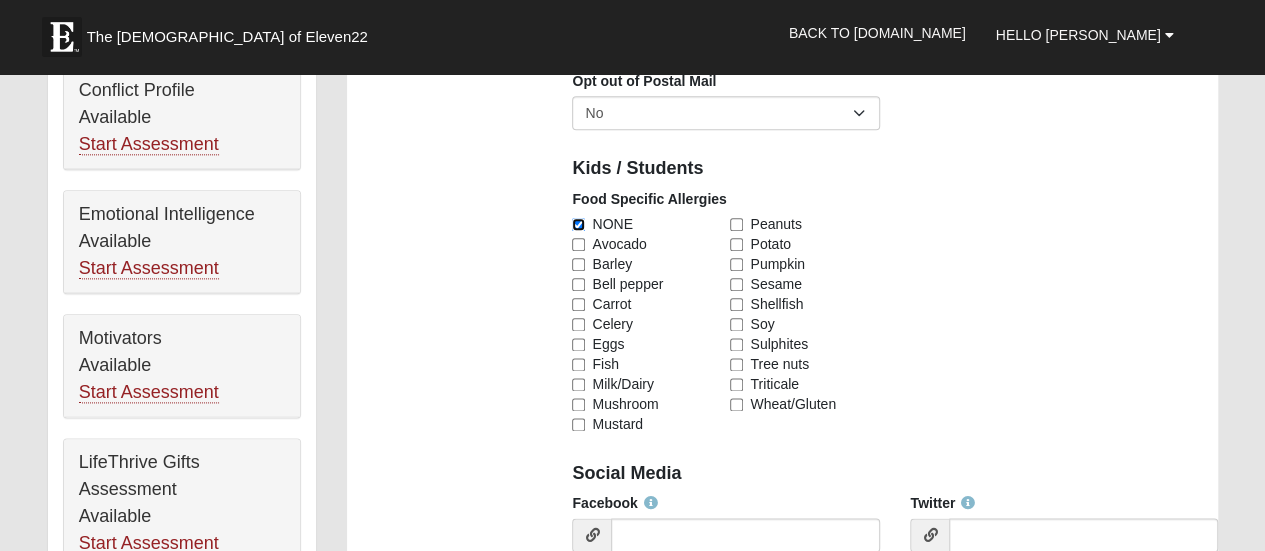 click on "NONE" at bounding box center (578, 224) 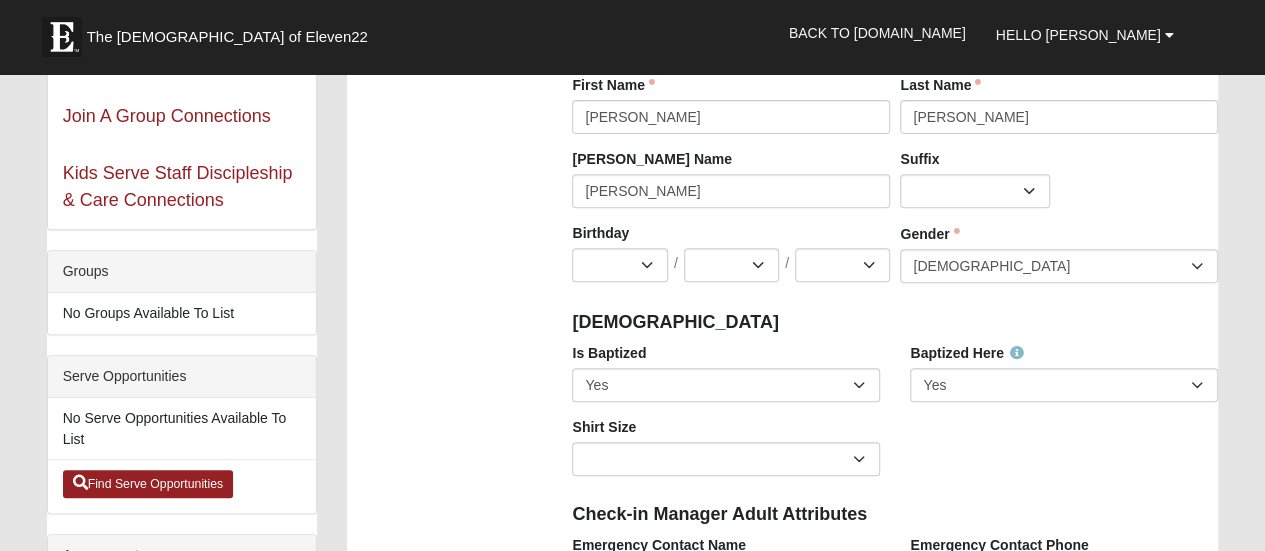 scroll, scrollTop: 300, scrollLeft: 0, axis: vertical 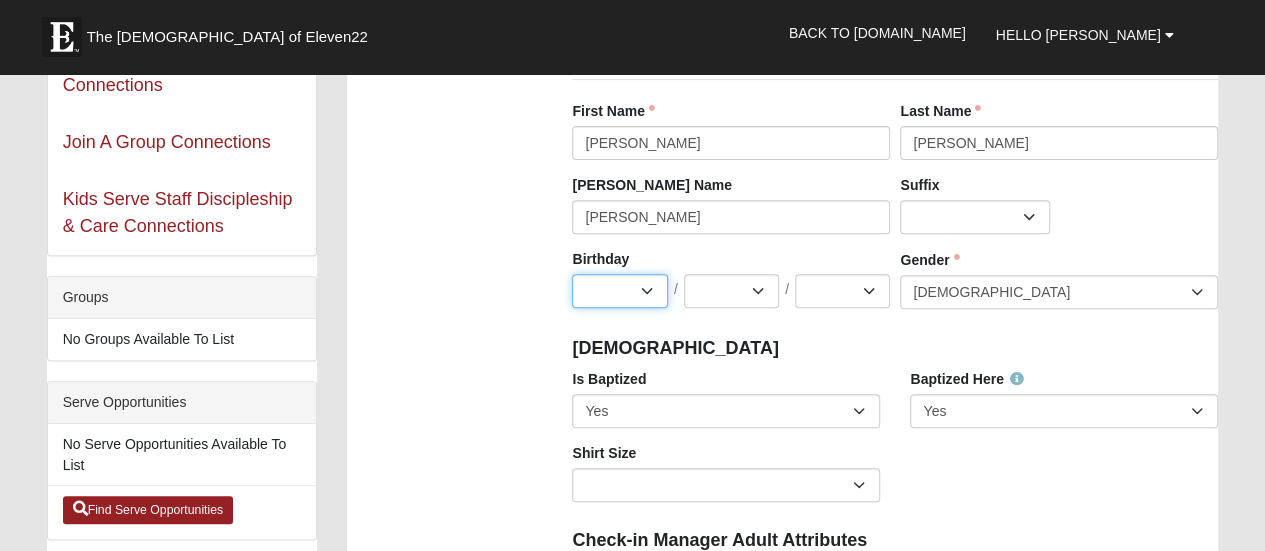 click on "Jan
Feb
Mar
Apr
May
Jun
Jul
Aug
Sep
Oct
Nov
Dec" at bounding box center (619, 291) 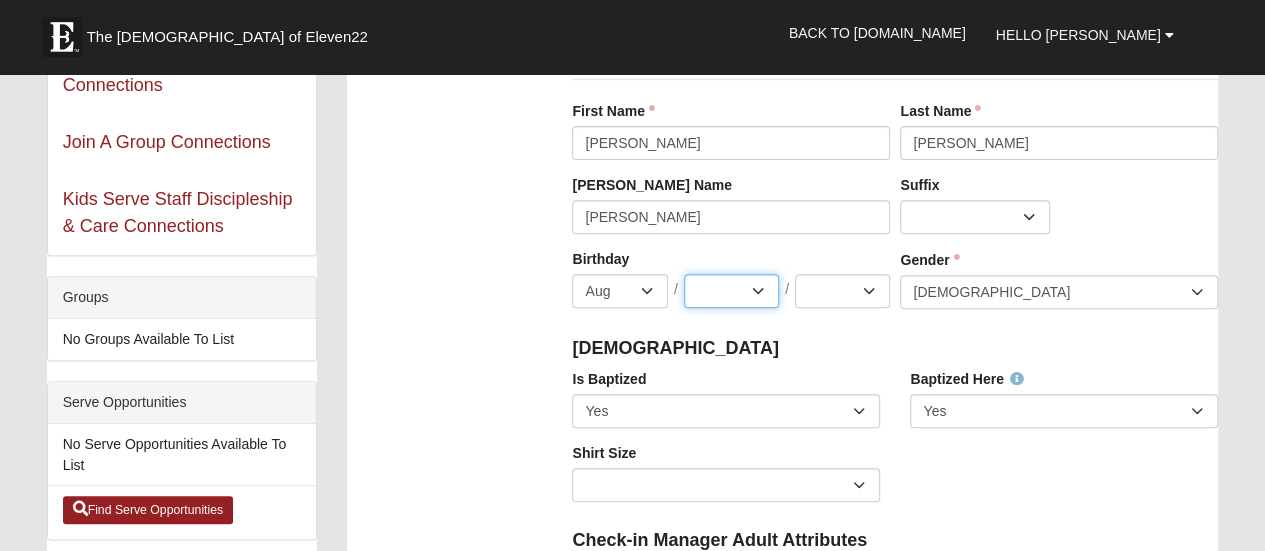 click on "1
2
3
4
5
6
7
8
9
10
11
12
13
14
15
16
17
18
19
20
21
22
23
24
25
26
27
28
29
30
31" at bounding box center (731, 291) 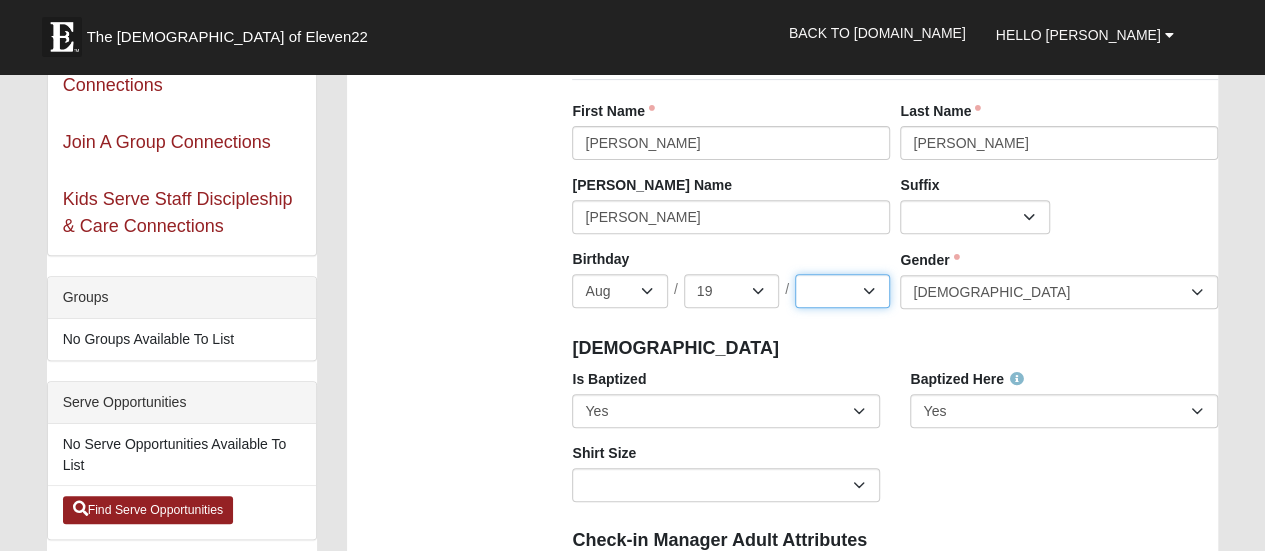 click on "2025
2024
2023
2022
2021
2020
2019
2018
2017
2016
2015
2014
2013
2012
2011
2010
2009
2008
2007
2006
2005
2004
2003
2002
2001
2000
1999
1998
1997
1996
1995
1994
1993
1992
1991
1990
1989
1988
1987
1986
1985
1984
1983
1982
1981
1980
1979
1978
1977
1976
1975
1974
1973
1972
1971
1970
1969
1968
1967
1966
1965
1964
1963
1962
1961
1960
1959
1958
1957
1956
1955
1954
1953
1952
1951
1950
1949
1948
1947
1946
1945
1944
1943
1942" at bounding box center (842, 291) 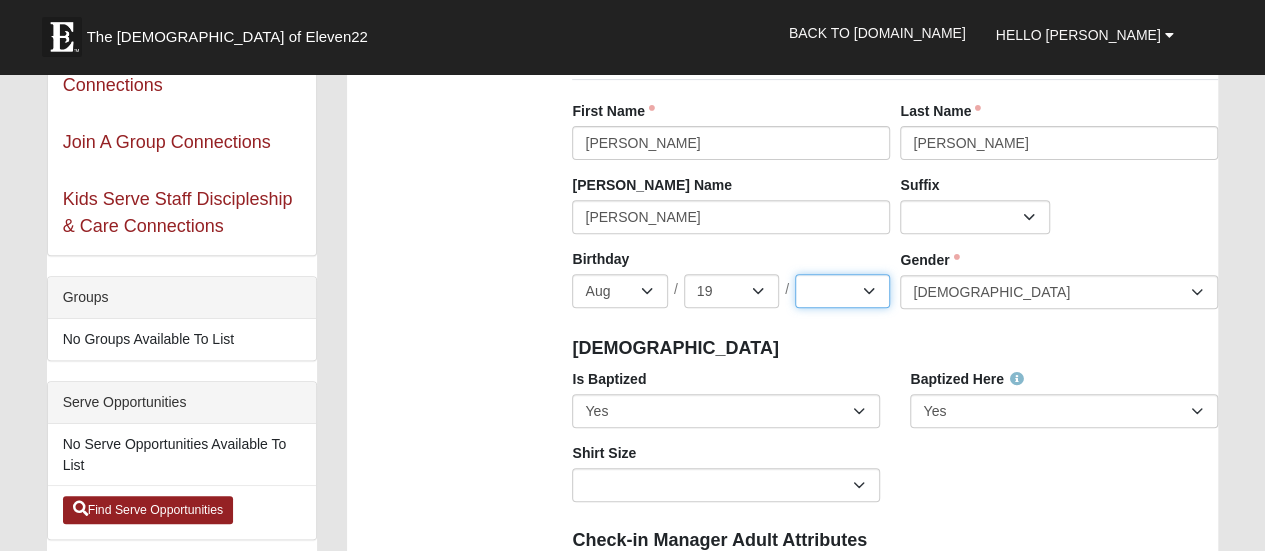 select on "1957" 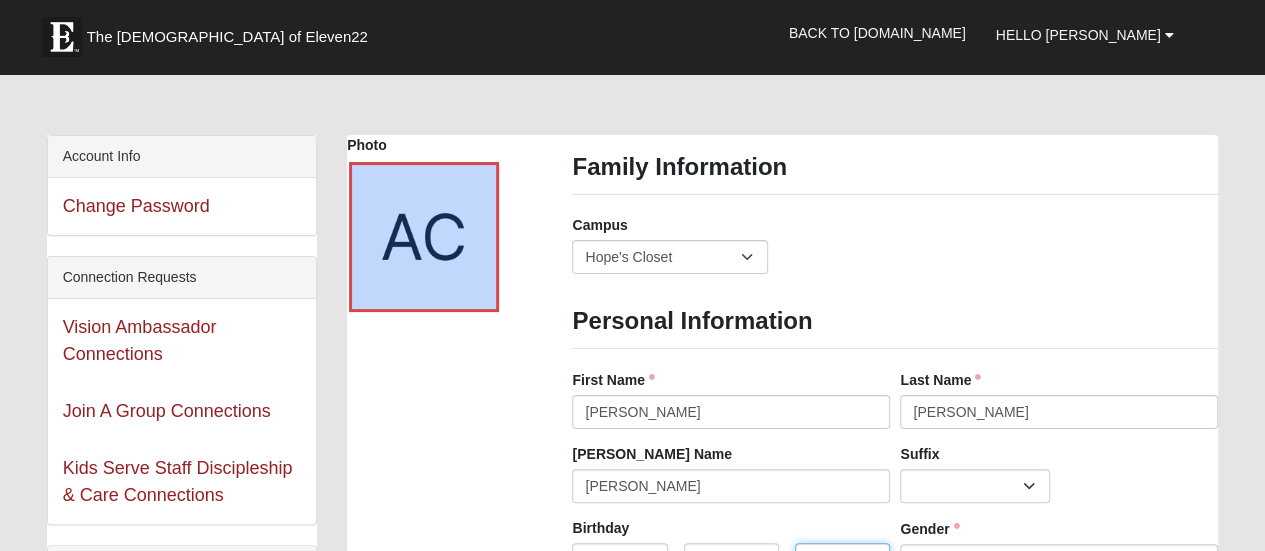 scroll, scrollTop: 0, scrollLeft: 0, axis: both 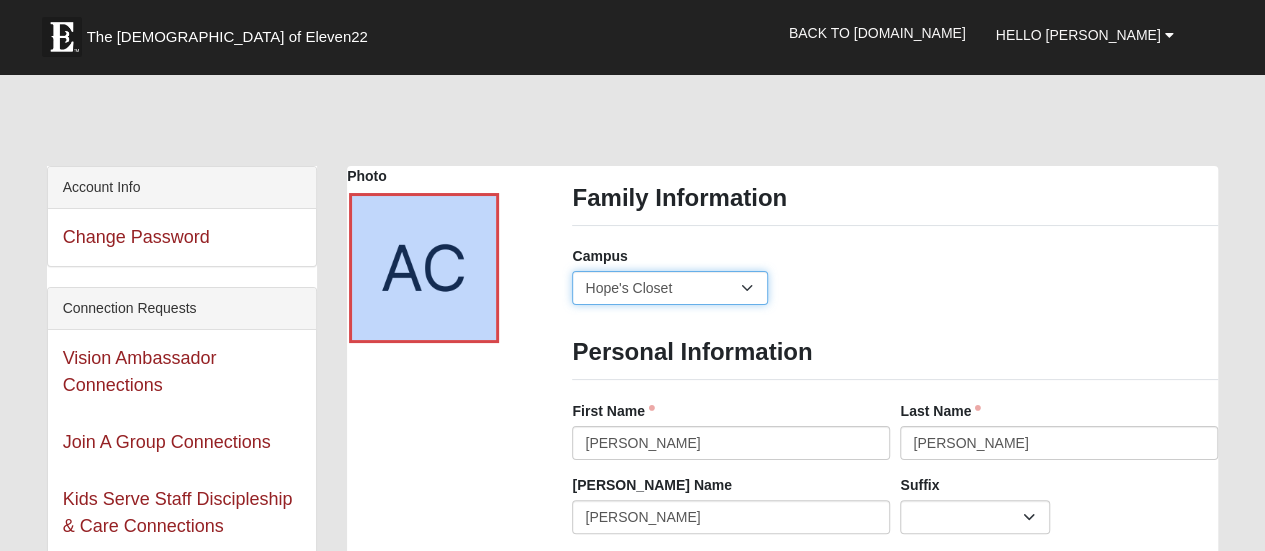click on "Arlington
Baymeadows
Eleven22 Online
Fleming Island
Jesup
Mandarin
North Jax
Orange Park
Outpost
Palatka (Coming Soon)
Ponte Vedra
San Pablo
St. Johns
St. Augustine (Coming Soon)
Wildlight
NONE
Hope's Closet" at bounding box center (669, 288) 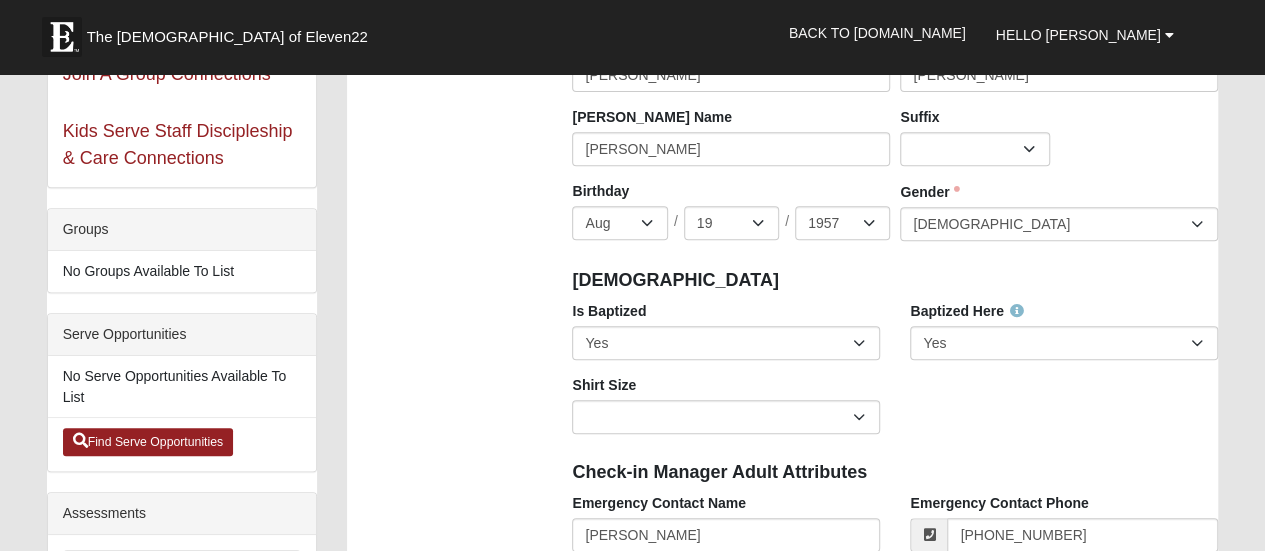 scroll, scrollTop: 400, scrollLeft: 0, axis: vertical 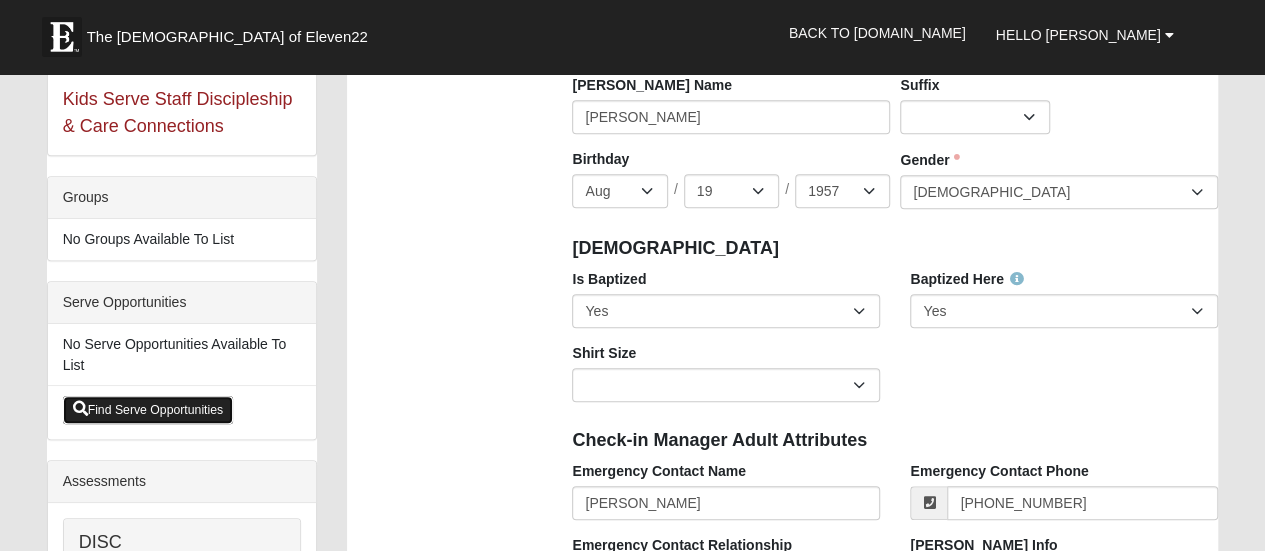 click on "Find Serve Opportunities" at bounding box center [148, 410] 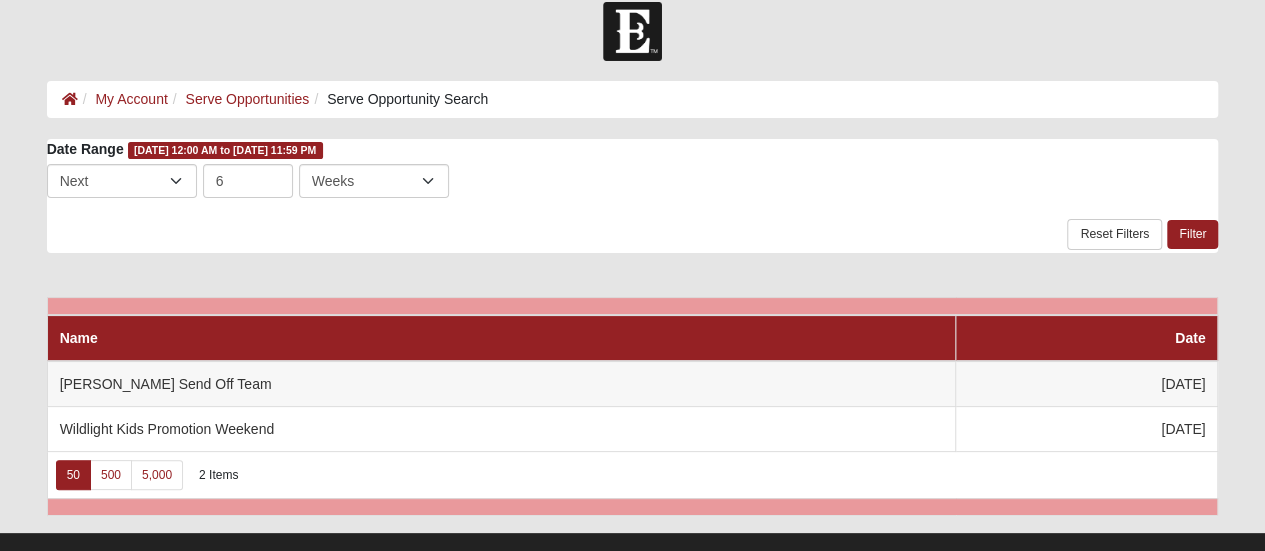 scroll, scrollTop: 0, scrollLeft: 0, axis: both 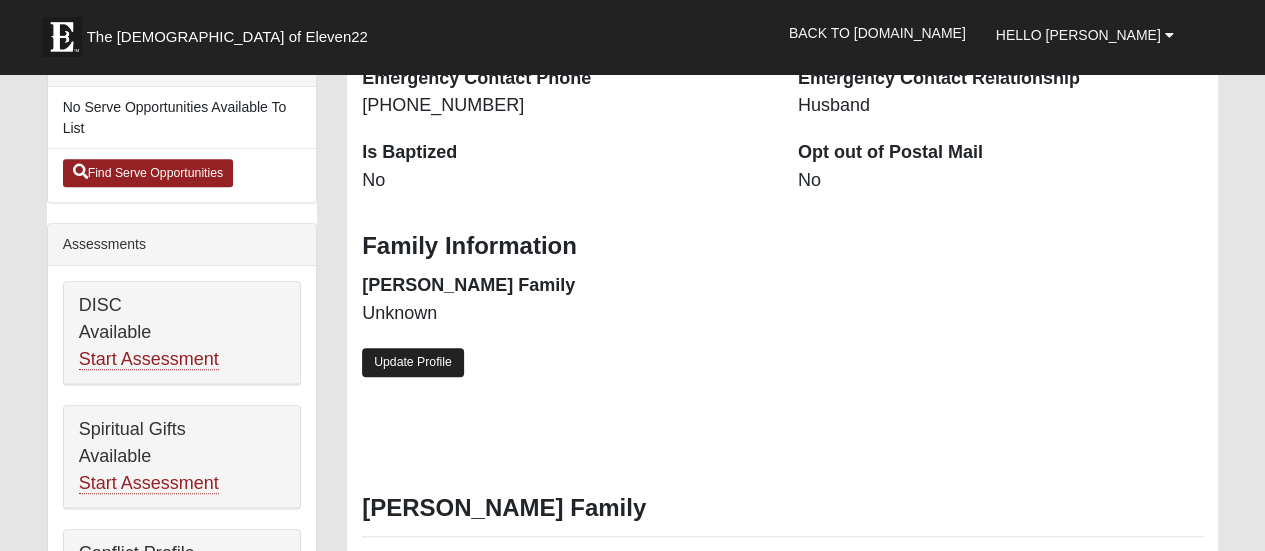 click on "Update Profile" at bounding box center (413, 362) 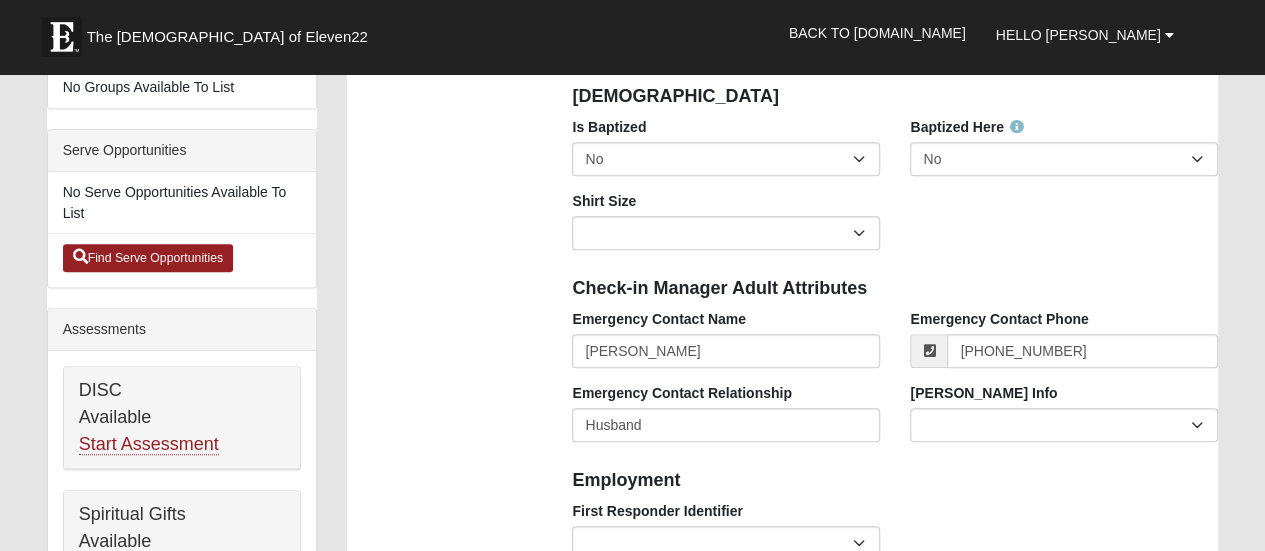 scroll, scrollTop: 437, scrollLeft: 0, axis: vertical 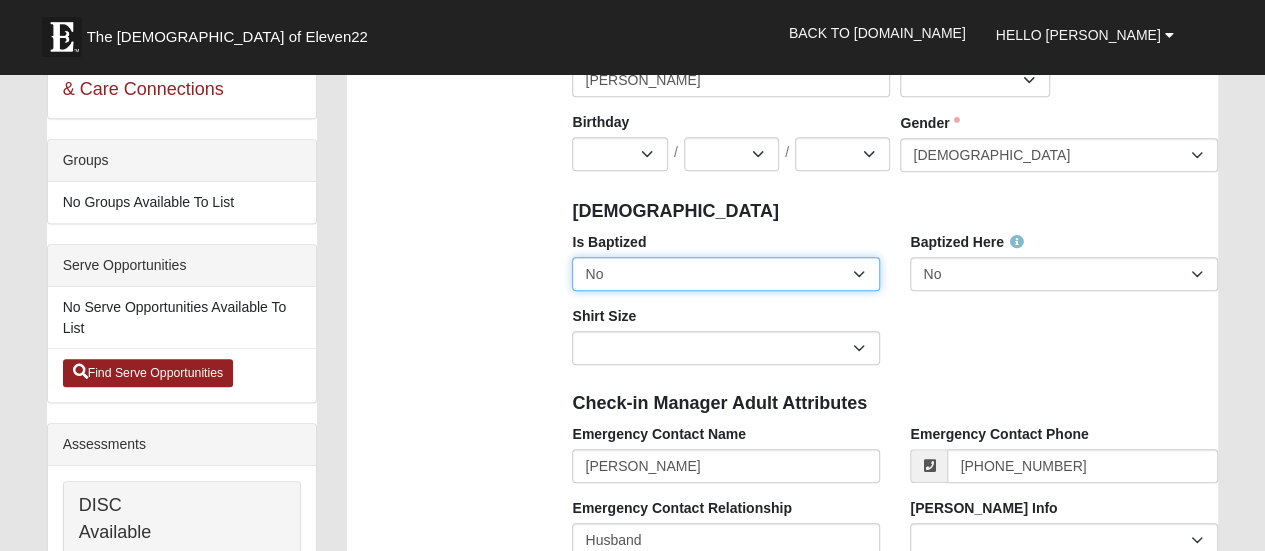 click on "No
Yes" at bounding box center (726, 274) 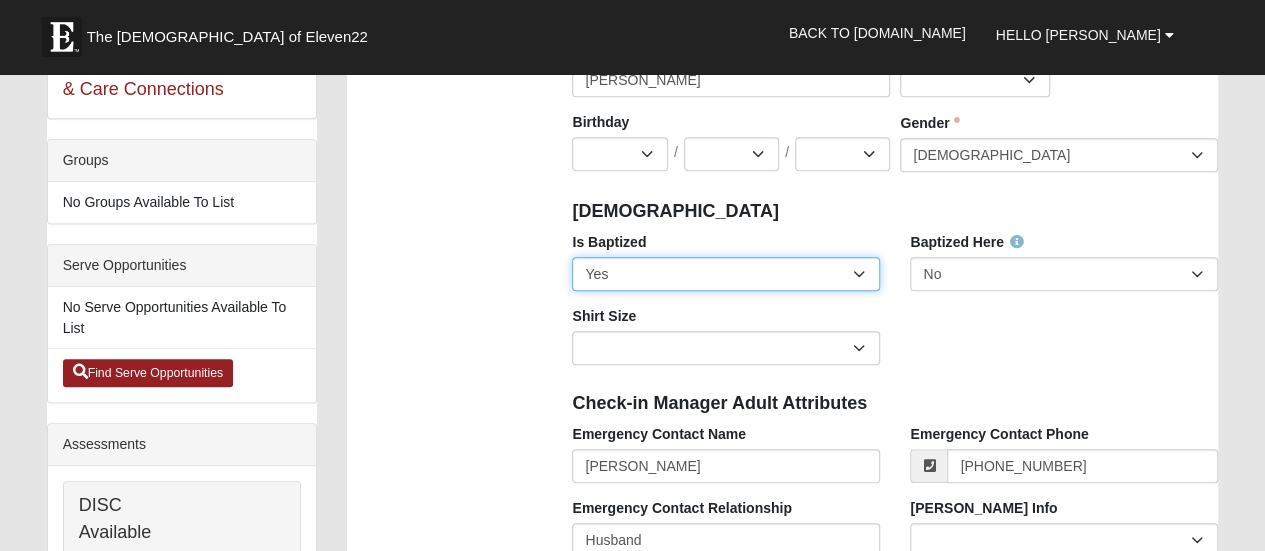 click on "No
Yes" at bounding box center (726, 274) 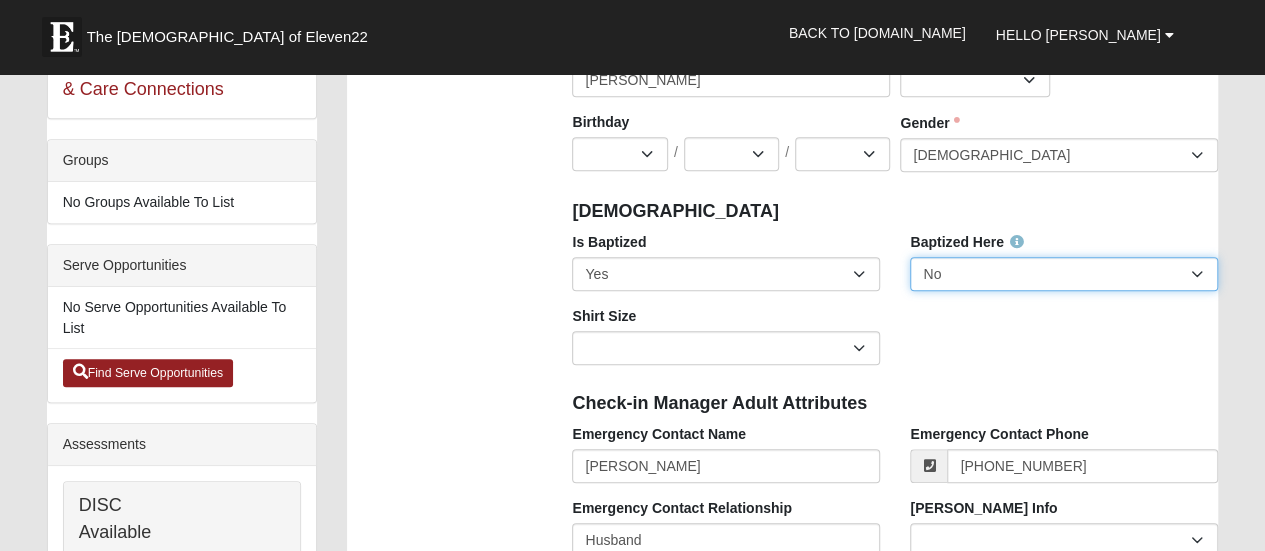 click on "No
Yes" at bounding box center (1064, 274) 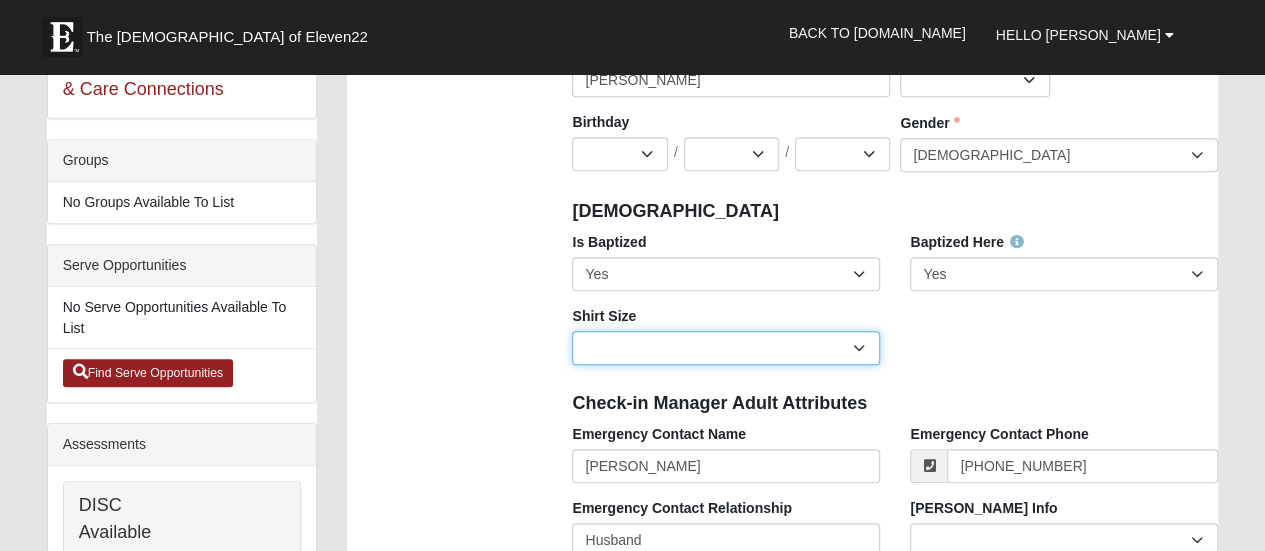 click on "Adult Small
Adult Medium
Adult Large
Adult XL
Adult XXL
Adult 3XL
Adult 4XL
Youth Small
Youth Medium
Youth Large" at bounding box center (726, 348) 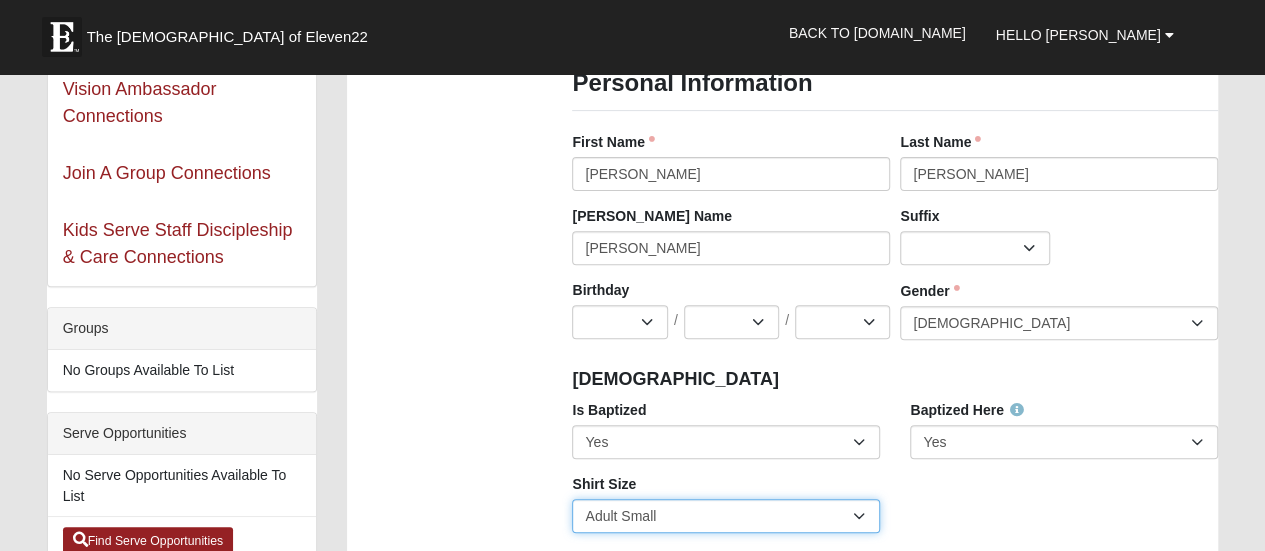scroll, scrollTop: 237, scrollLeft: 0, axis: vertical 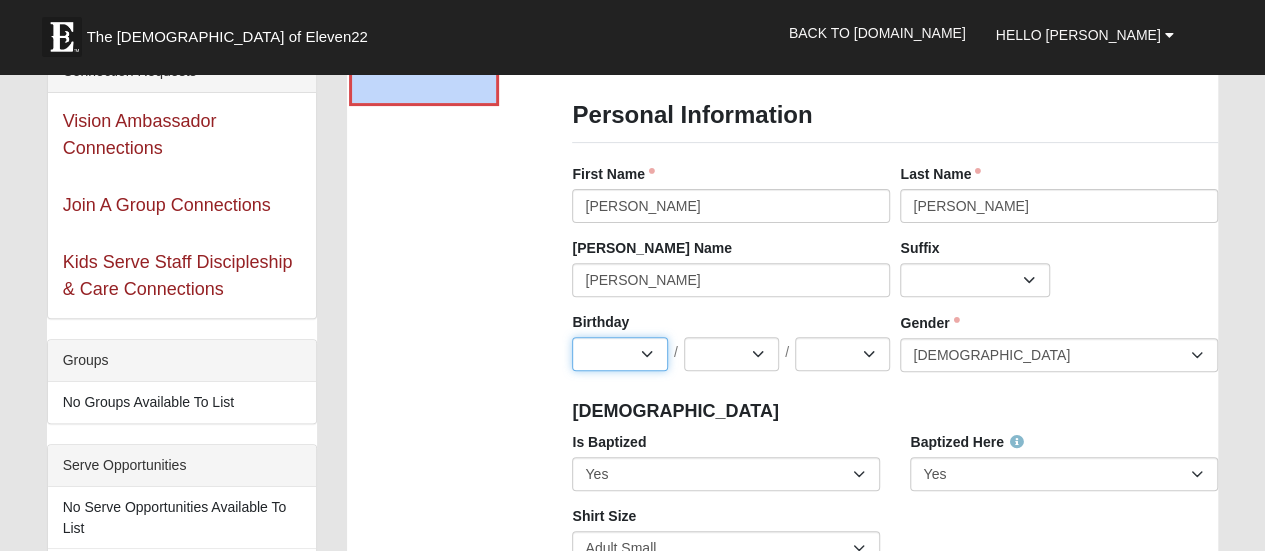 click on "Jan
Feb
Mar
Apr
May
Jun
Jul
Aug
Sep
Oct
Nov
Dec" at bounding box center (619, 354) 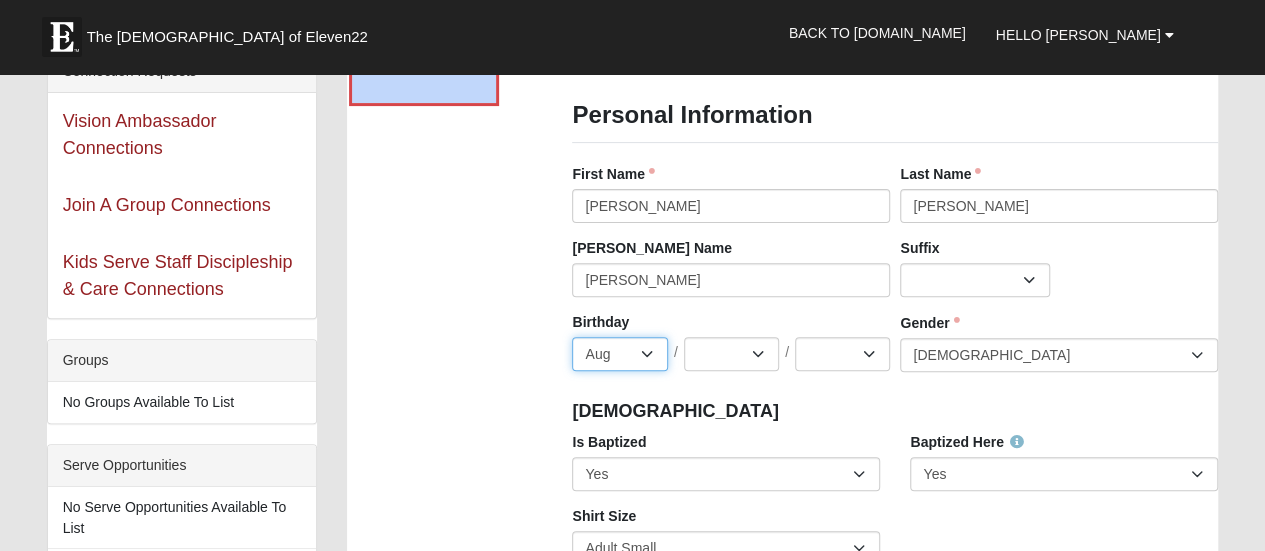 click on "Jan
Feb
Mar
Apr
May
Jun
Jul
Aug
Sep
Oct
Nov
Dec" at bounding box center [619, 354] 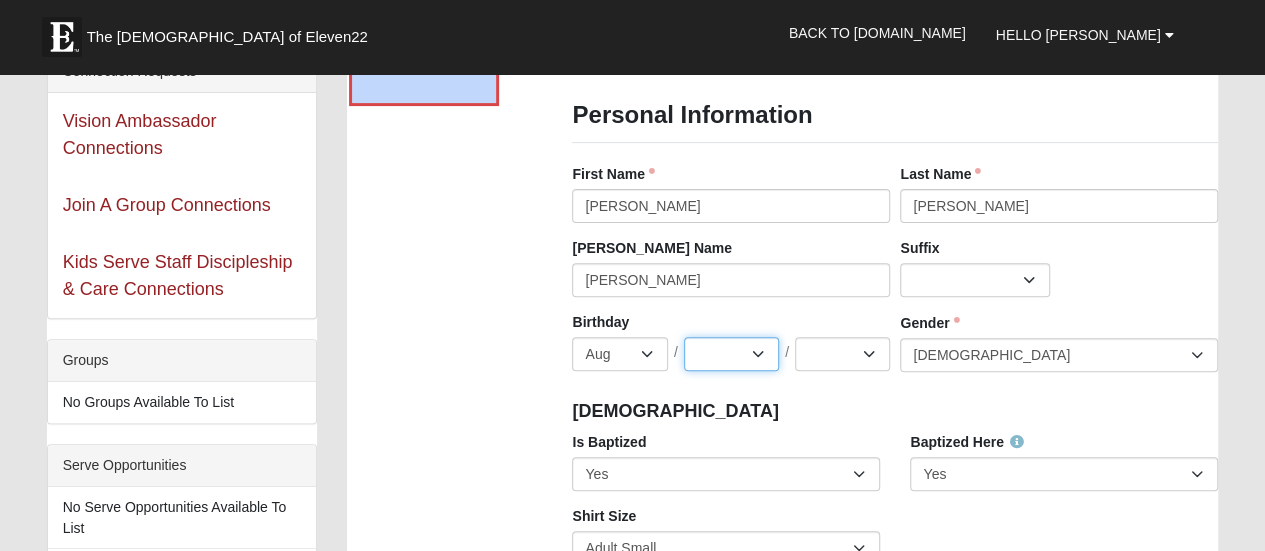 click on "1
2
3
4
5
6
7
8
9
10
11
12
13
14
15
16
17
18
19
20
21
22
23
24
25
26
27
28
29
30
31" at bounding box center [731, 354] 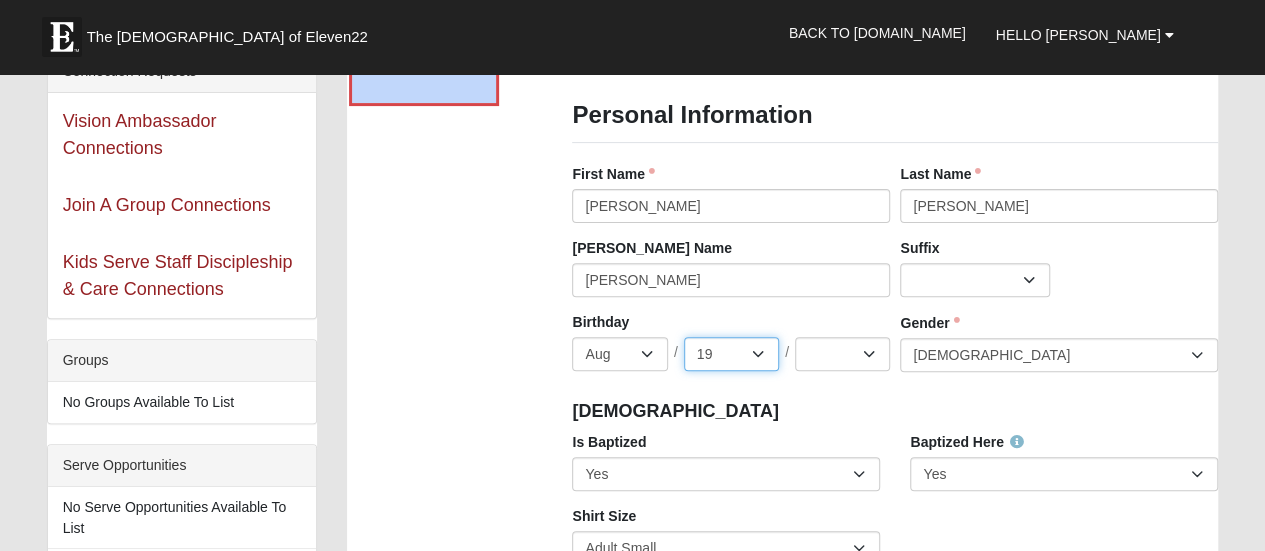 click on "1
2
3
4
5
6
7
8
9
10
11
12
13
14
15
16
17
18
19
20
21
22
23
24
25
26
27
28
29
30
31" at bounding box center (731, 354) 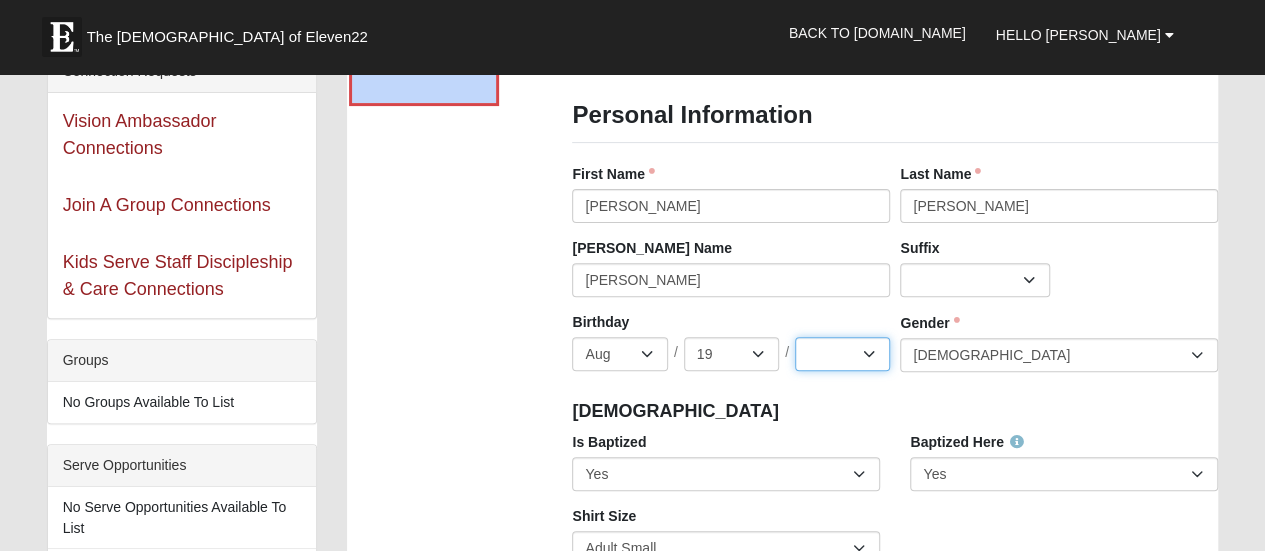 click on "2025
2024
2023
2022
2021
2020
2019
2018
2017
2016
2015
2014
2013
2012
2011
2010
2009
2008
2007
2006
2005
2004
2003
2002
2001
2000
1999
1998
1997
1996
1995
1994
1993
1992
1991
1990
1989
1988
1987
1986
1985
1984
1983
1982
1981
1980
1979
1978
1977
1976
1975
1974
1973
1972
1971
1970
1969
1968
1967
1966
1965
1964
1963
1962
1961
1960
1959
1958
1957
1956
1955
1954
1953
1952
1951
1950
1949
1948
1947
1946
1945
1944
1943
1942" at bounding box center (842, 354) 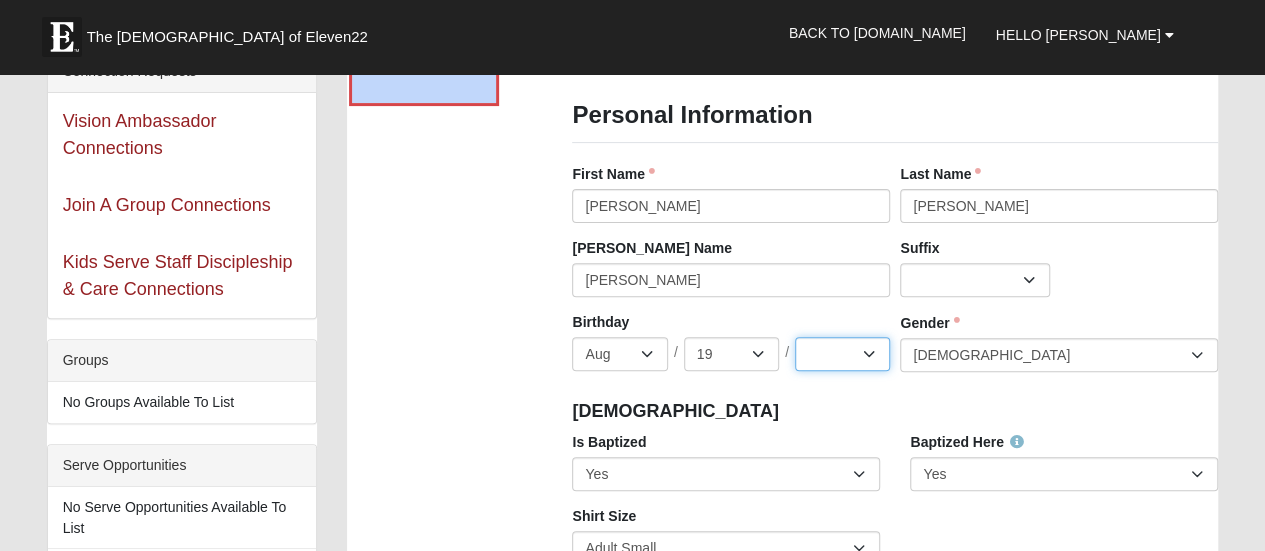 select on "1957" 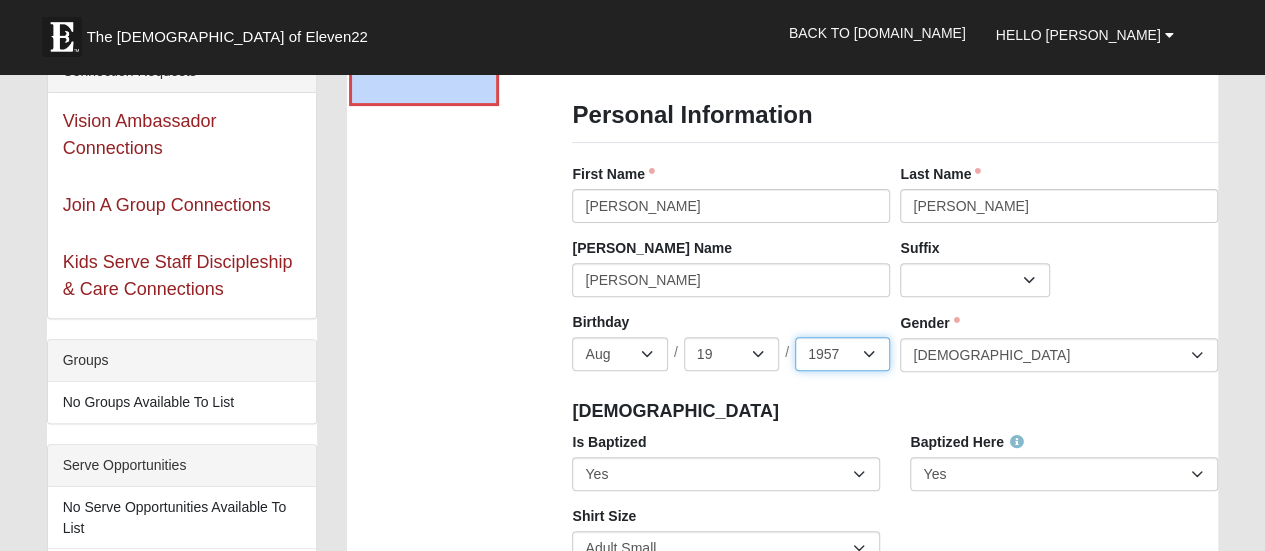 click on "2025
2024
2023
2022
2021
2020
2019
2018
2017
2016
2015
2014
2013
2012
2011
2010
2009
2008
2007
2006
2005
2004
2003
2002
2001
2000
1999
1998
1997
1996
1995
1994
1993
1992
1991
1990
1989
1988
1987
1986
1985
1984
1983
1982
1981
1980
1979
1978
1977
1976
1975
1974
1973
1972
1971
1970
1969
1968
1967
1966
1965
1964
1963
1962
1961
1960
1959
1958
1957
1956
1955
1954
1953
1952
1951
1950
1949
1948
1947
1946
1945
1944
1943
1942" at bounding box center [842, 354] 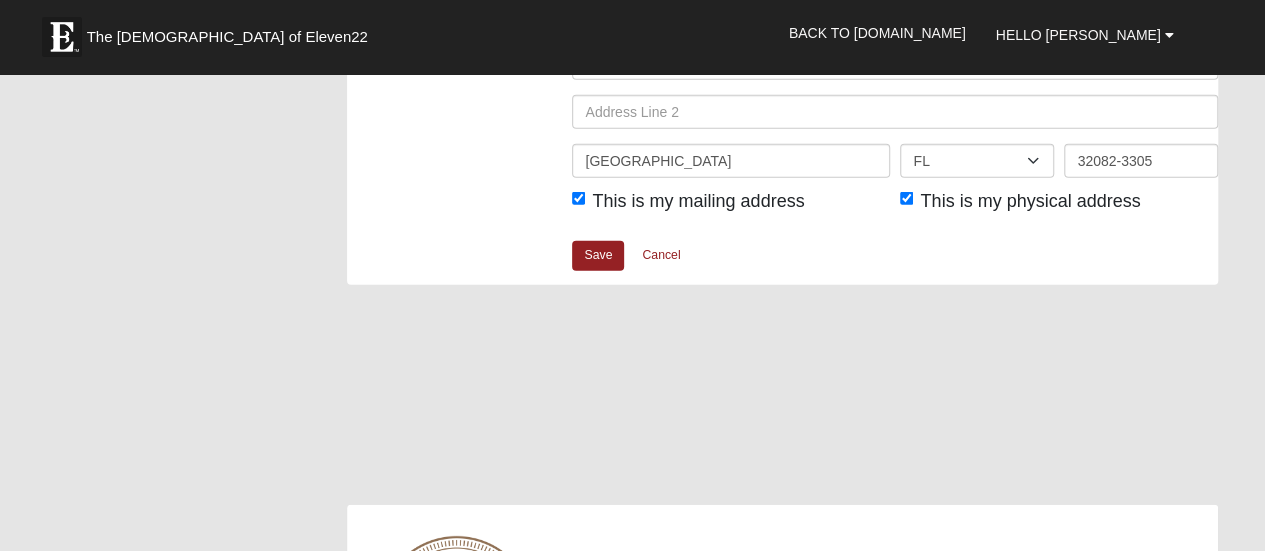 scroll, scrollTop: 2637, scrollLeft: 0, axis: vertical 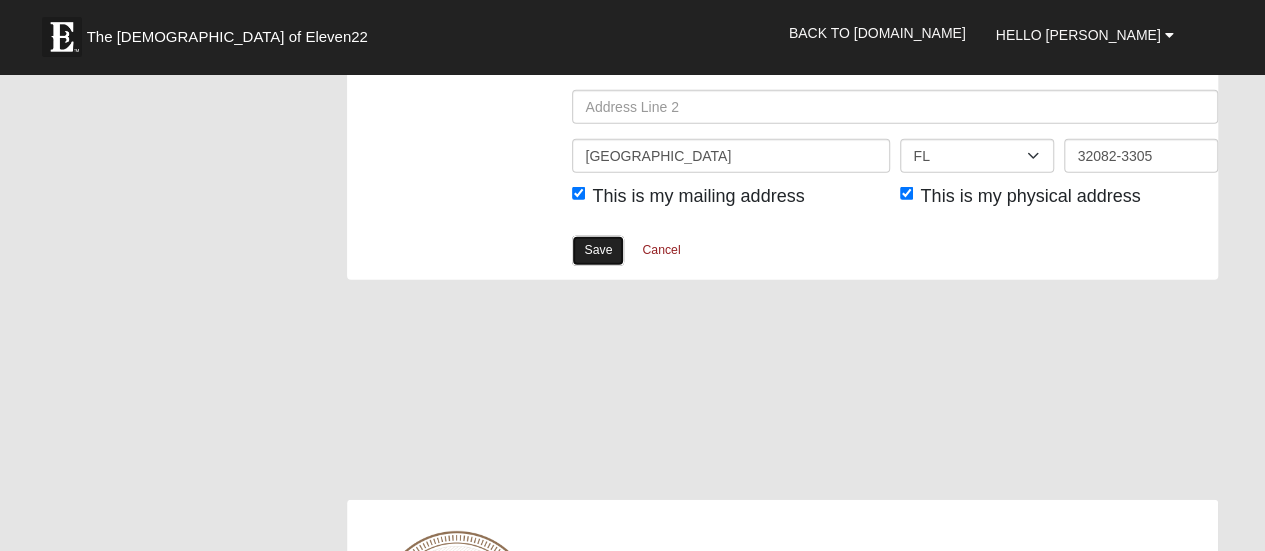click on "Save" at bounding box center (598, 250) 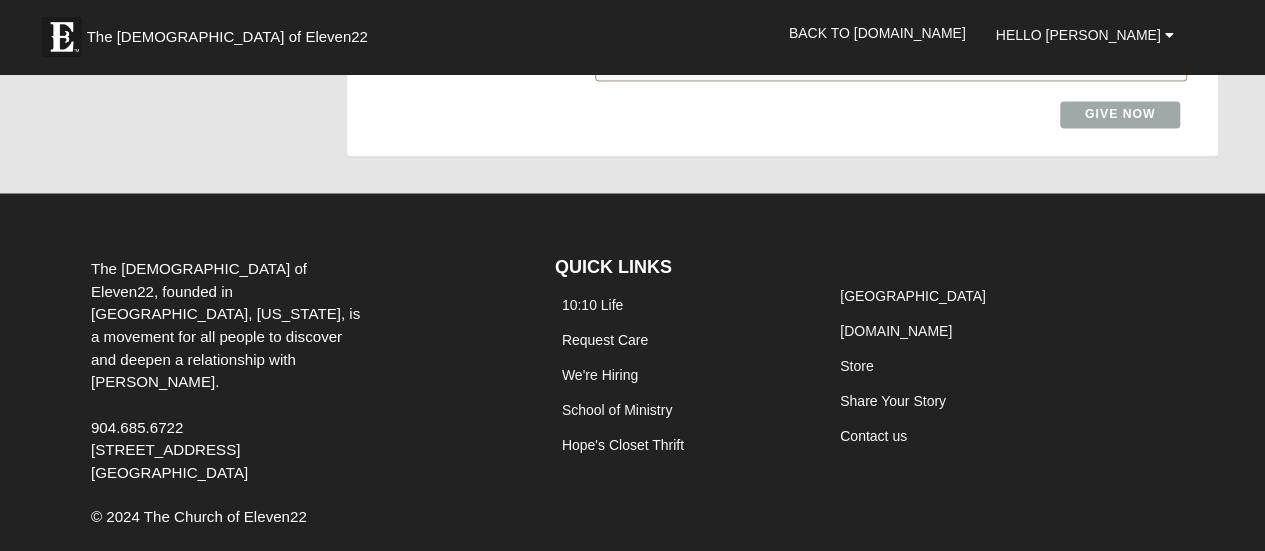 scroll, scrollTop: 1800, scrollLeft: 0, axis: vertical 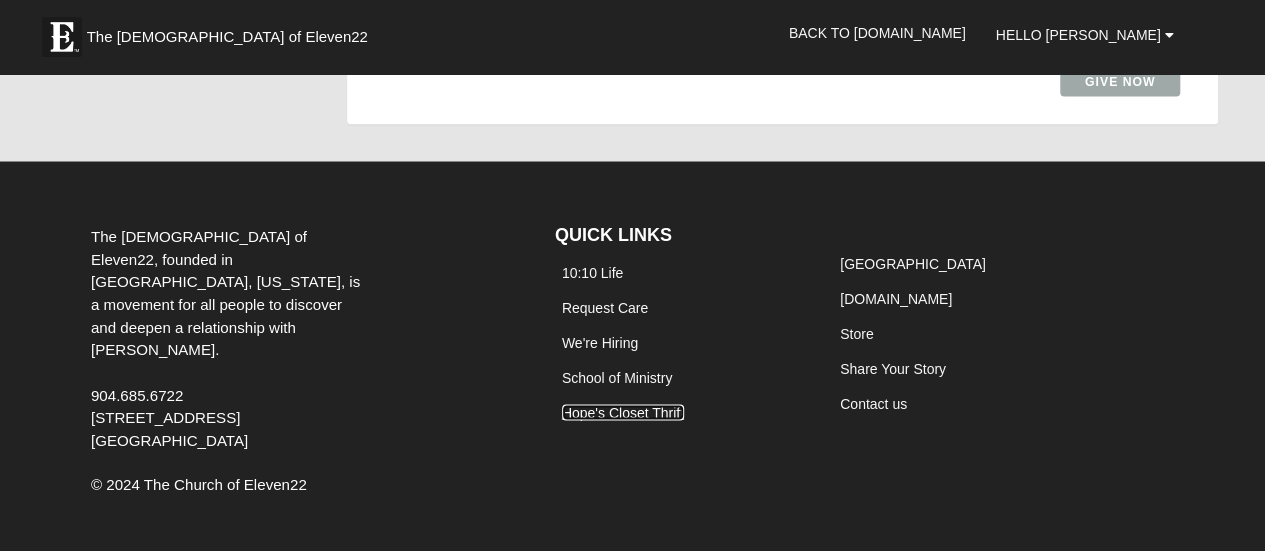 click on "Hope's Closet Thrift" at bounding box center (623, 412) 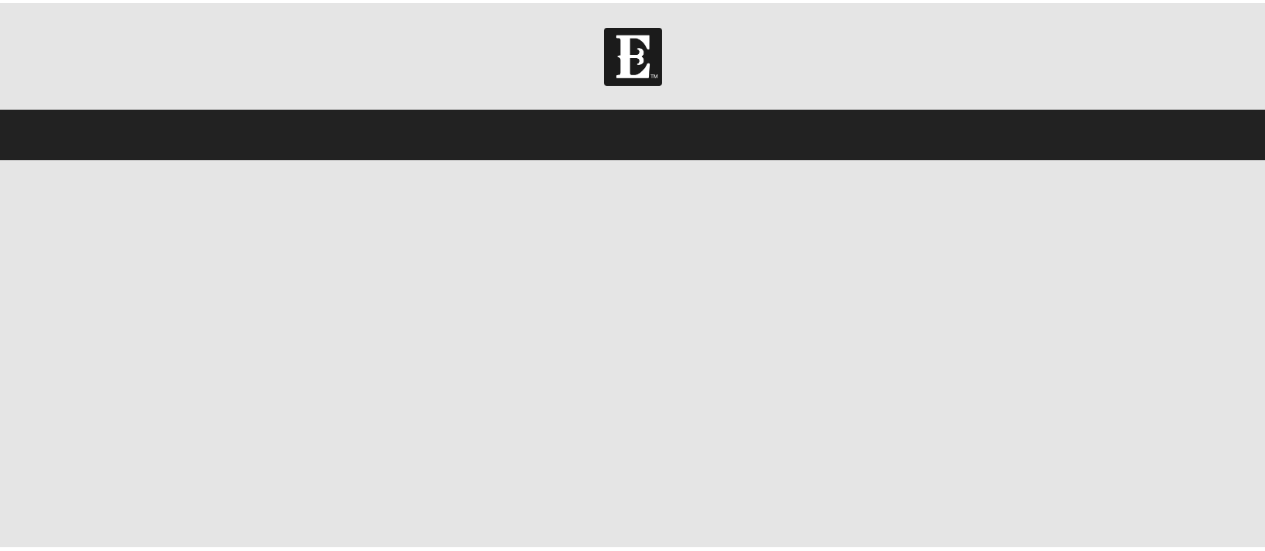 scroll, scrollTop: 0, scrollLeft: 0, axis: both 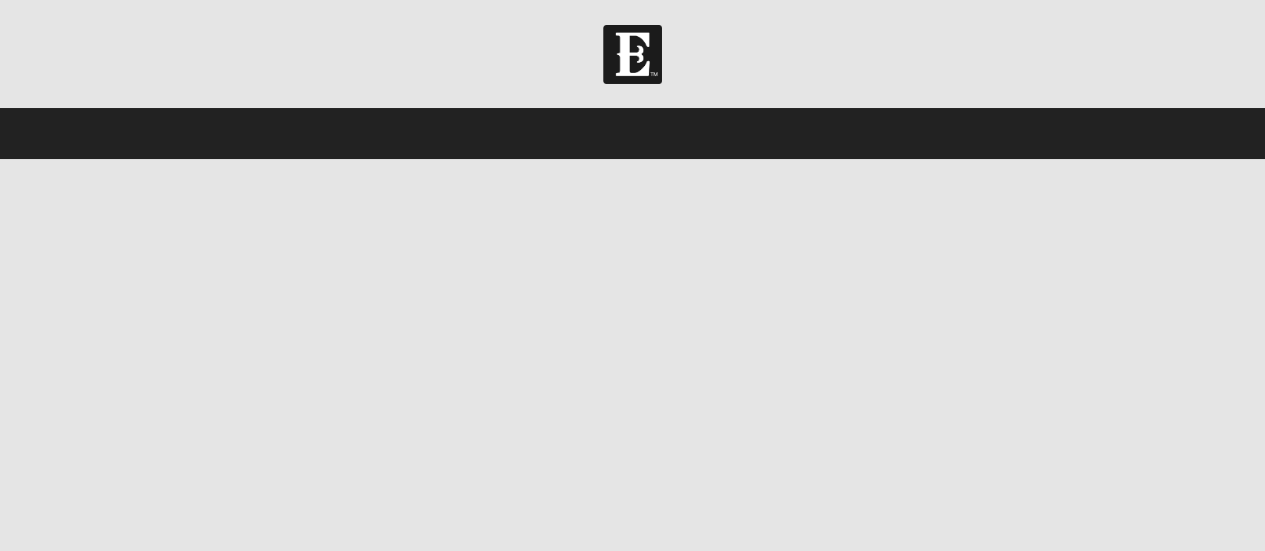 select on "8" 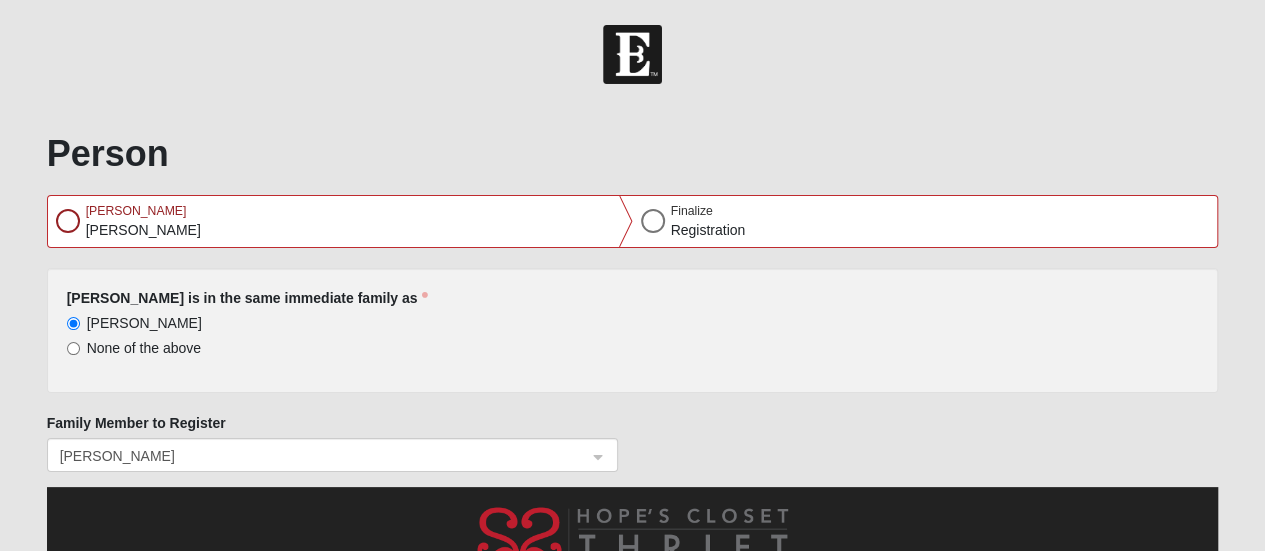 click at bounding box center [653, 221] 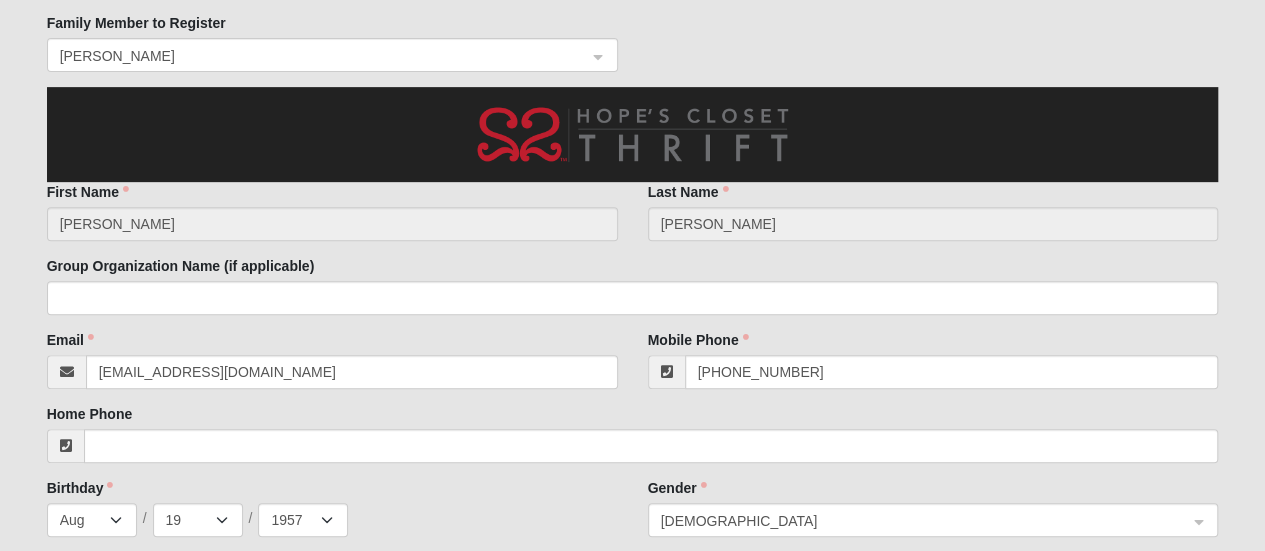 scroll, scrollTop: 500, scrollLeft: 0, axis: vertical 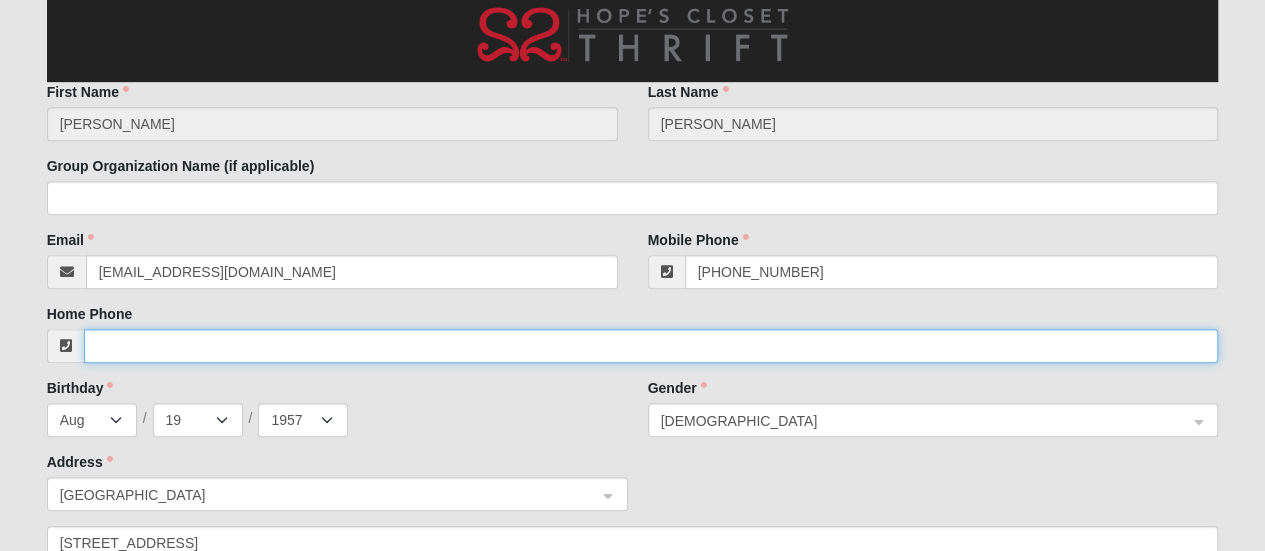 click on "Home Phone" at bounding box center (651, 346) 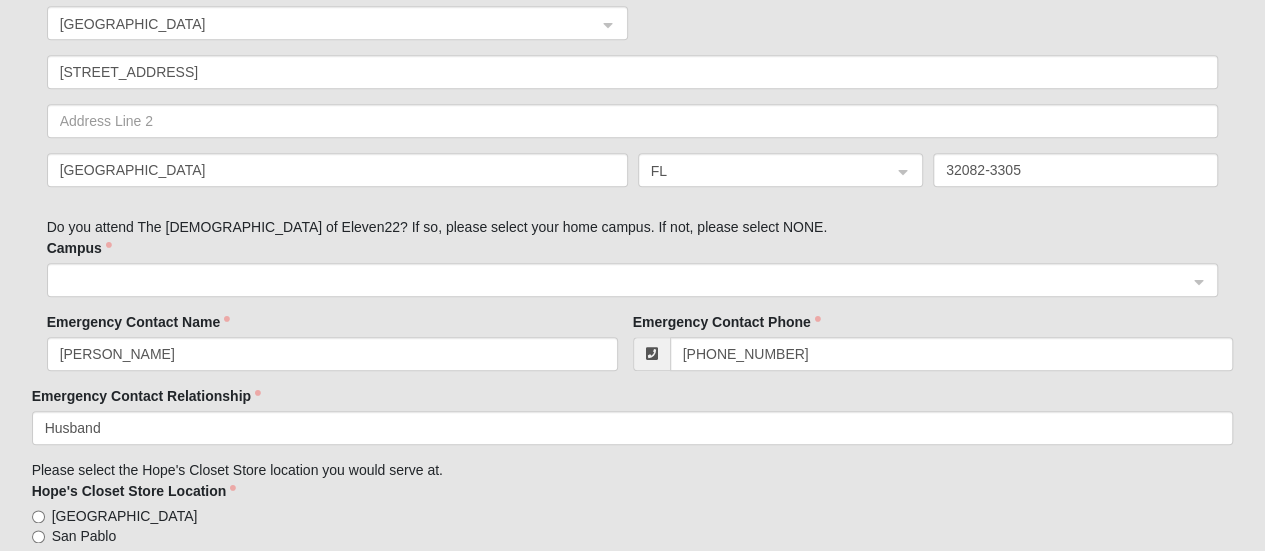 scroll, scrollTop: 1000, scrollLeft: 0, axis: vertical 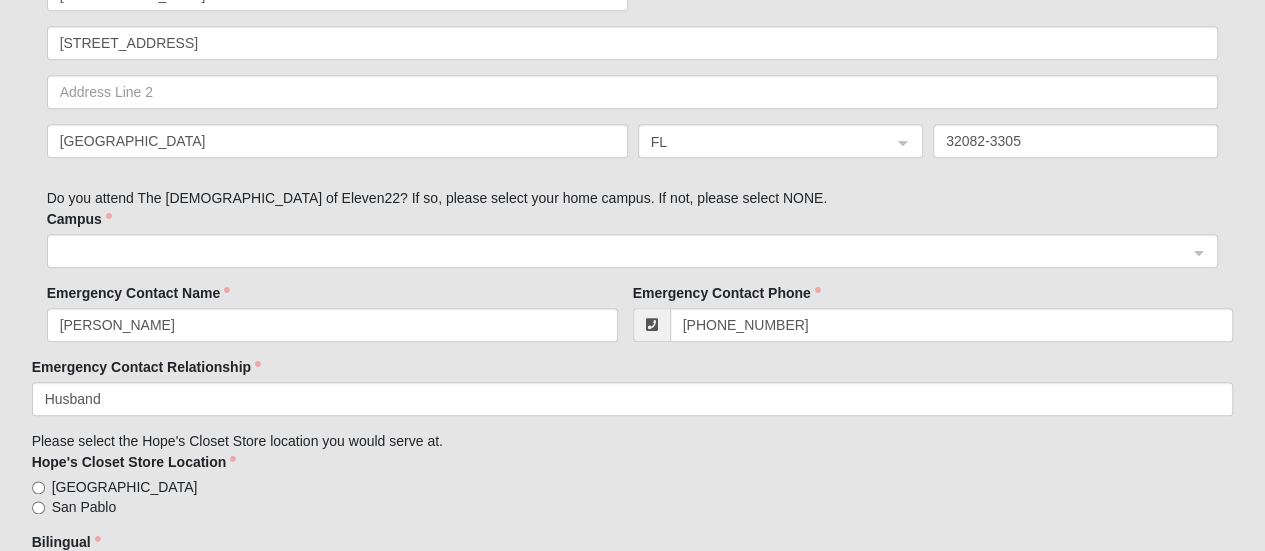 click on "San Pablo" 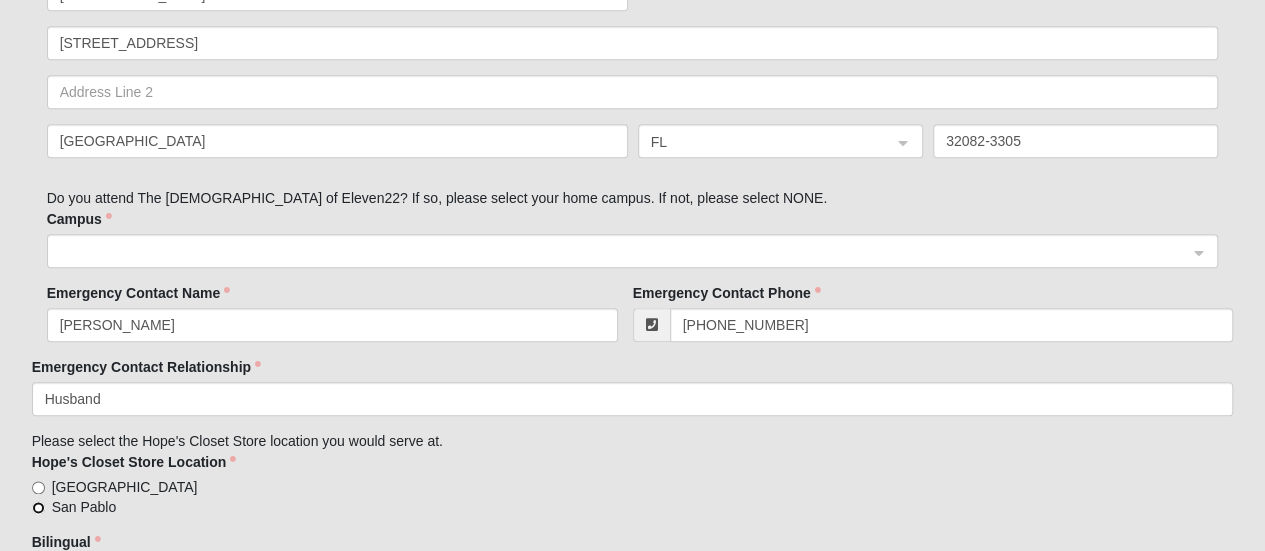 click on "San Pablo" at bounding box center (38, 507) 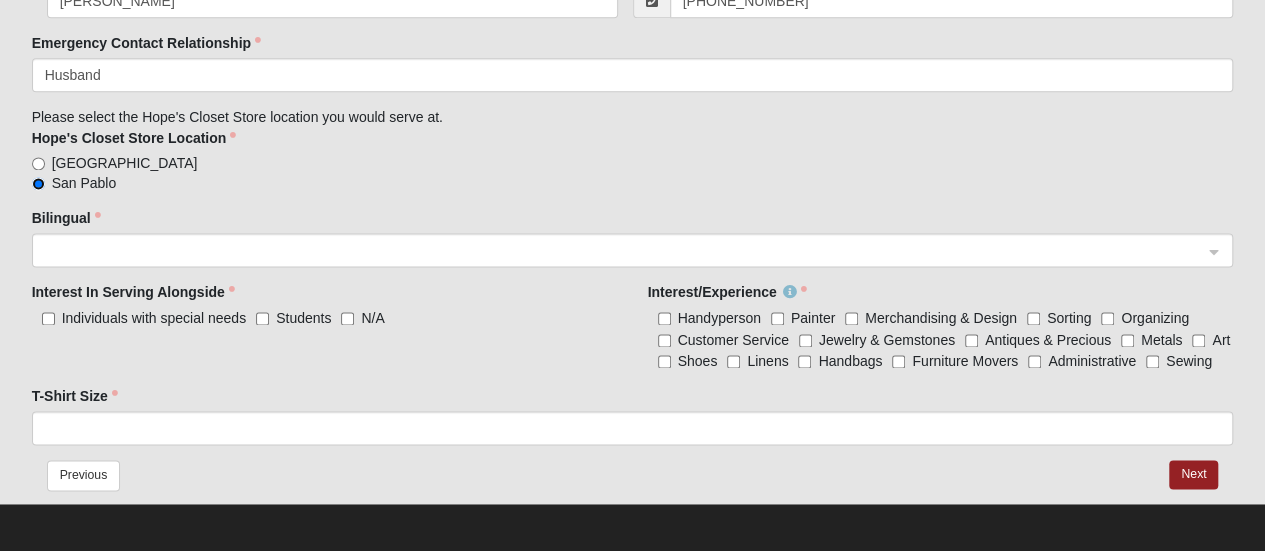 scroll, scrollTop: 1325, scrollLeft: 0, axis: vertical 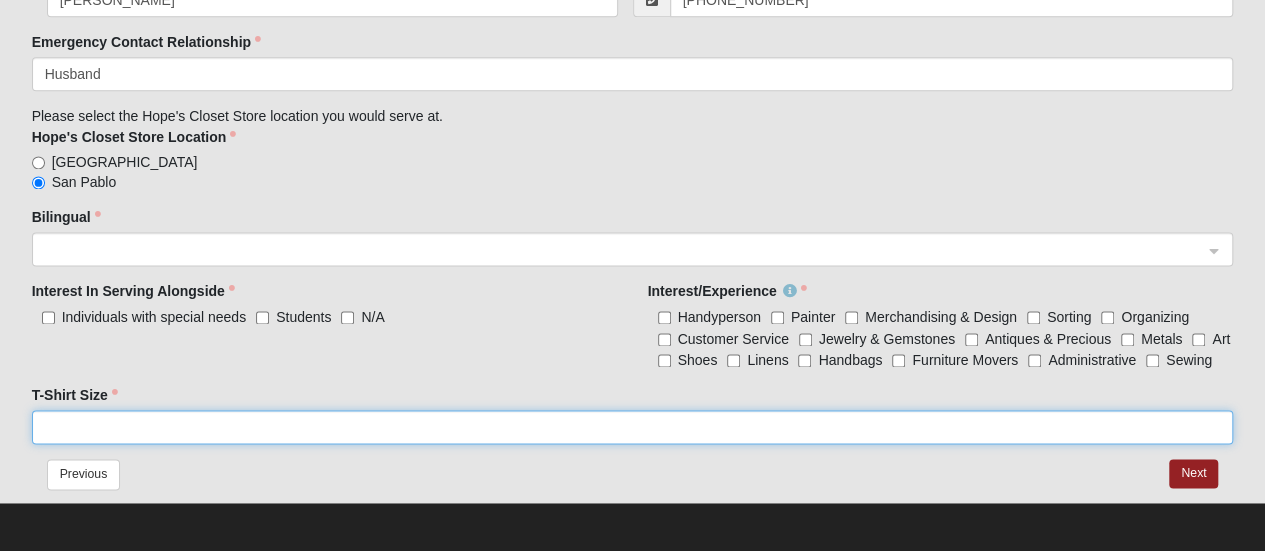 click on "T-Shirt Size" 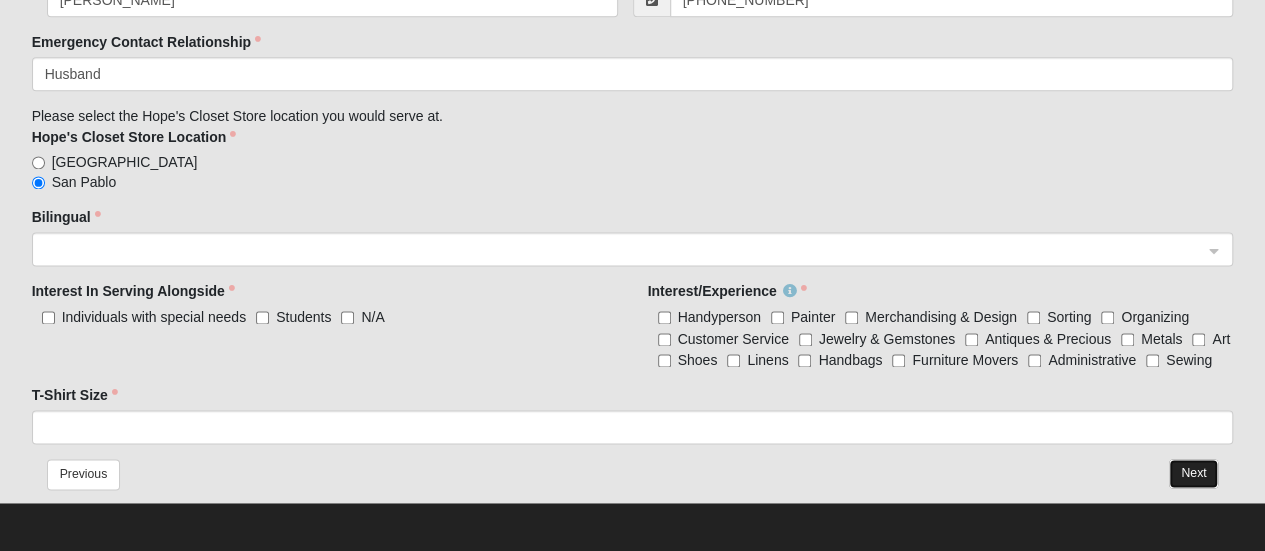 click on "Next" at bounding box center (1193, 473) 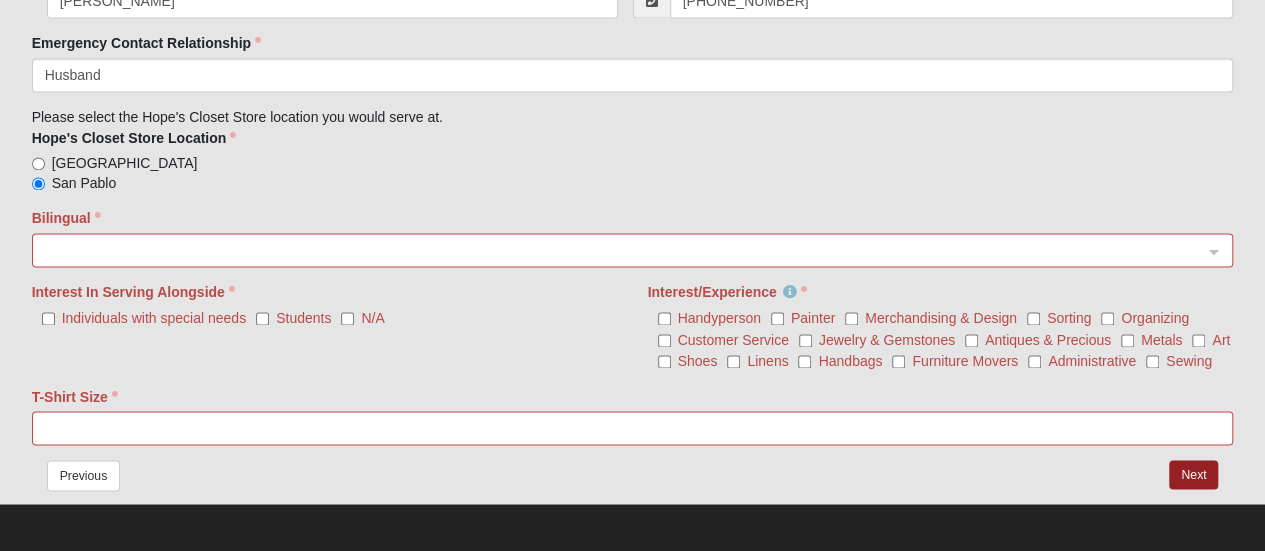 click on "N/A" 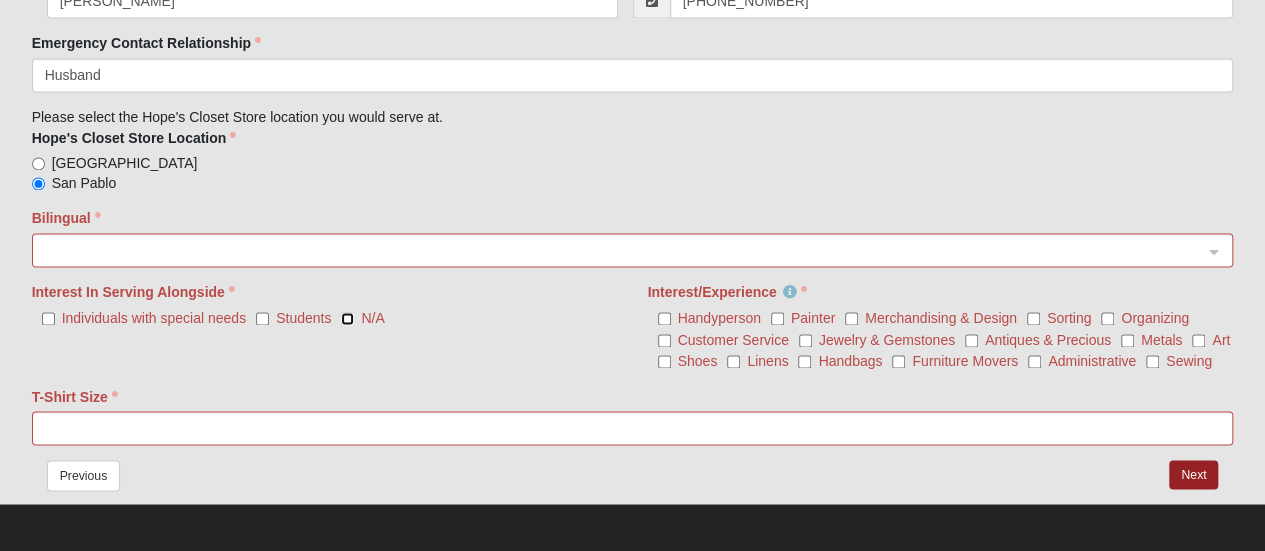 click on "N/A" at bounding box center [347, 318] 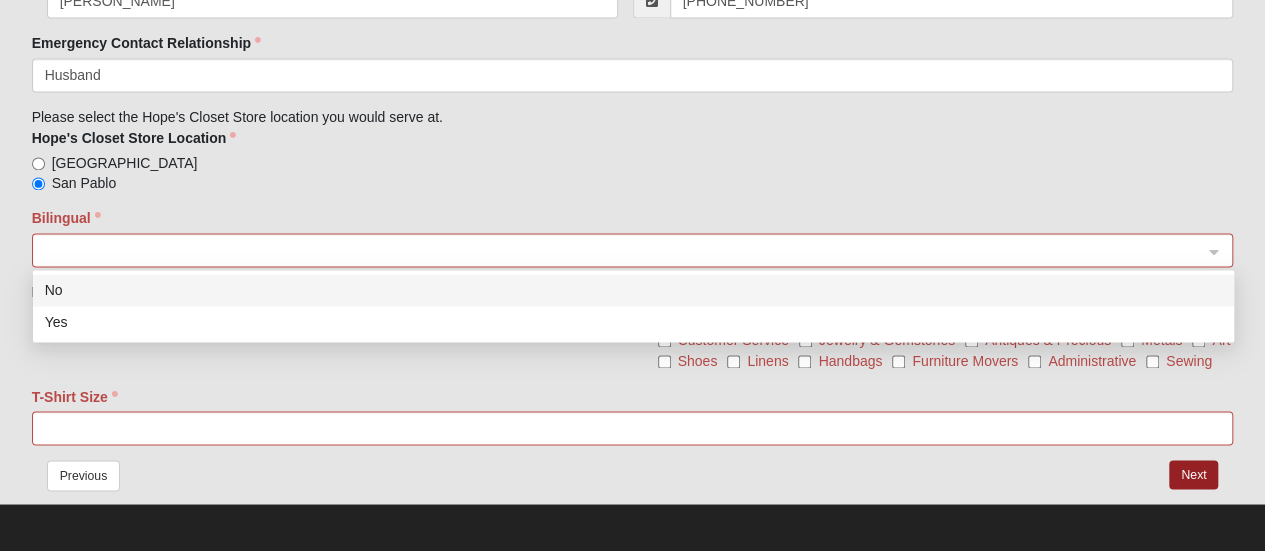 click 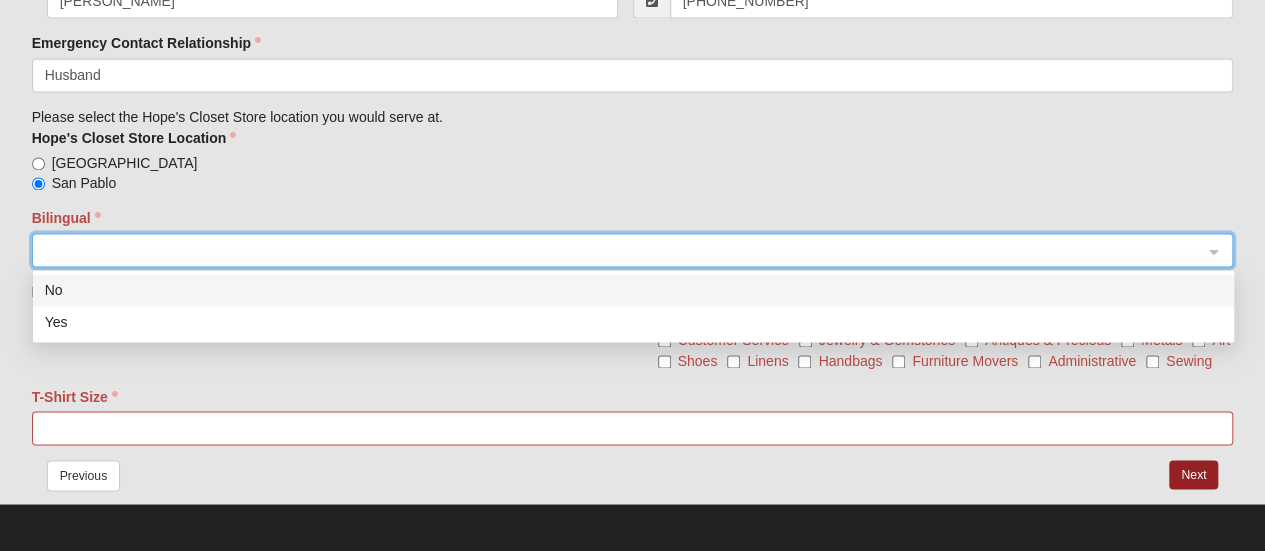 click on "No" at bounding box center (633, 290) 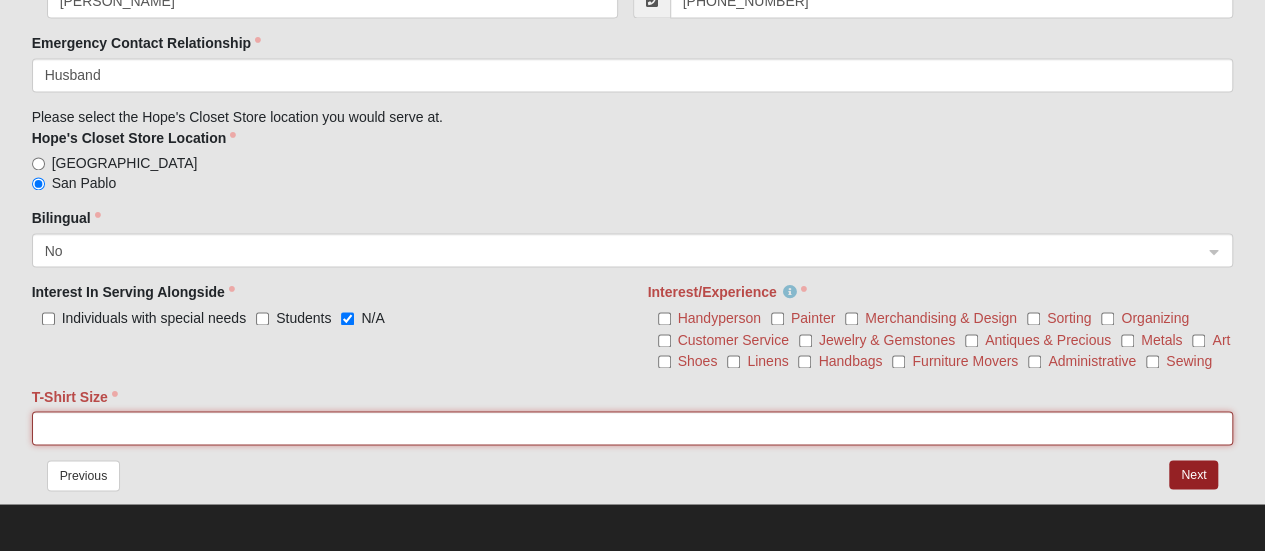 click on "T-Shirt Size" 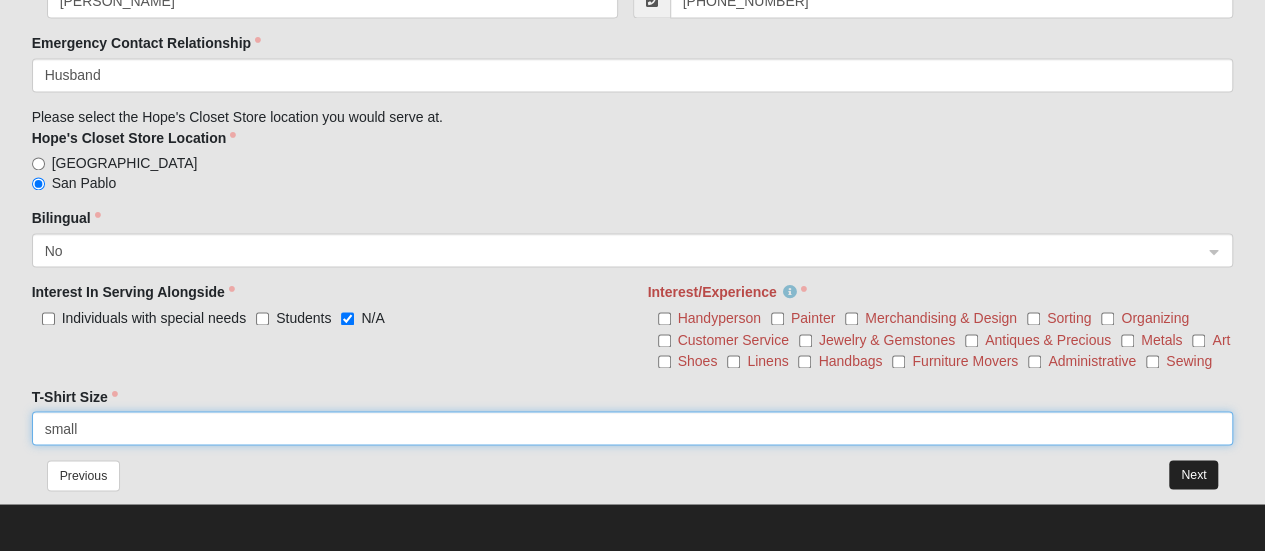 type on "small" 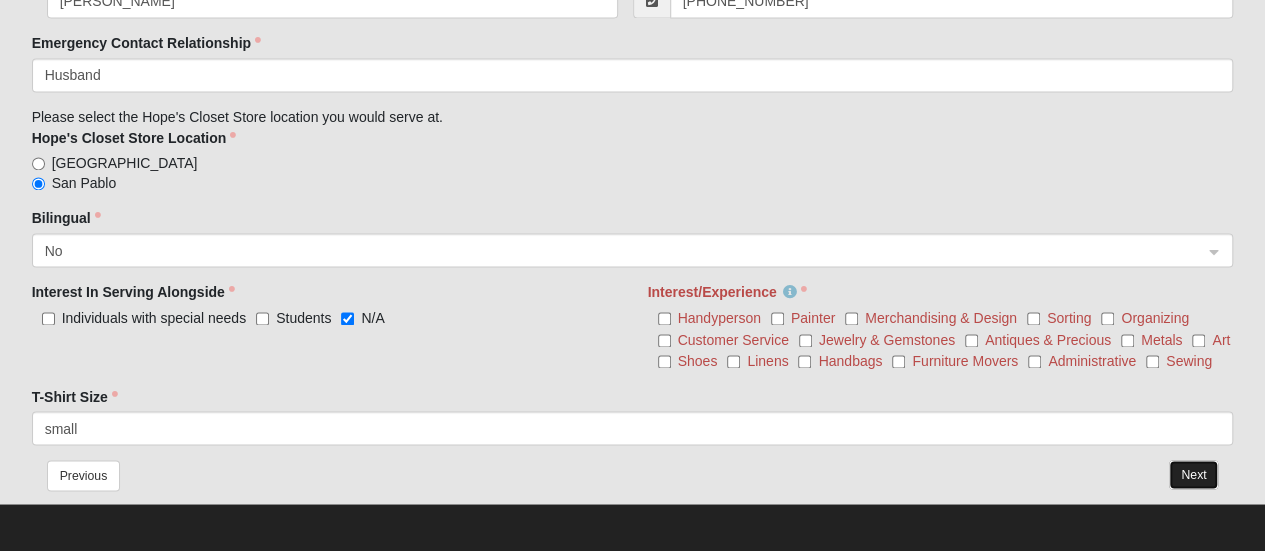 click on "Next" at bounding box center (1193, 474) 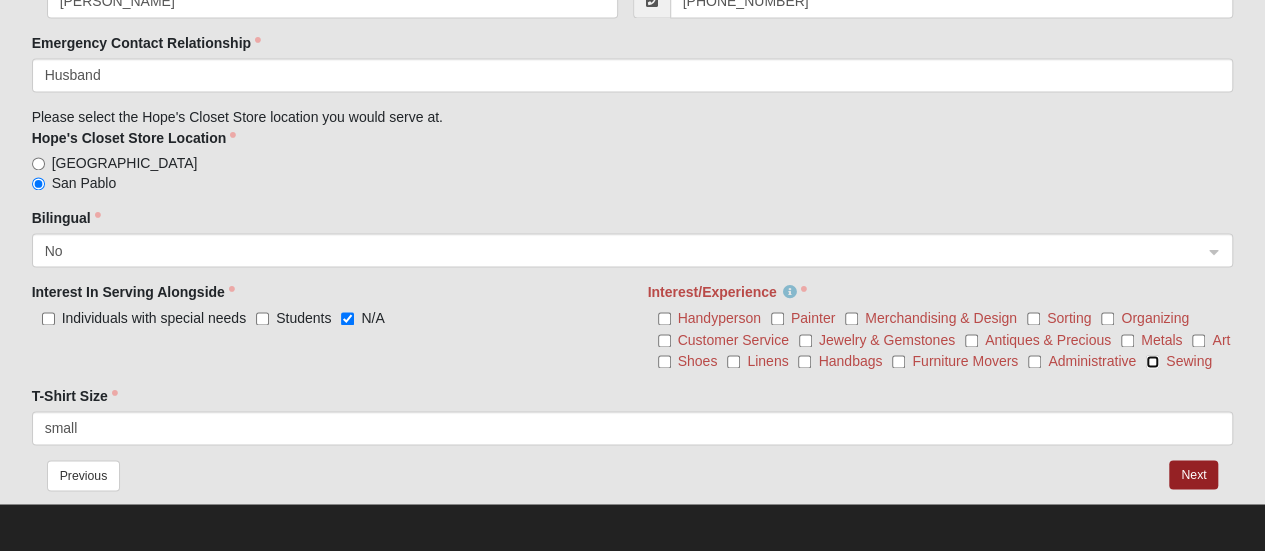 click on "Sewing" at bounding box center [1152, 361] 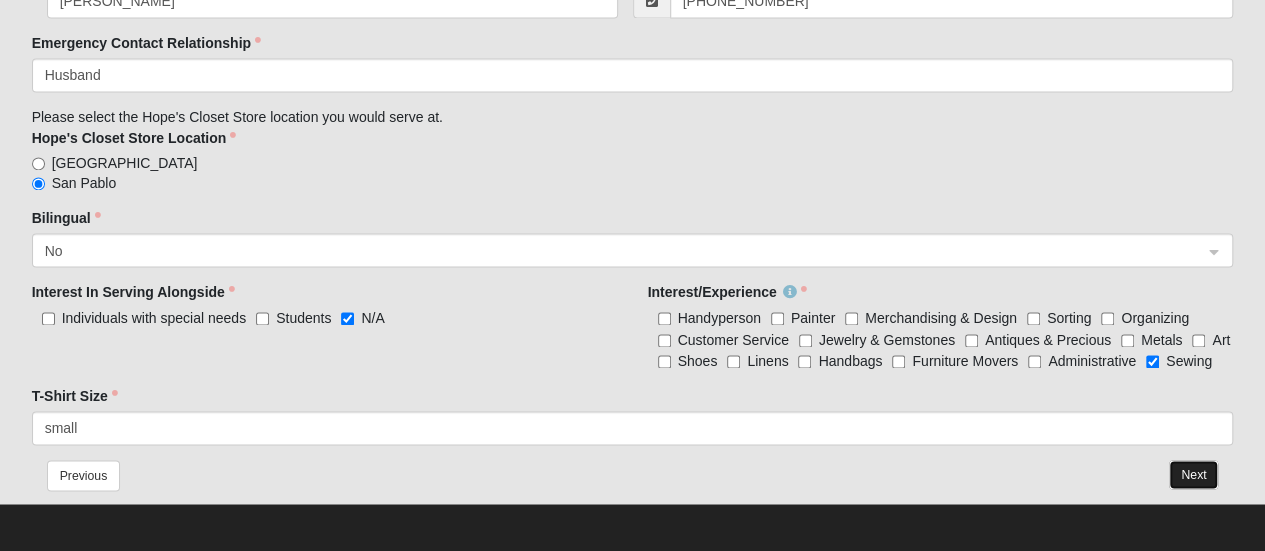 click on "Next" at bounding box center (1193, 474) 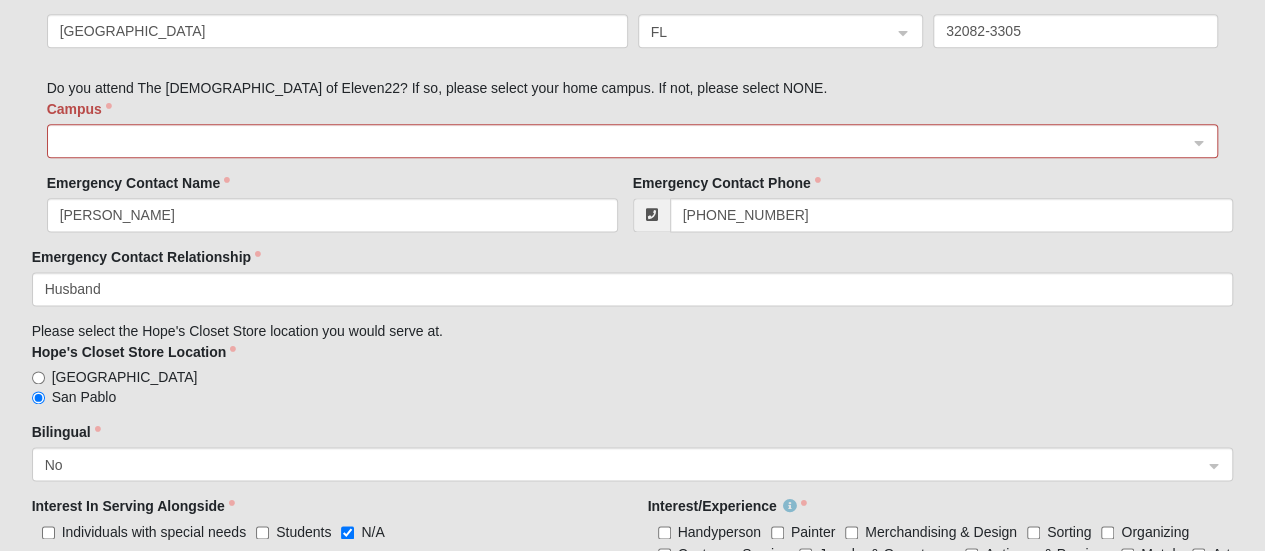 scroll, scrollTop: 1123, scrollLeft: 0, axis: vertical 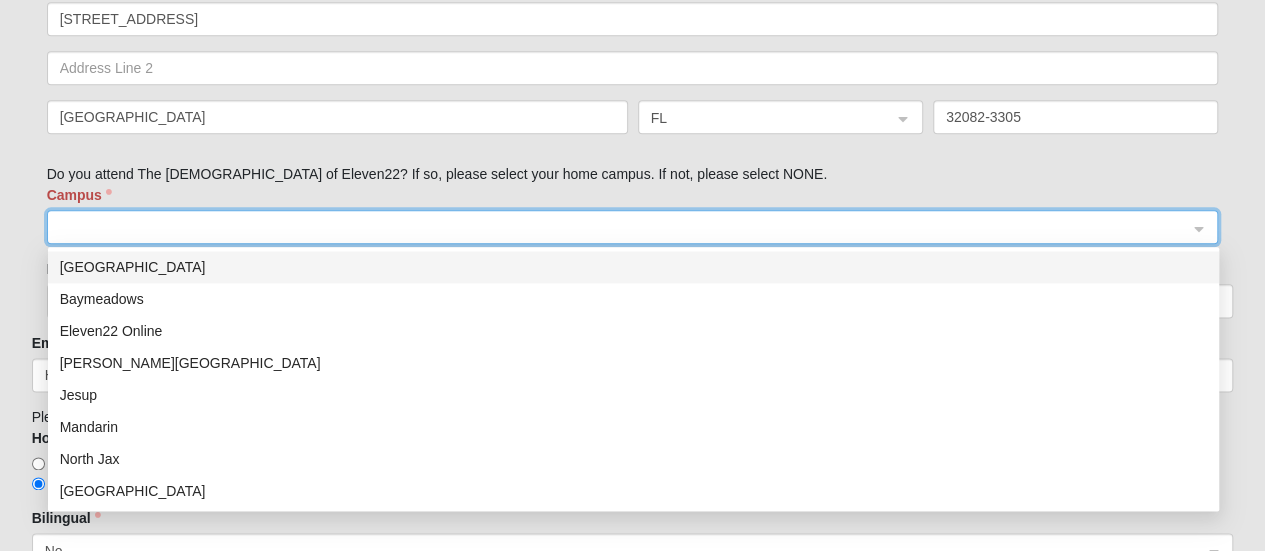 click at bounding box center (626, 226) 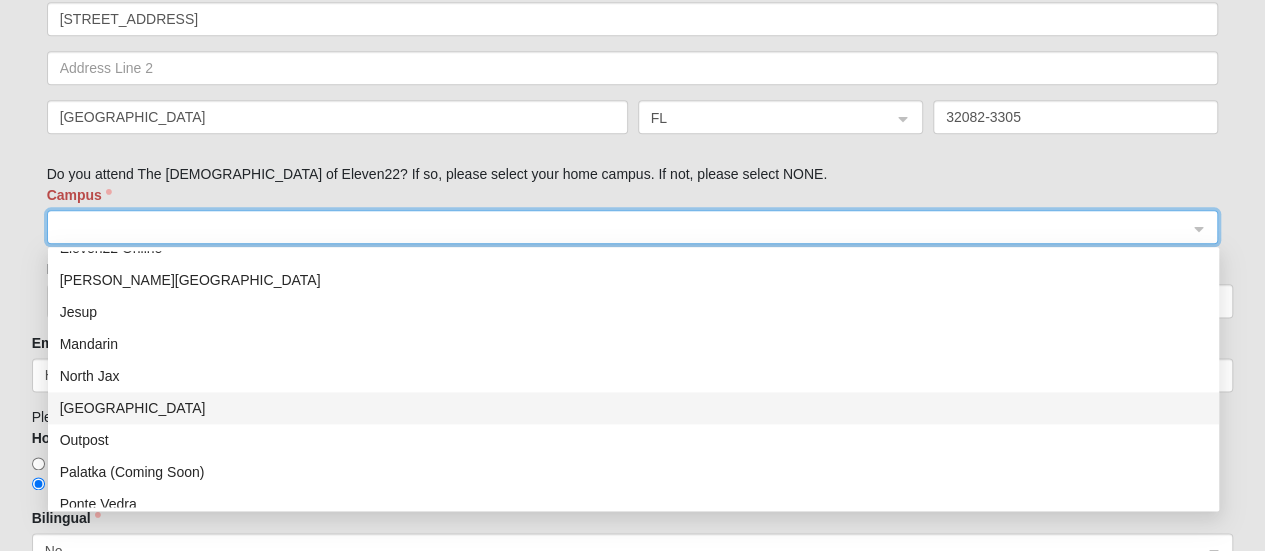 scroll, scrollTop: 200, scrollLeft: 0, axis: vertical 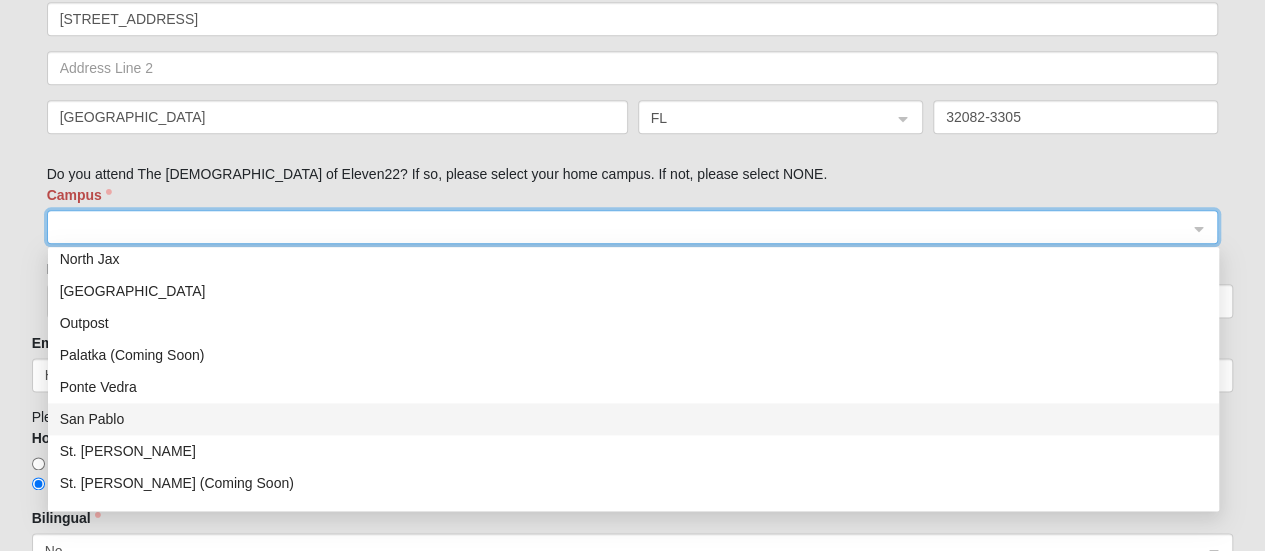 click on "San Pablo" at bounding box center (633, 419) 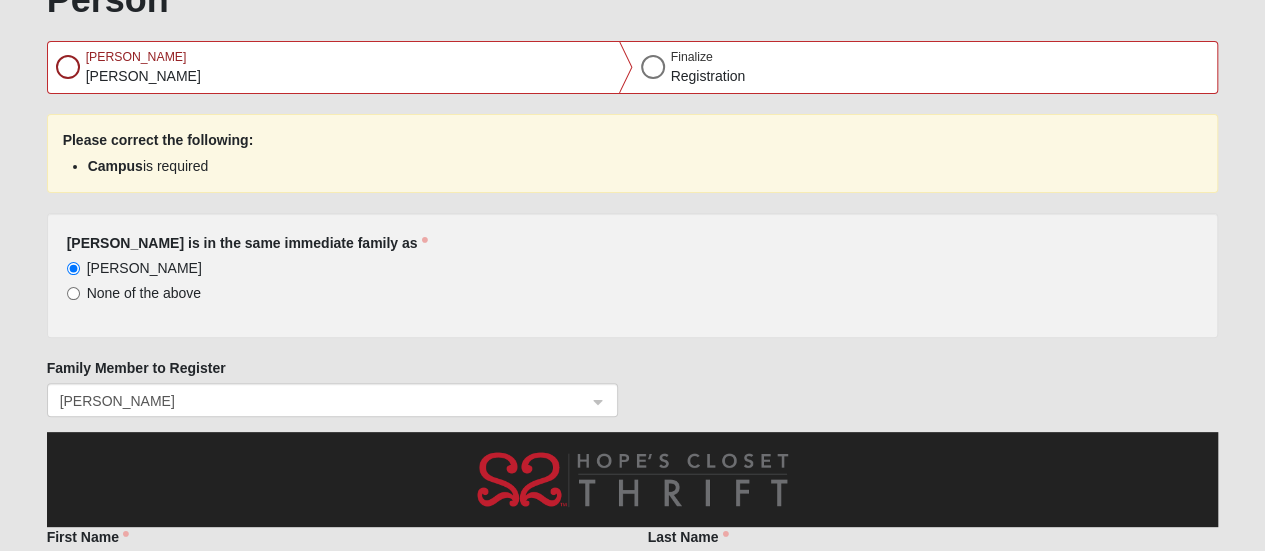 scroll, scrollTop: 123, scrollLeft: 0, axis: vertical 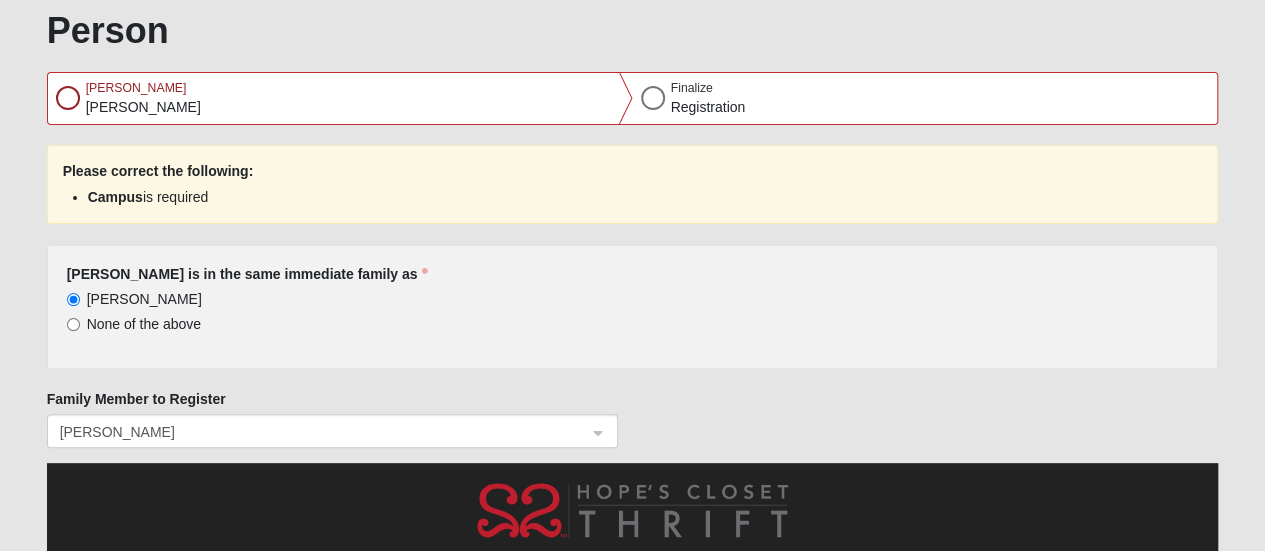click at bounding box center [68, 98] 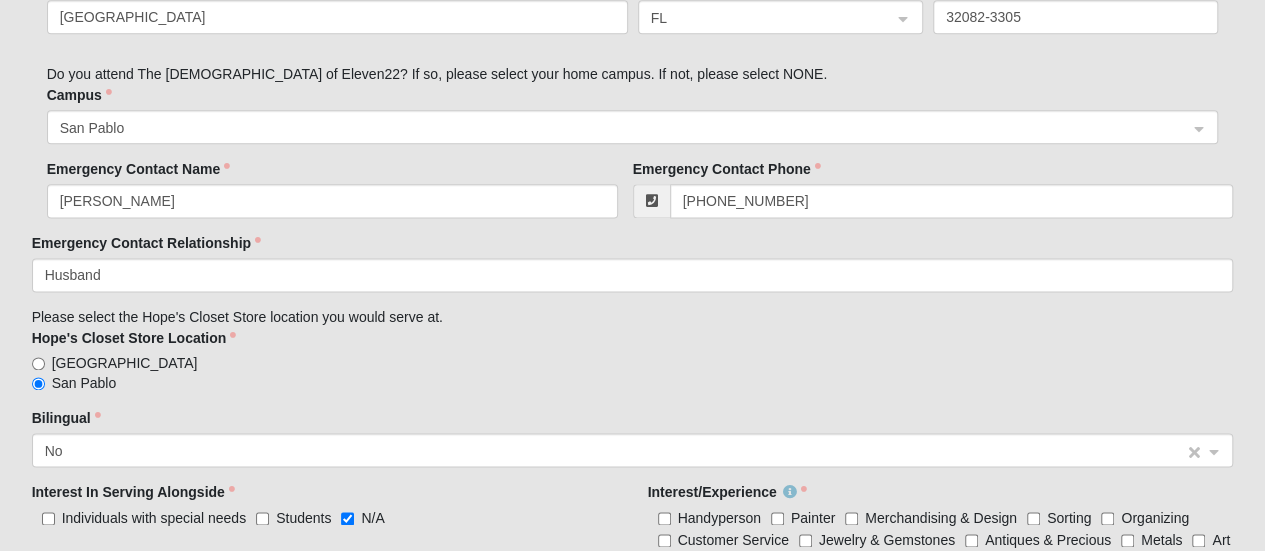 scroll, scrollTop: 1423, scrollLeft: 0, axis: vertical 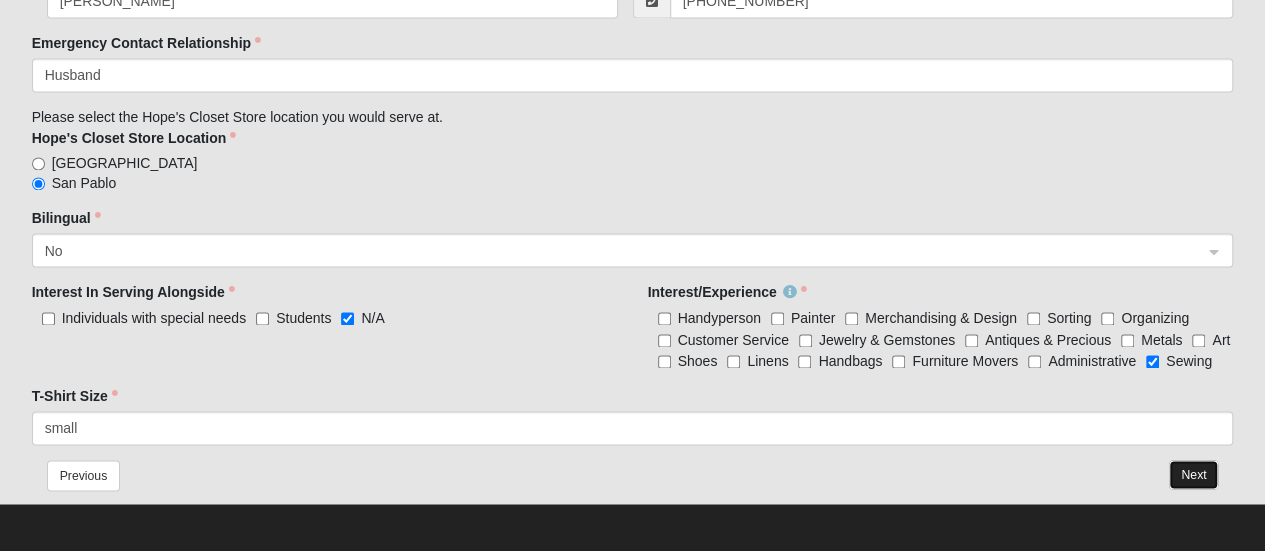 click on "Next" at bounding box center [1193, 474] 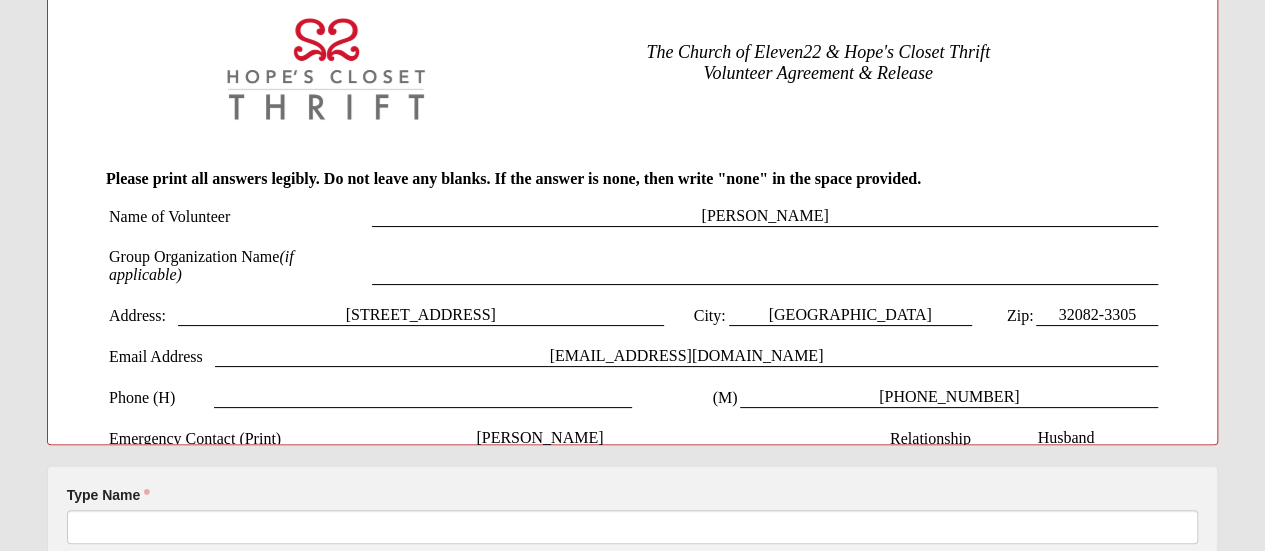 scroll, scrollTop: 0, scrollLeft: 0, axis: both 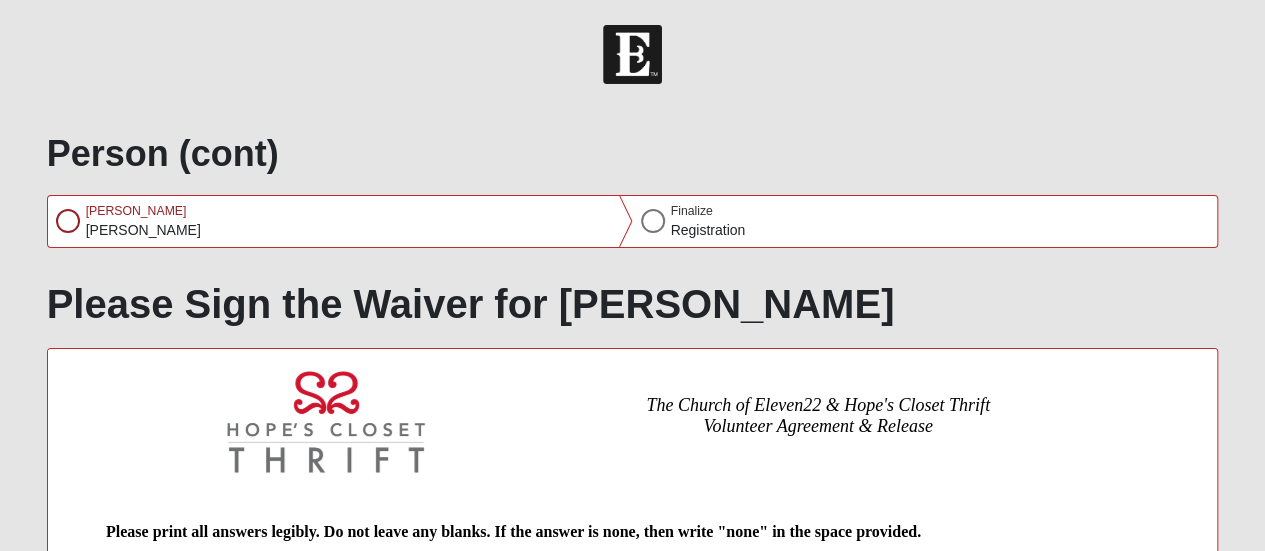 click at bounding box center [653, 221] 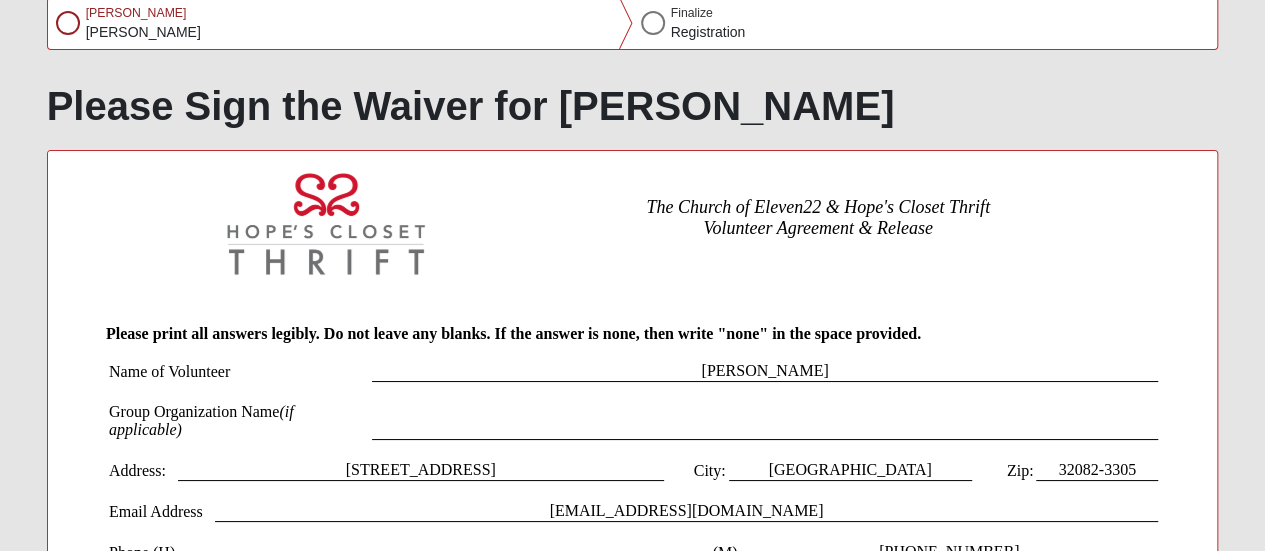 scroll, scrollTop: 200, scrollLeft: 0, axis: vertical 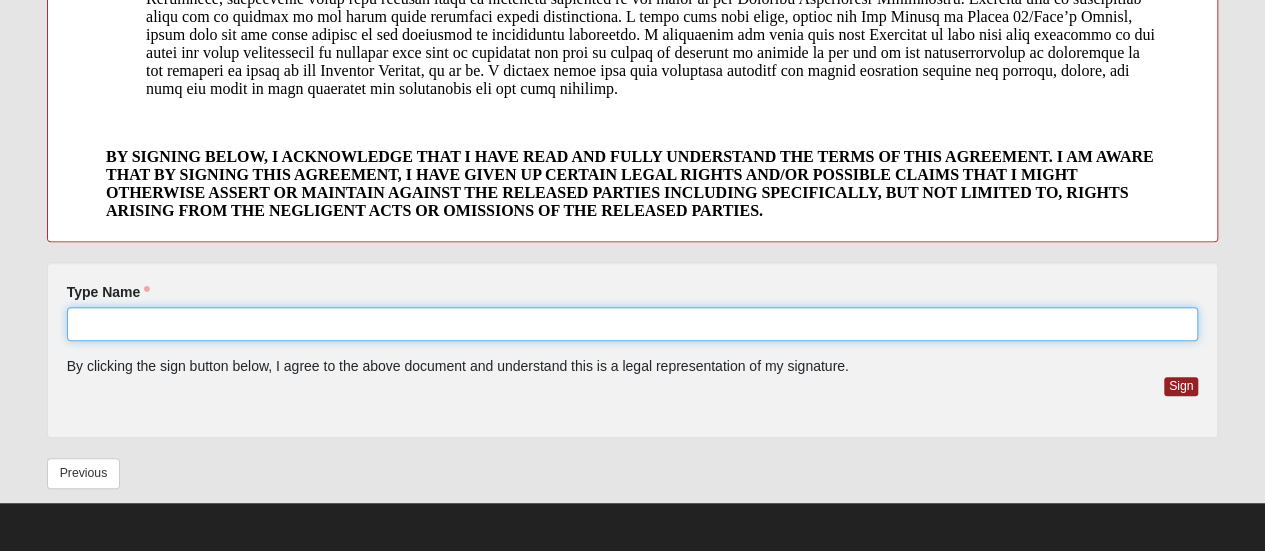 click on "Type Name" 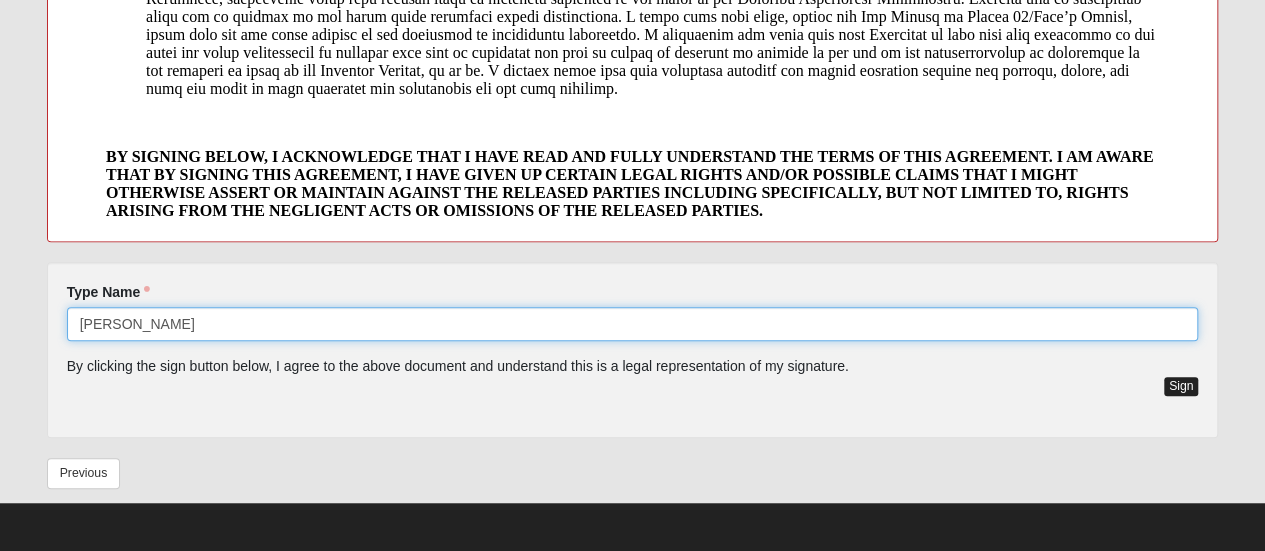 type on "Alice Contreras Chipps" 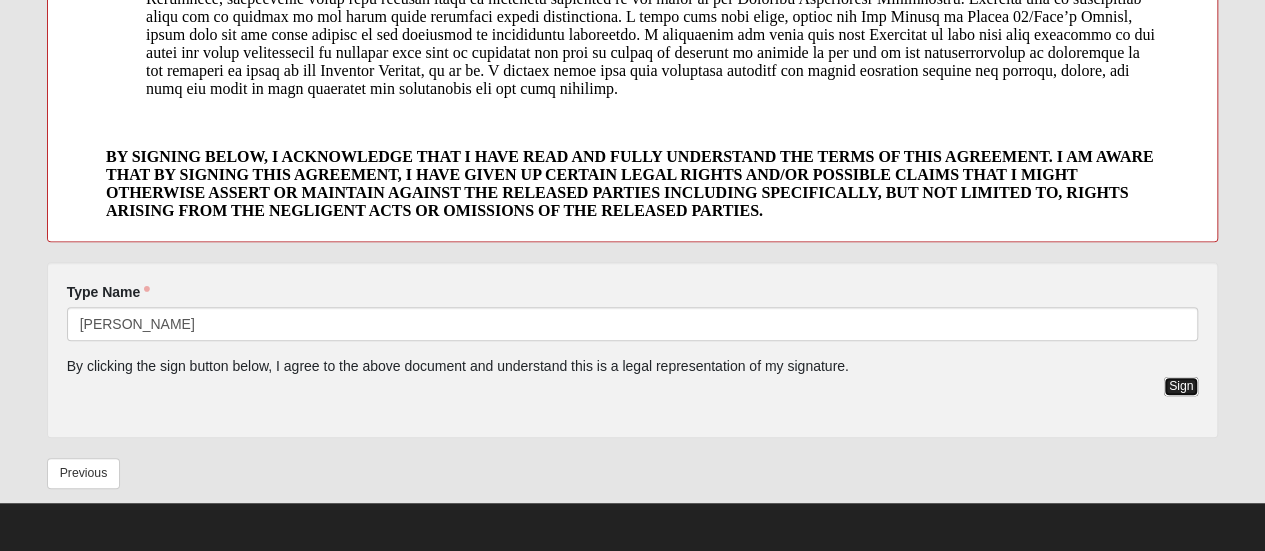 click on "Sign" at bounding box center (1181, 386) 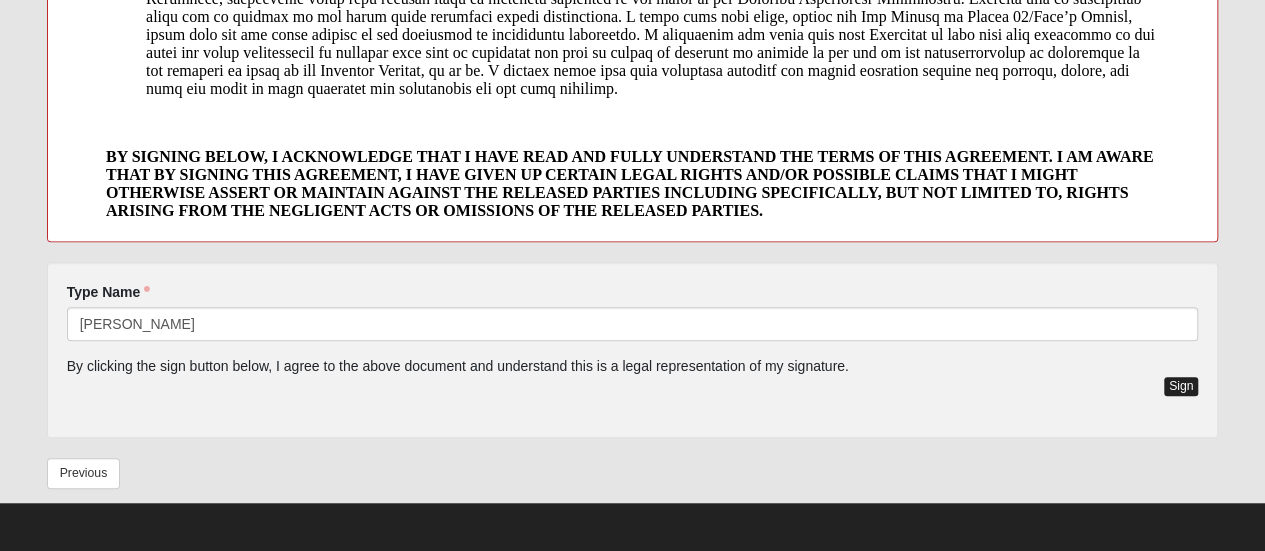 scroll, scrollTop: 535, scrollLeft: 0, axis: vertical 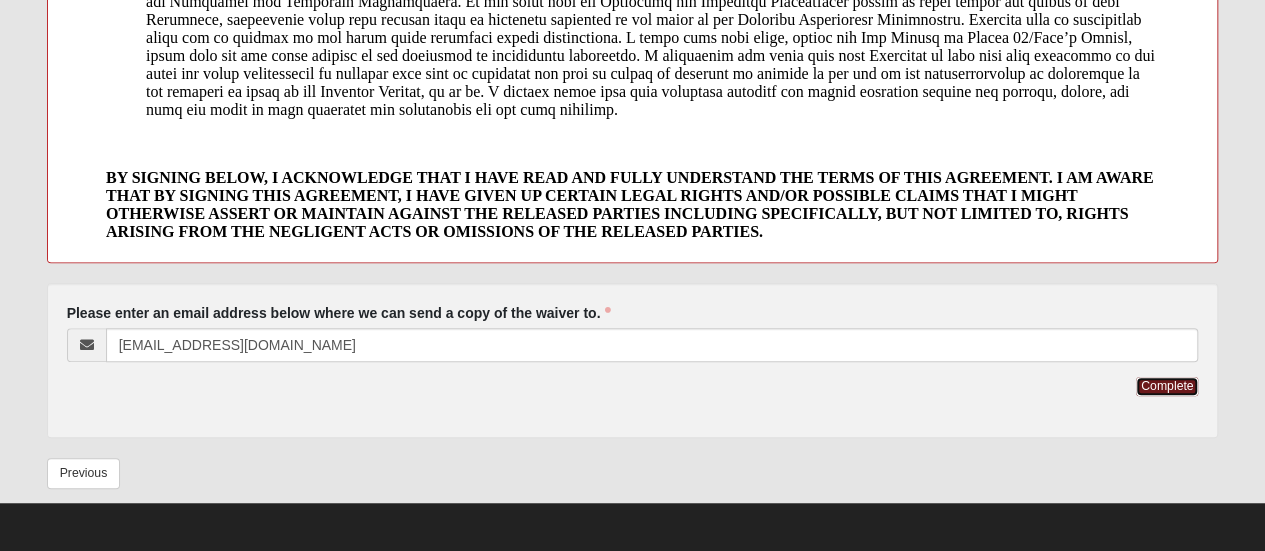 click on "Complete" at bounding box center (1167, 386) 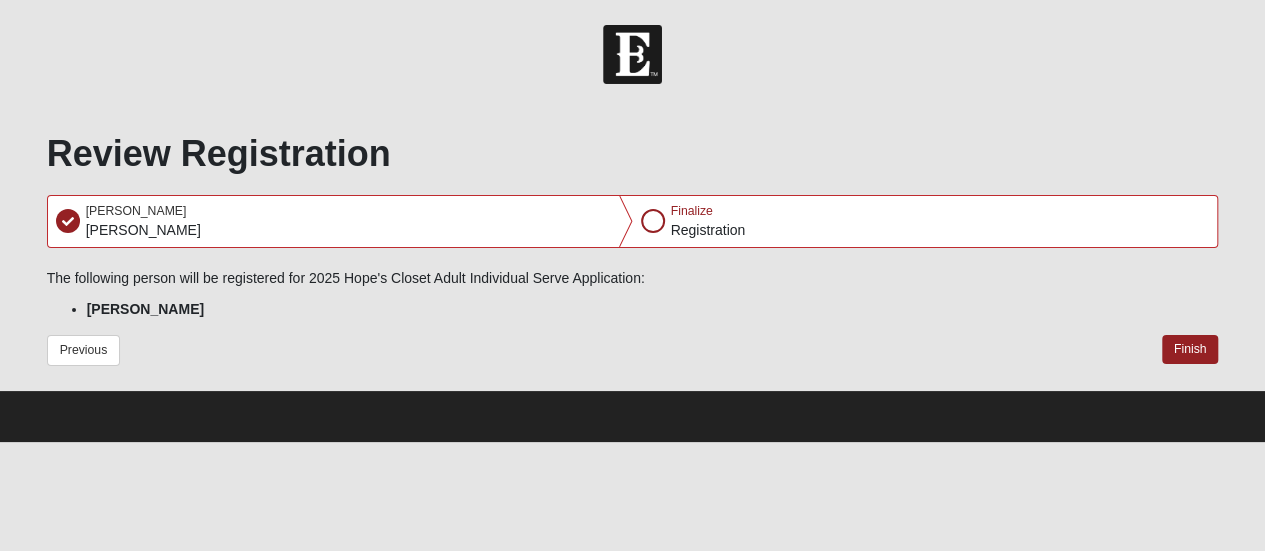 scroll, scrollTop: 0, scrollLeft: 0, axis: both 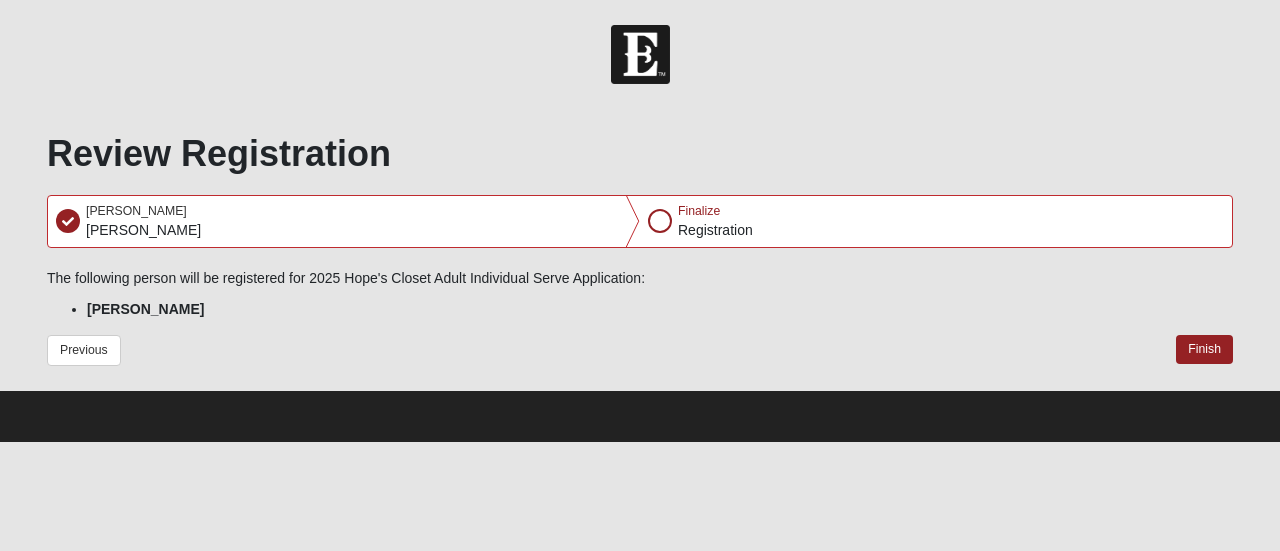 click at bounding box center (660, 221) 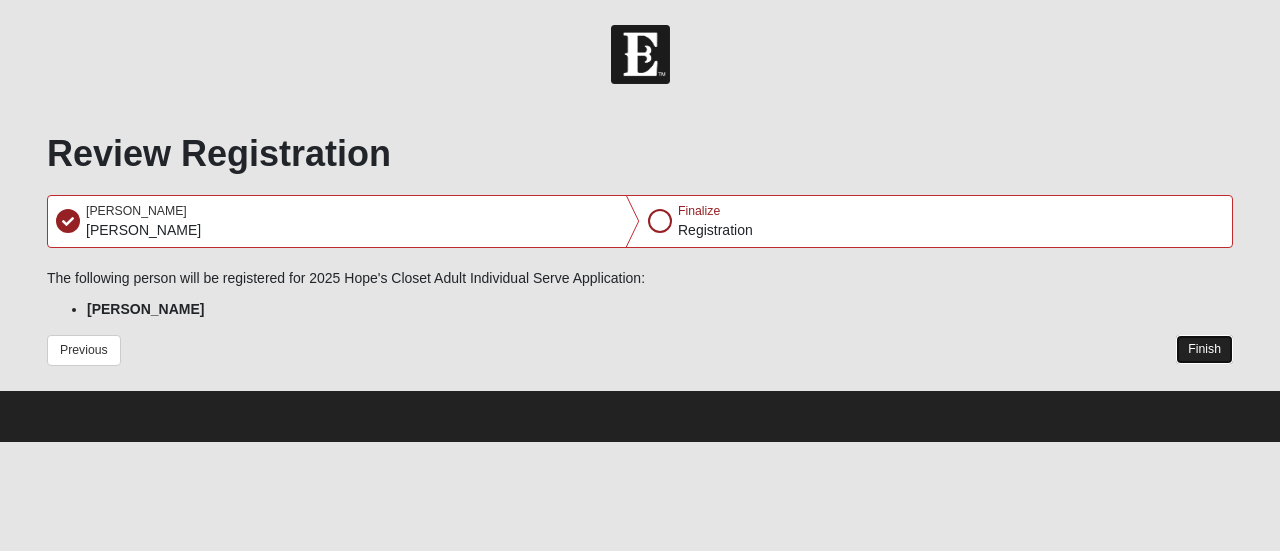 click on "Finish" at bounding box center (1204, 349) 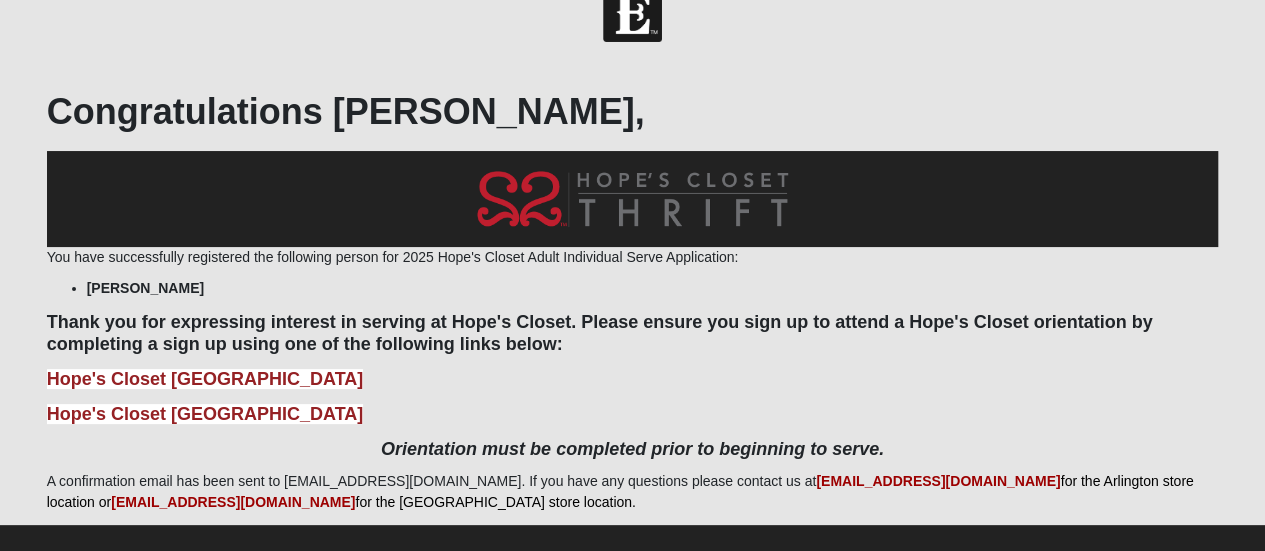 scroll, scrollTop: 66, scrollLeft: 0, axis: vertical 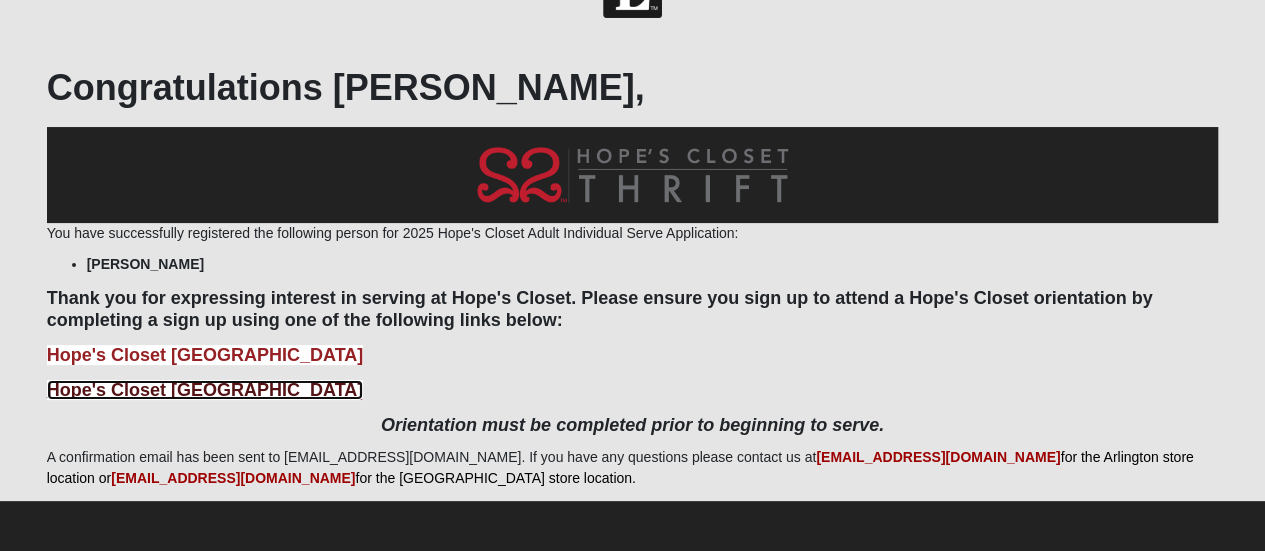 click on "Hope's Closet San Pablo Orientation" at bounding box center (205, 390) 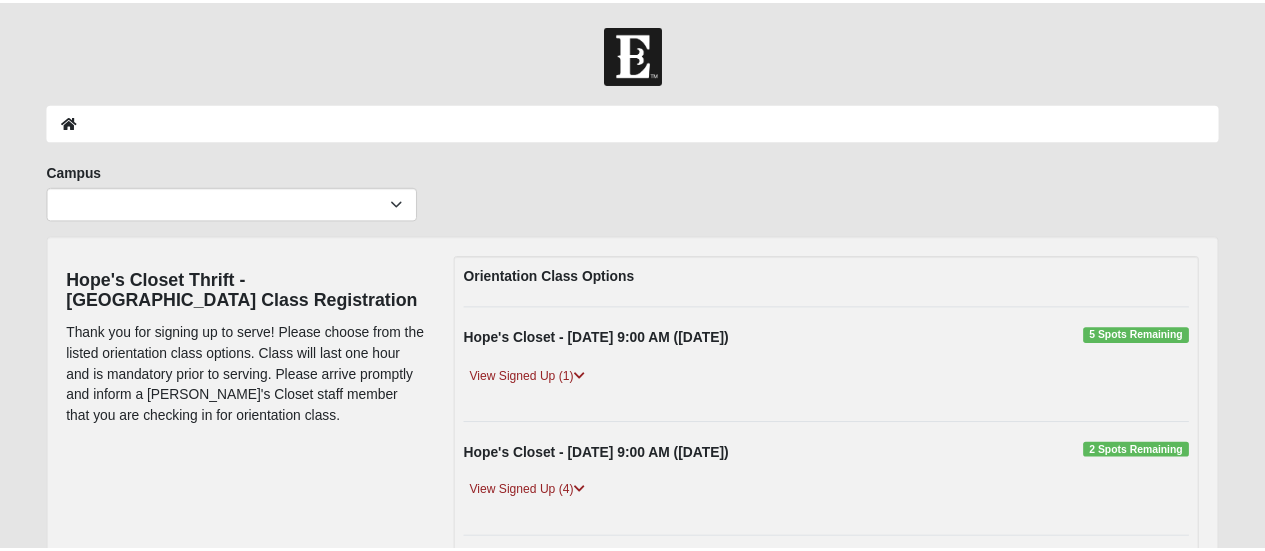 scroll, scrollTop: 0, scrollLeft: 0, axis: both 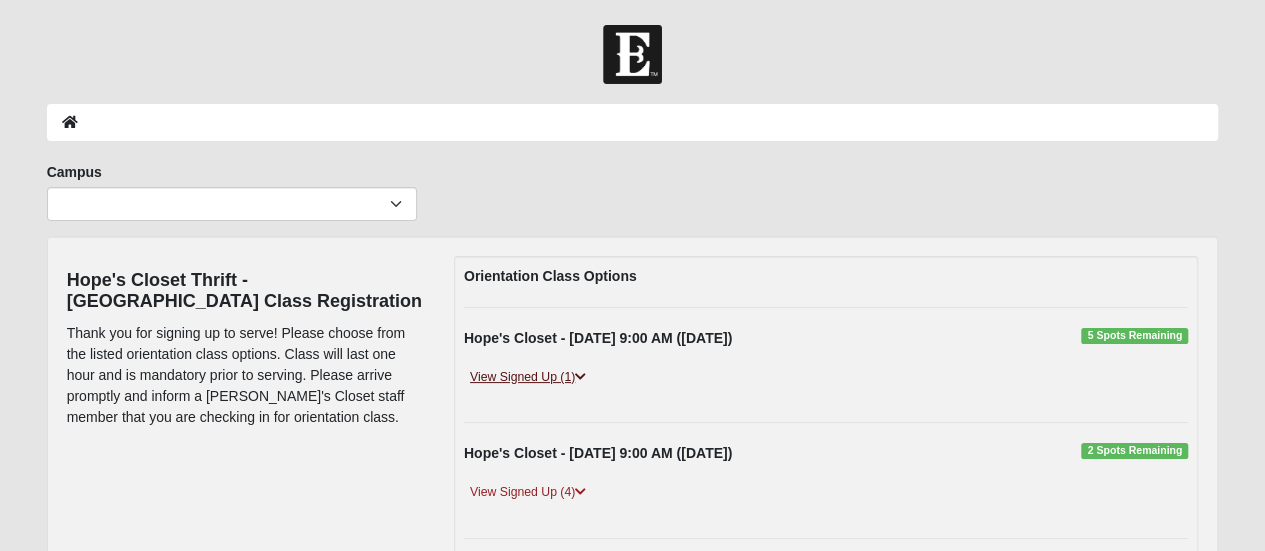 click at bounding box center [580, 377] 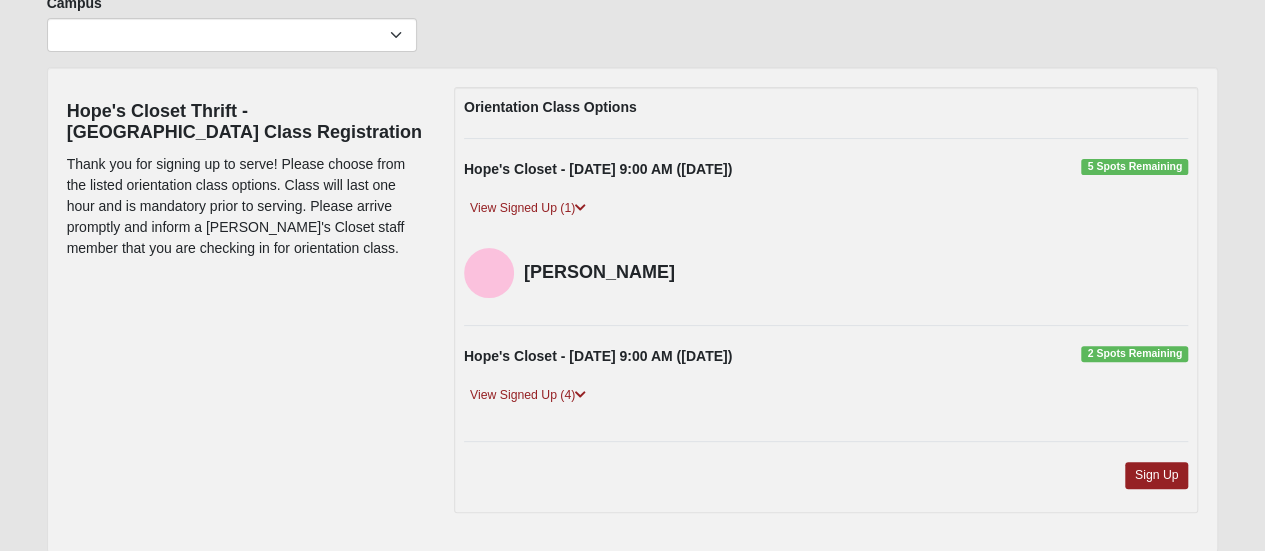 scroll, scrollTop: 200, scrollLeft: 0, axis: vertical 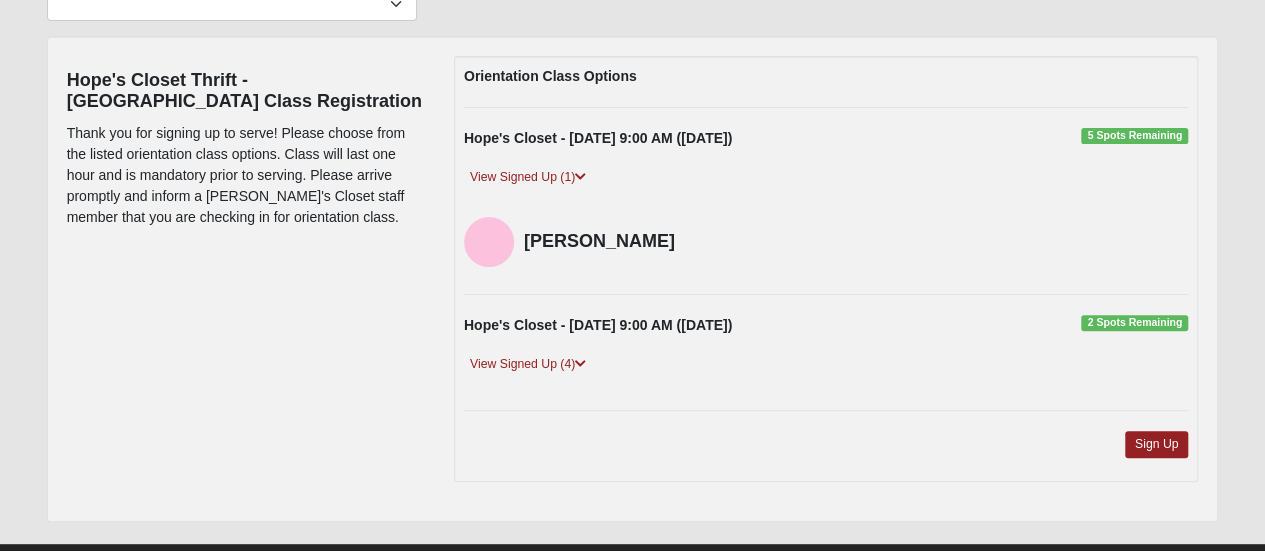 click on "5 Spots Remaining" at bounding box center [1134, 136] 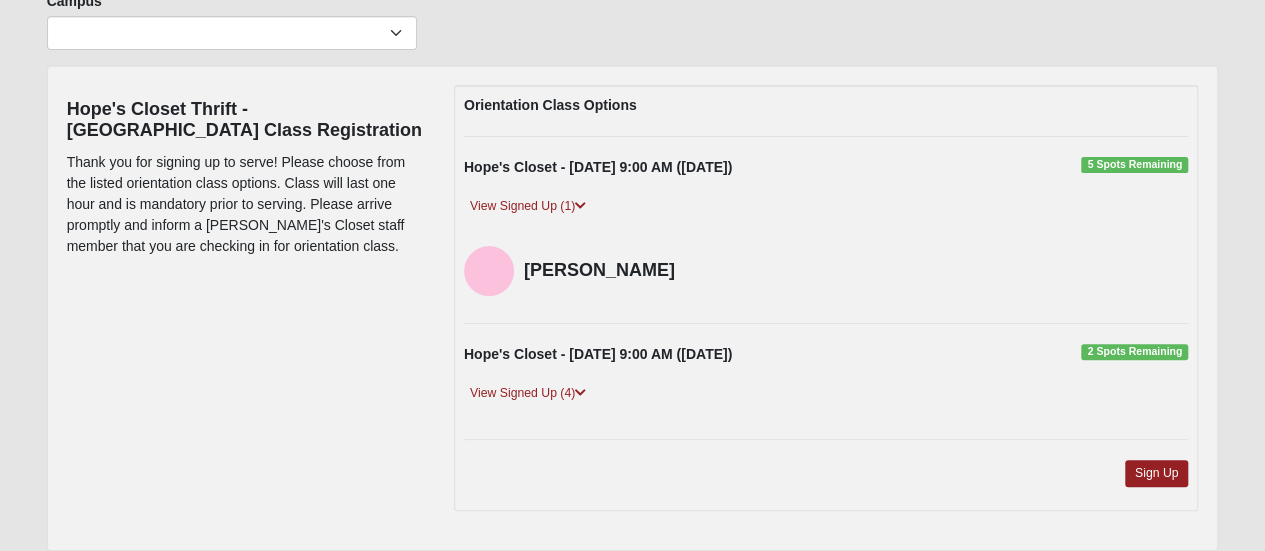 scroll, scrollTop: 140, scrollLeft: 0, axis: vertical 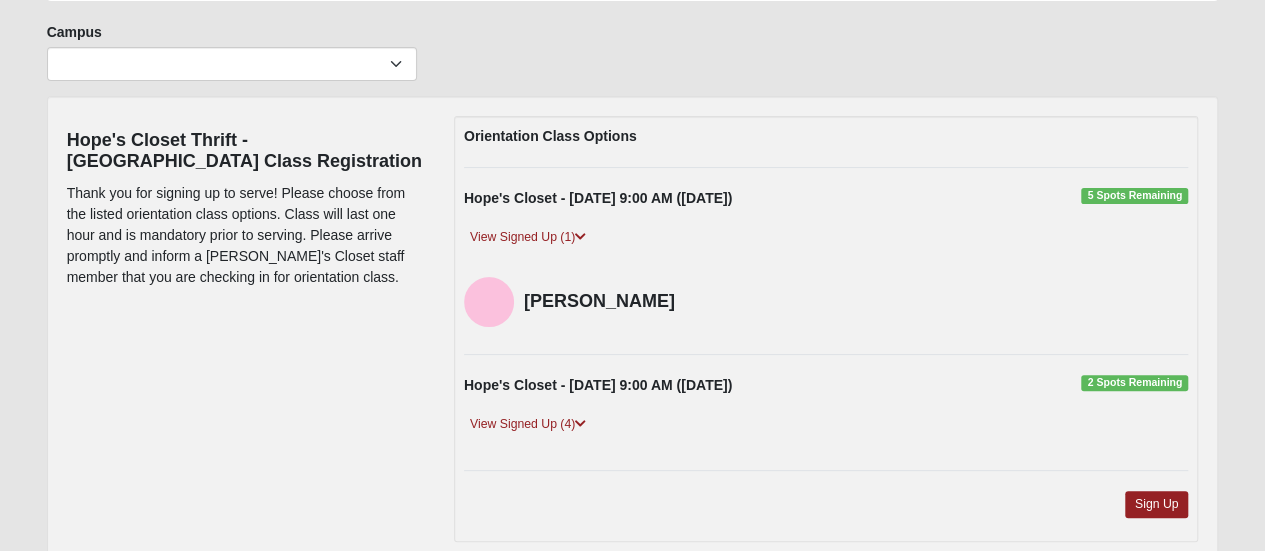 click on "Hope's Closet - [DATE] 9:00 AM ([DATE])
5 Spots Remaining" at bounding box center [826, 203] 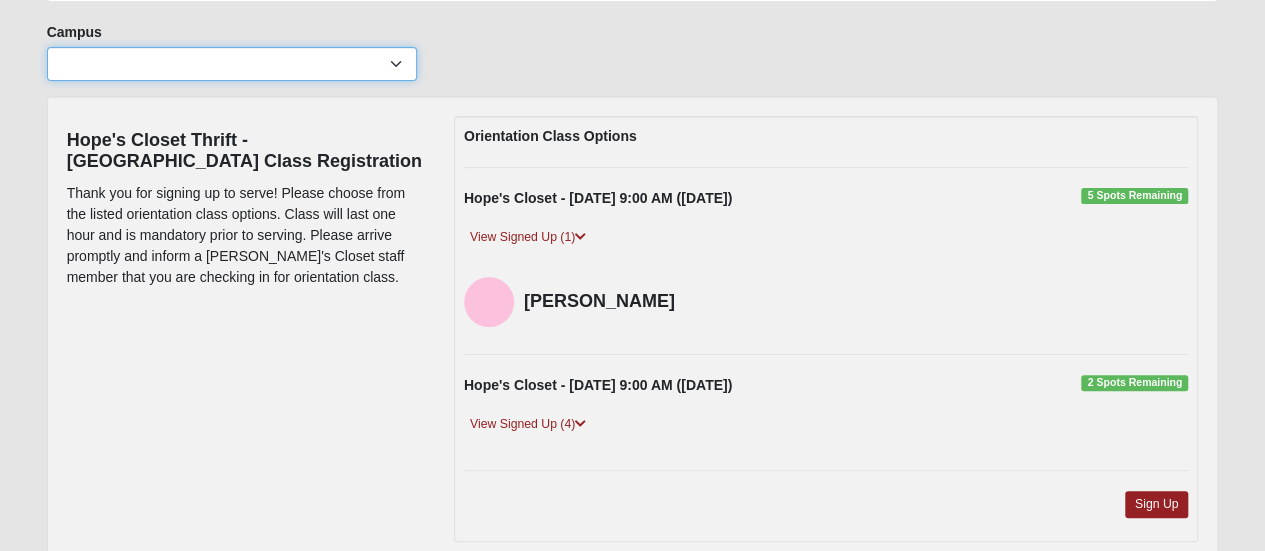 click on "Arlington
Baymeadows
Eleven22 Online
[PERSON_NAME][GEOGRAPHIC_DATA]
Jesup
[GEOGRAPHIC_DATA]
Outpost
[GEOGRAPHIC_DATA] (Coming Soon)
[GEOGRAPHIC_DATA][PERSON_NAME][PERSON_NAME] (Coming Soon)
Wildlight
NONE" at bounding box center (232, 64) 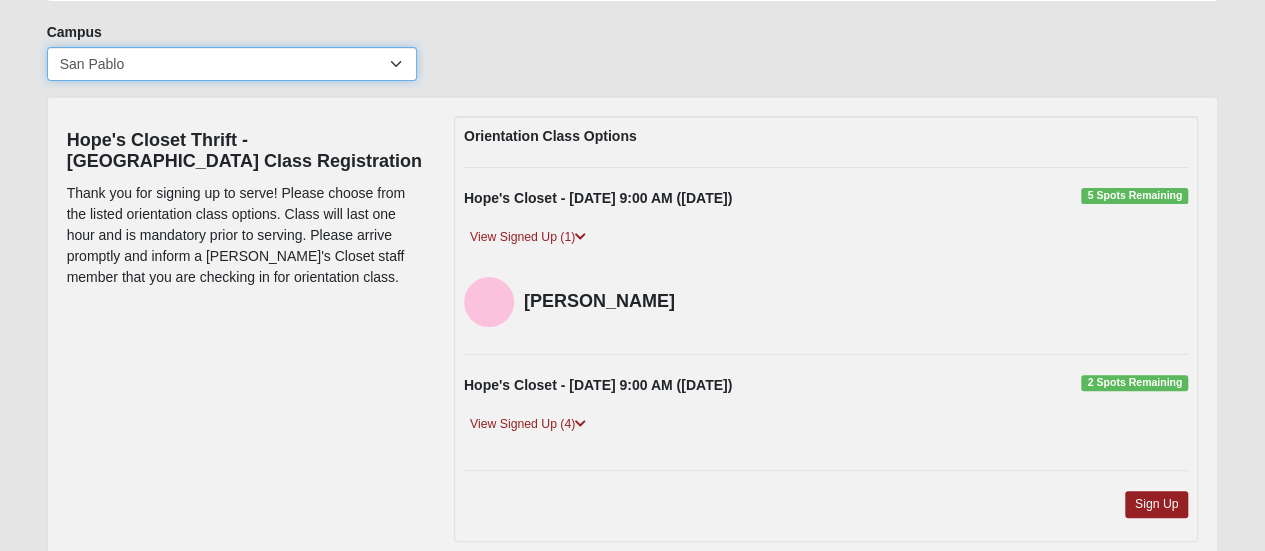 click on "Arlington
Baymeadows
Eleven22 Online
[PERSON_NAME][GEOGRAPHIC_DATA]
Jesup
[GEOGRAPHIC_DATA]
Outpost
[GEOGRAPHIC_DATA] (Coming Soon)
[GEOGRAPHIC_DATA][PERSON_NAME][PERSON_NAME] (Coming Soon)
Wildlight
NONE" at bounding box center [232, 64] 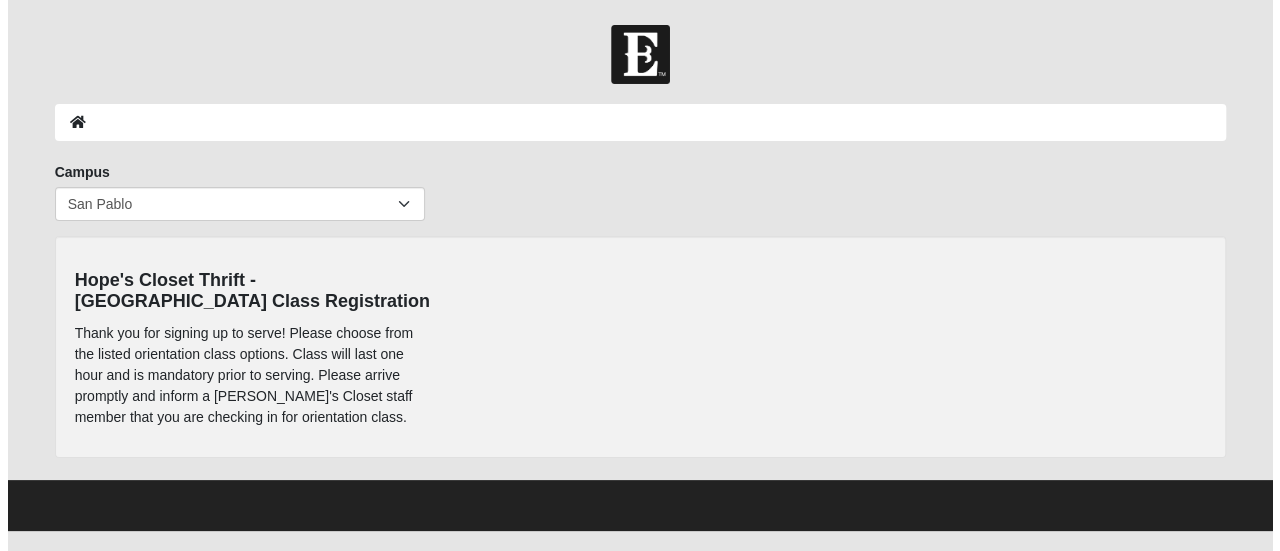 scroll, scrollTop: 0, scrollLeft: 0, axis: both 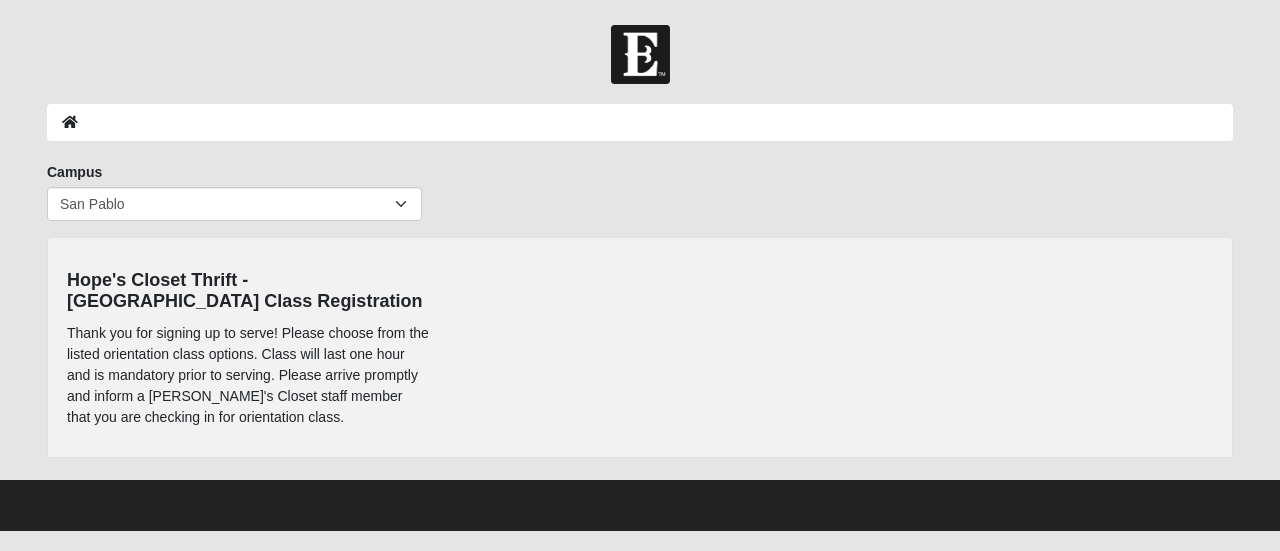 drag, startPoint x: 666, startPoint y: 316, endPoint x: 616, endPoint y: 295, distance: 54.230988 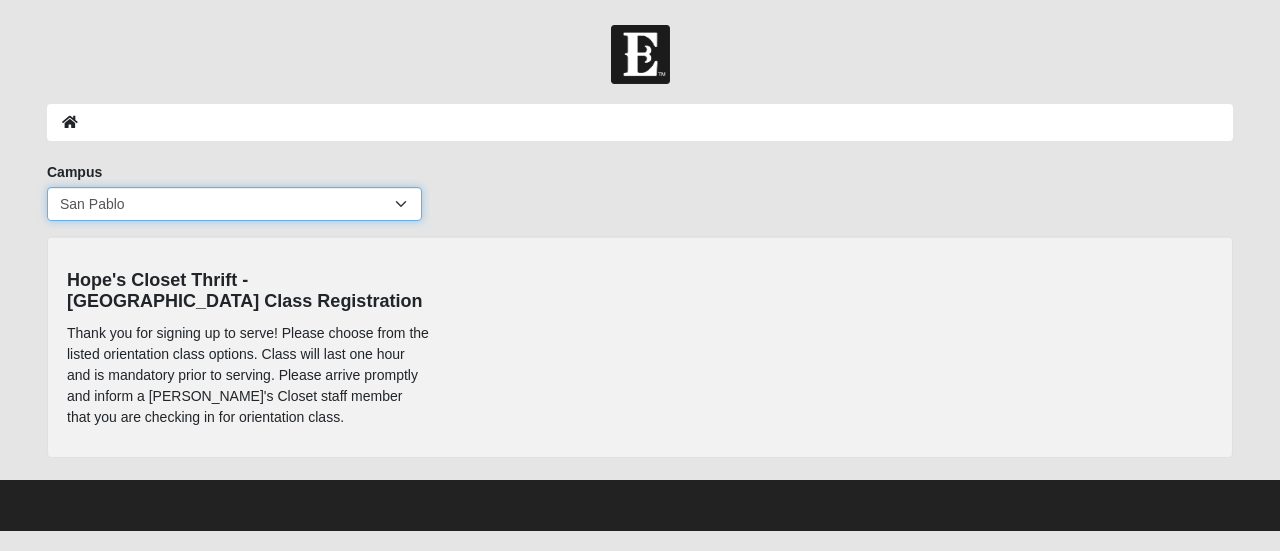 click on "Arlington
Baymeadows
Eleven22 Online
[PERSON_NAME][GEOGRAPHIC_DATA]
Jesup
[GEOGRAPHIC_DATA]
Outpost
[GEOGRAPHIC_DATA] (Coming Soon)
[GEOGRAPHIC_DATA][PERSON_NAME][PERSON_NAME] (Coming Soon)
Wildlight
NONE" at bounding box center (234, 204) 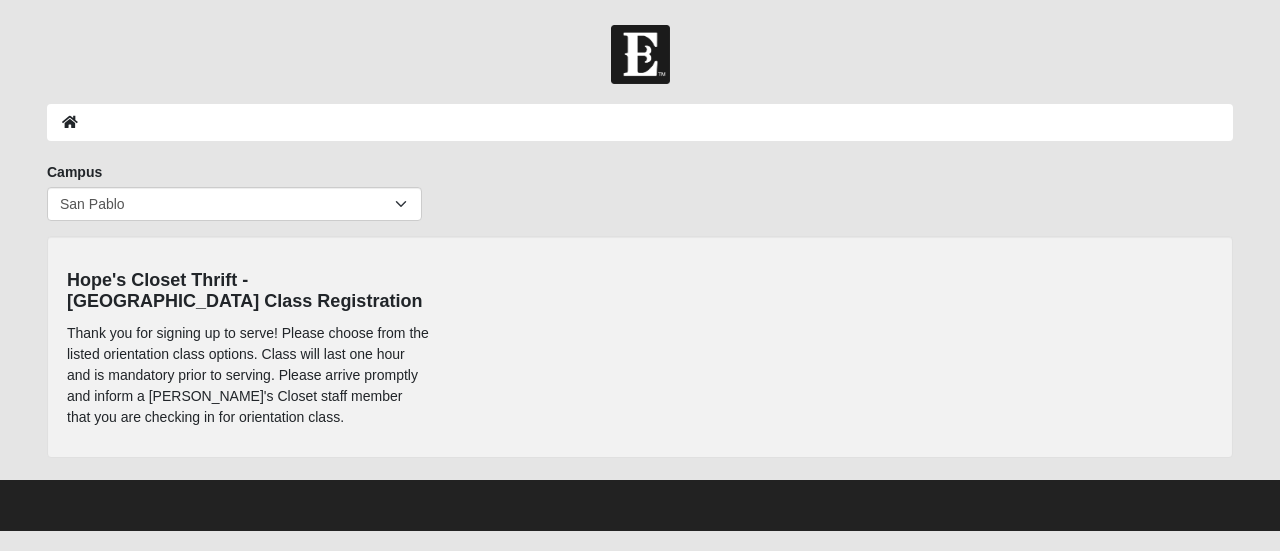 click on "Hope's Closet Thrift - [GEOGRAPHIC_DATA] Class Registration
Thank you for signing up to serve! Please choose from the listed orientation class options. Class will last one hour and is mandatory prior to serving. Please arrive promptly and inform a [PERSON_NAME]'s Closet staff member that you are checking in for orientation class." at bounding box center [640, 347] 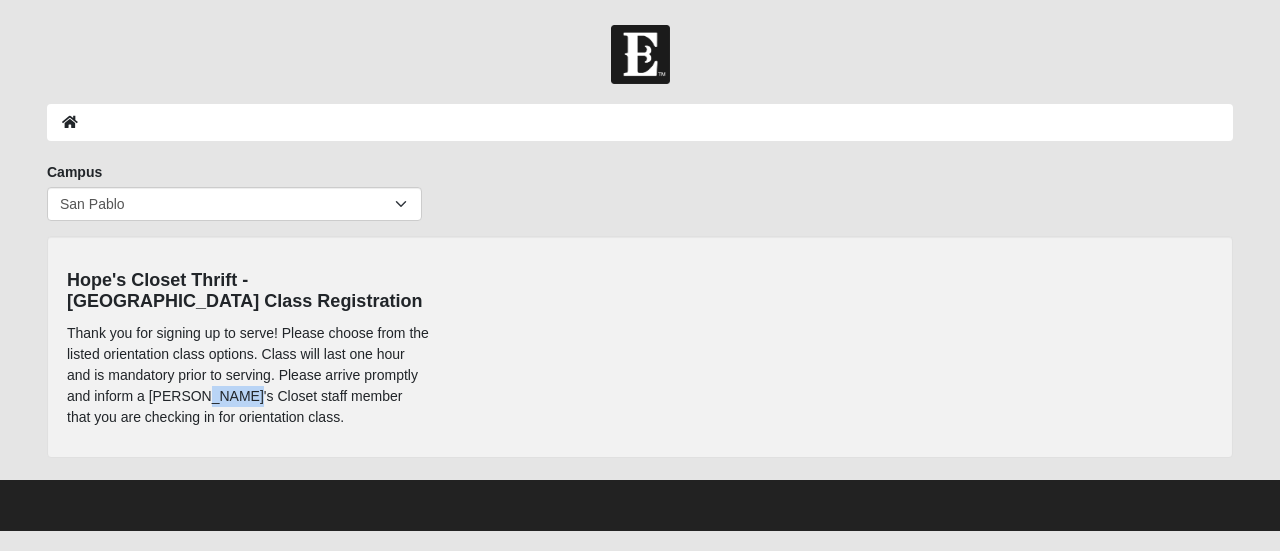 click on "Thank you for signing up to serve! Please choose from the listed orientation class options. Class will last one hour and is mandatory prior to serving. Please arrive promptly and inform a [PERSON_NAME]'s Closet staff member that you are checking in for orientation class." at bounding box center (248, 375) 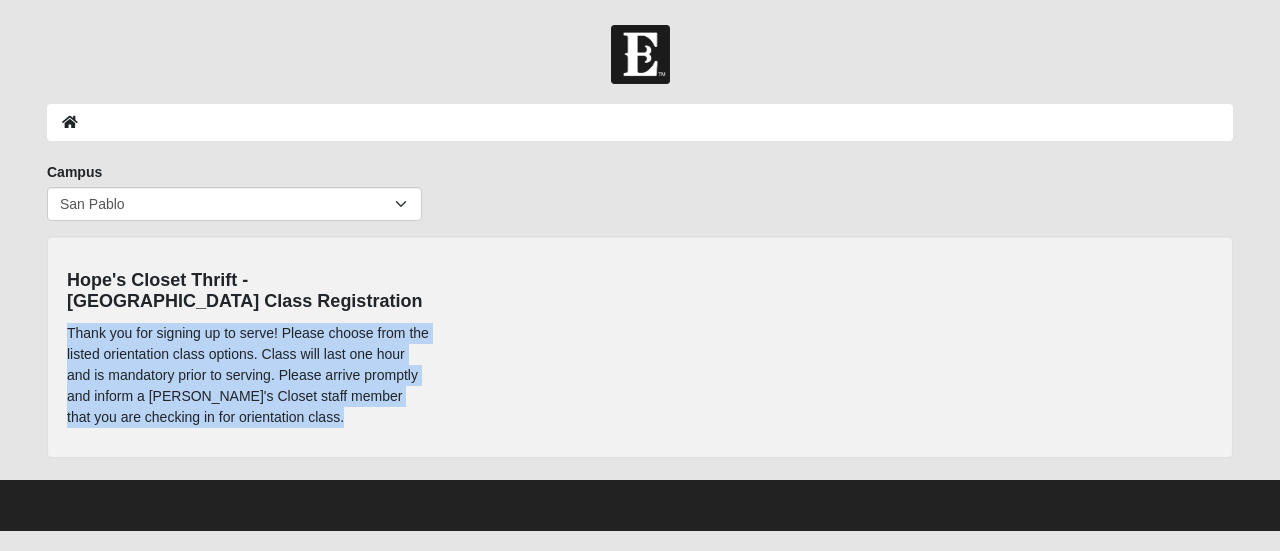 click on "Thank you for signing up to serve! Please choose from the listed orientation class options. Class will last one hour and is mandatory prior to serving. Please arrive promptly and inform a [PERSON_NAME]'s Closet staff member that you are checking in for orientation class." at bounding box center [248, 375] 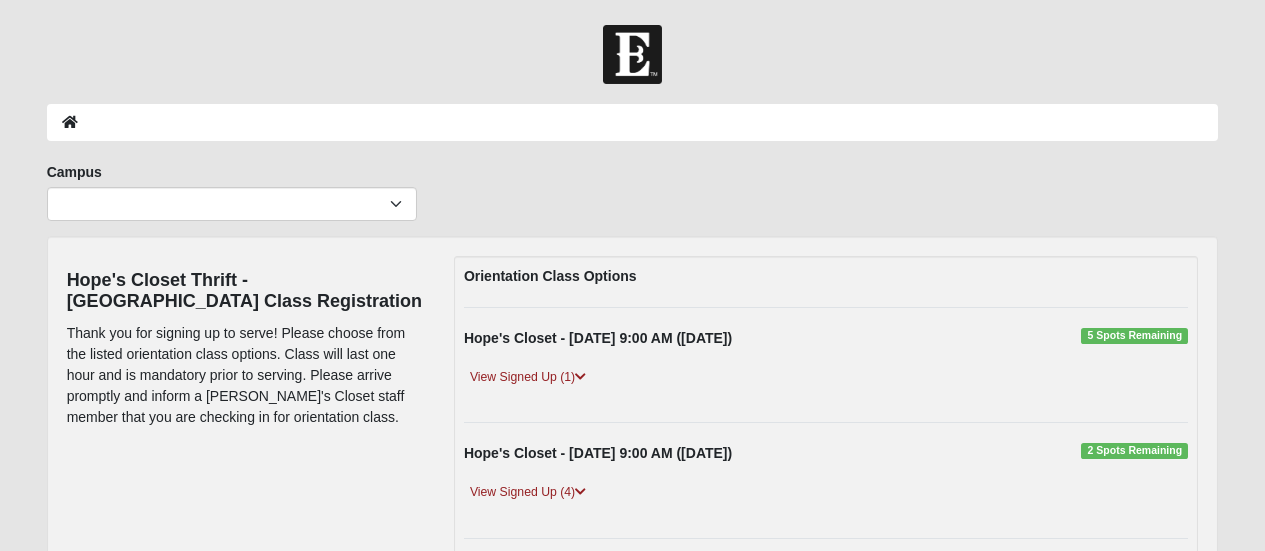 scroll, scrollTop: 0, scrollLeft: 0, axis: both 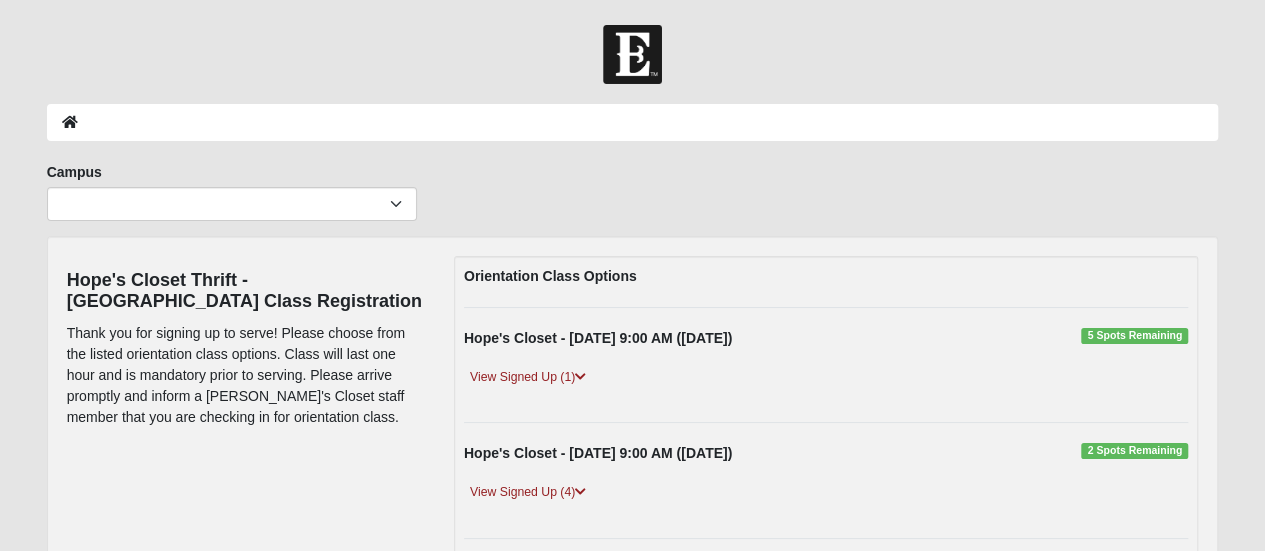 click on "5 Spots Remaining" at bounding box center (1134, 336) 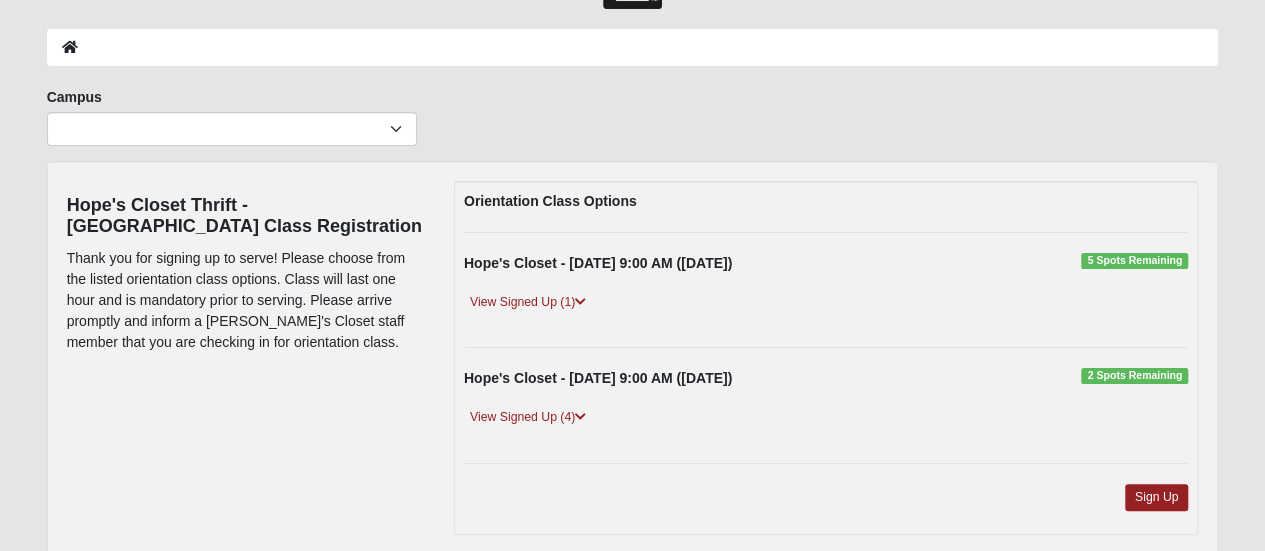 scroll, scrollTop: 168, scrollLeft: 0, axis: vertical 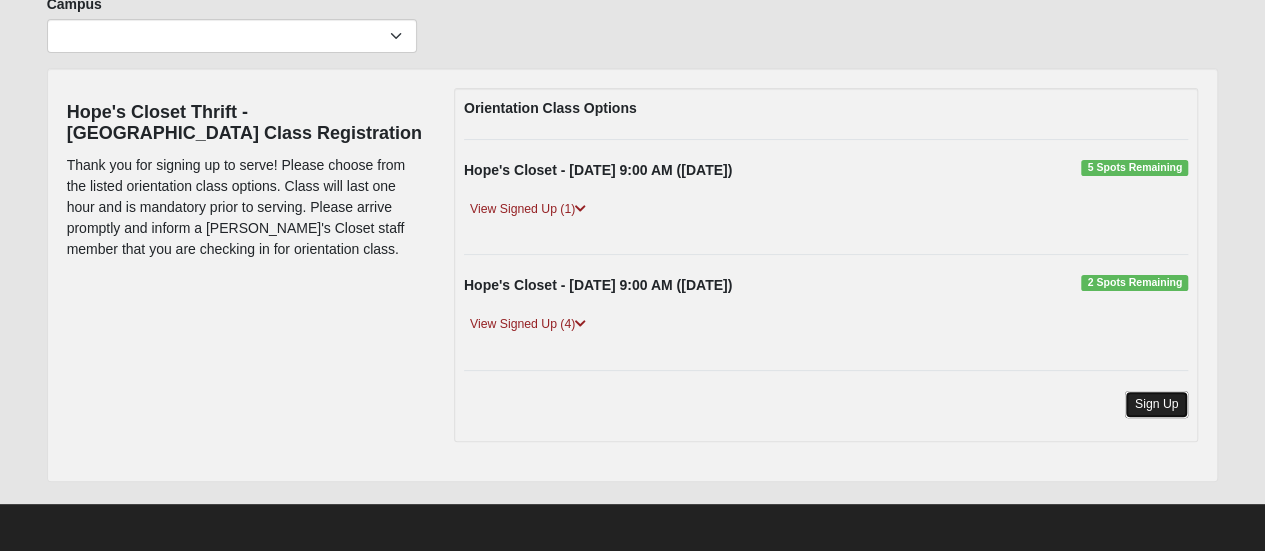 click on "Sign Up" at bounding box center [1157, 404] 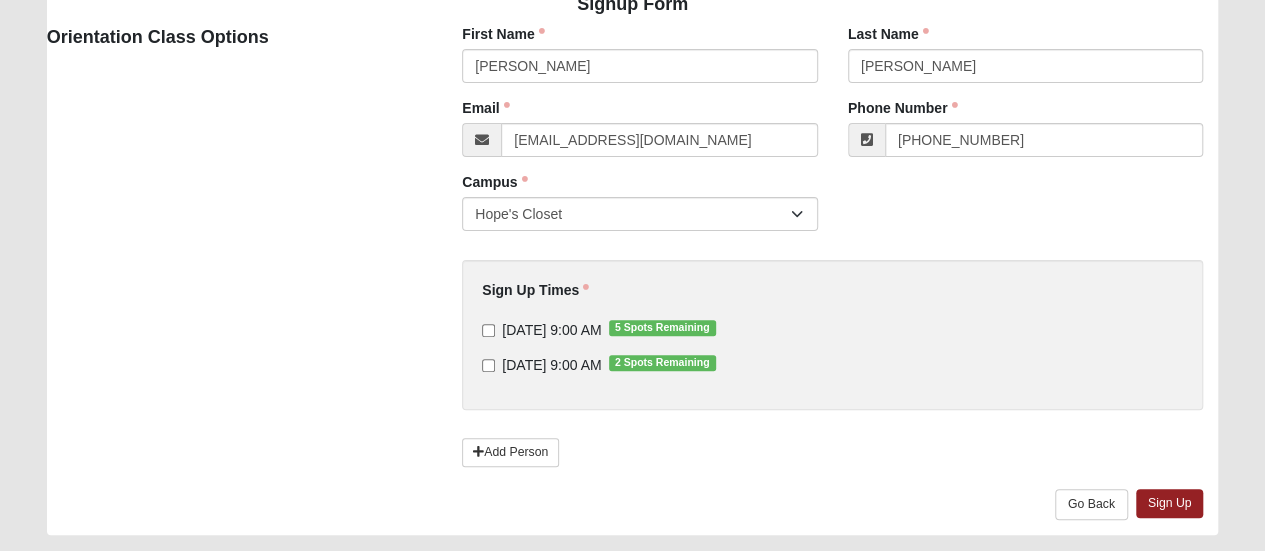 scroll, scrollTop: 200, scrollLeft: 0, axis: vertical 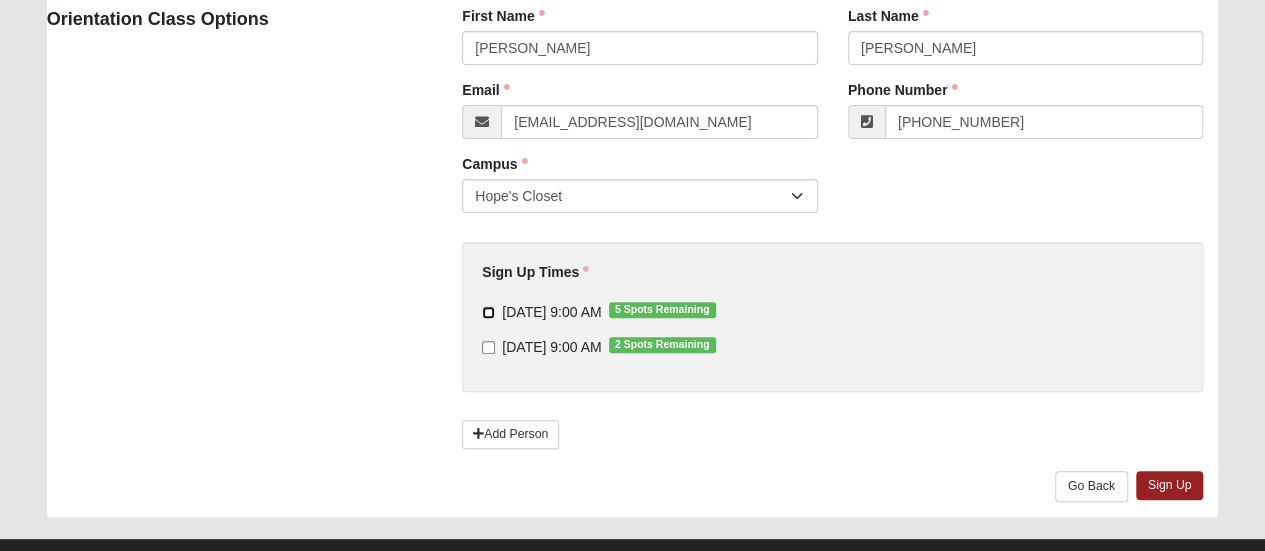 click on "[DATE] 9:00 AM
5 Spots Remaining" at bounding box center [488, 312] 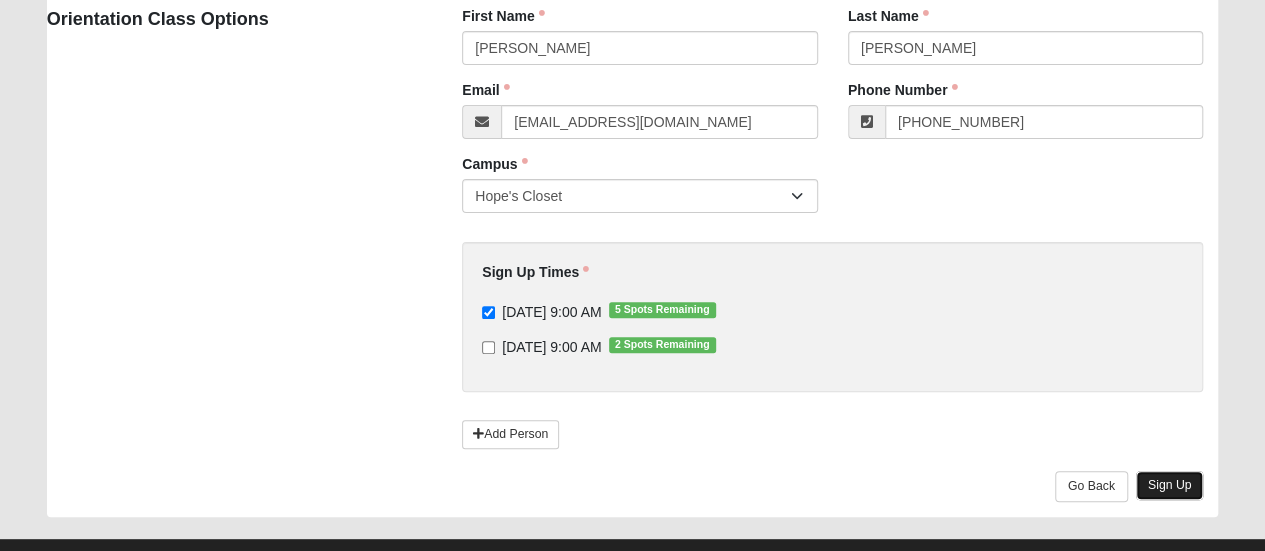 click on "Sign Up" at bounding box center [1170, 485] 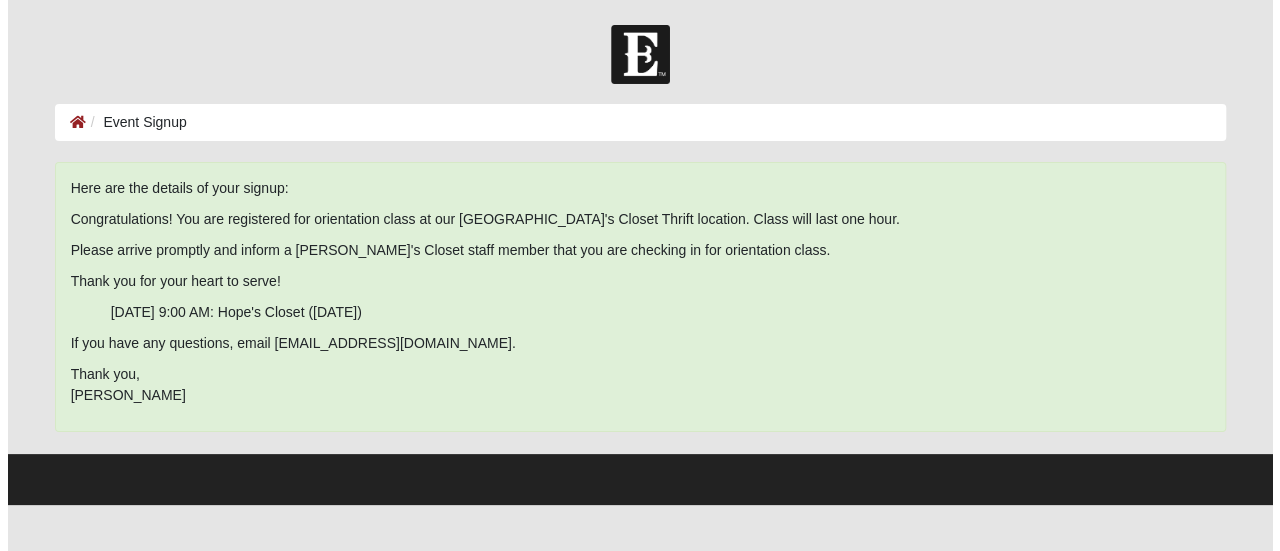scroll, scrollTop: 0, scrollLeft: 0, axis: both 